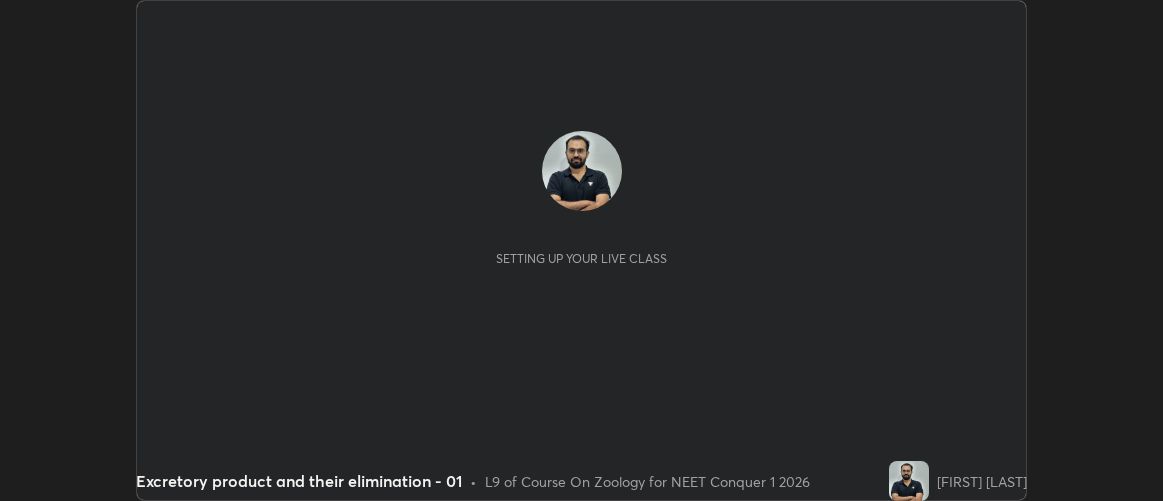 scroll, scrollTop: 0, scrollLeft: 0, axis: both 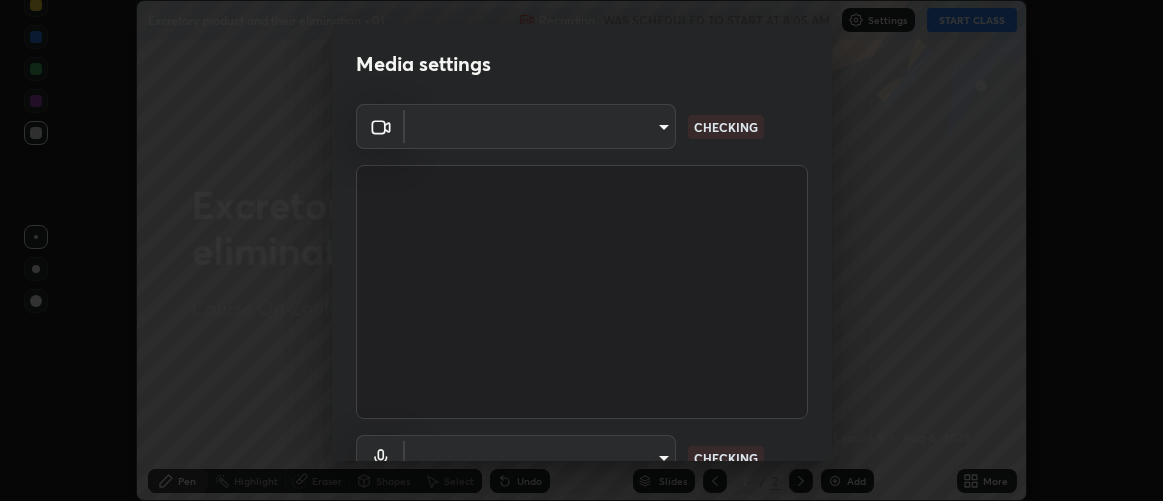 type on "d9b519daceb8a772394af6ea8e45353be5bbf62d8cb1cf3345c472de64055974" 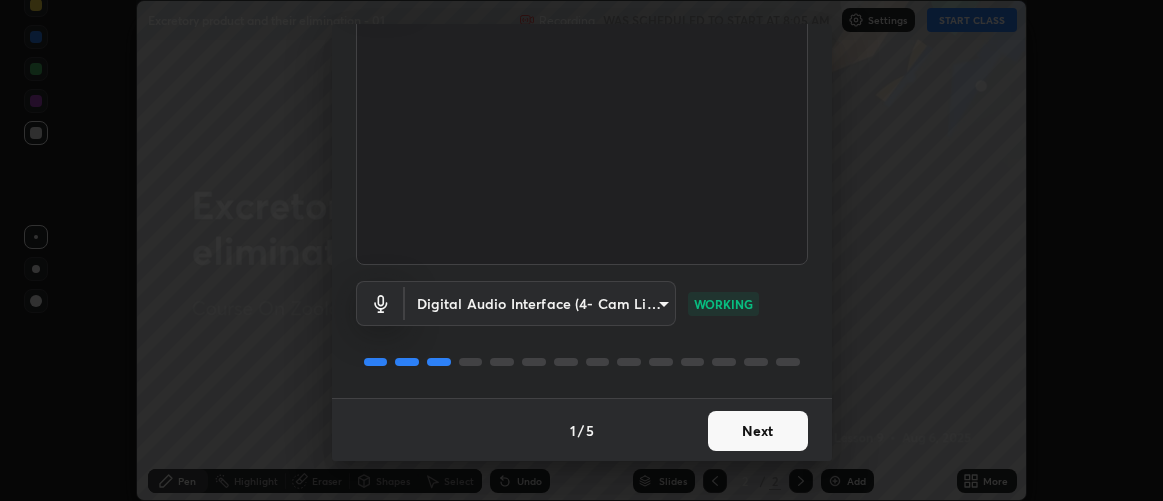 click on "Next" at bounding box center (758, 431) 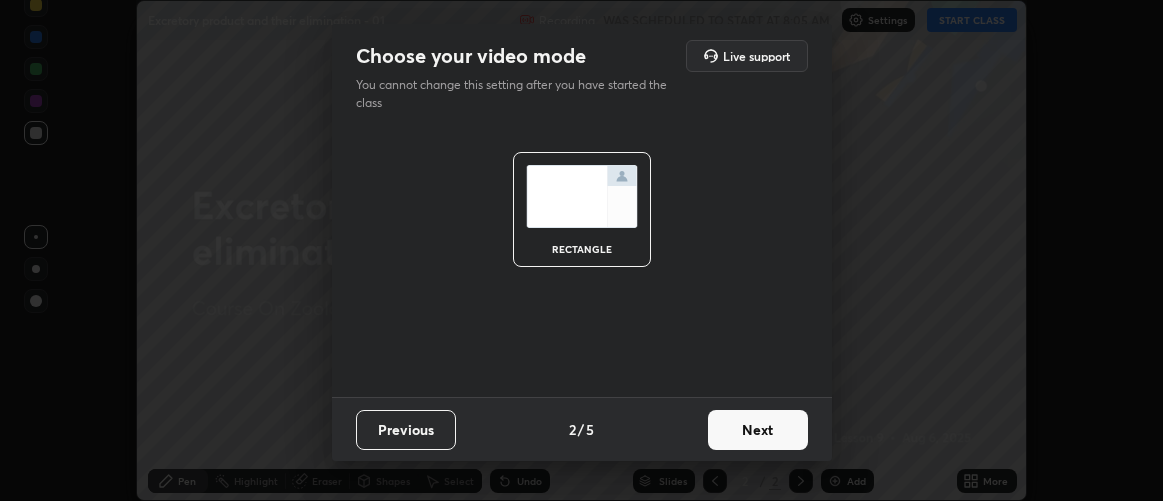 scroll, scrollTop: 0, scrollLeft: 0, axis: both 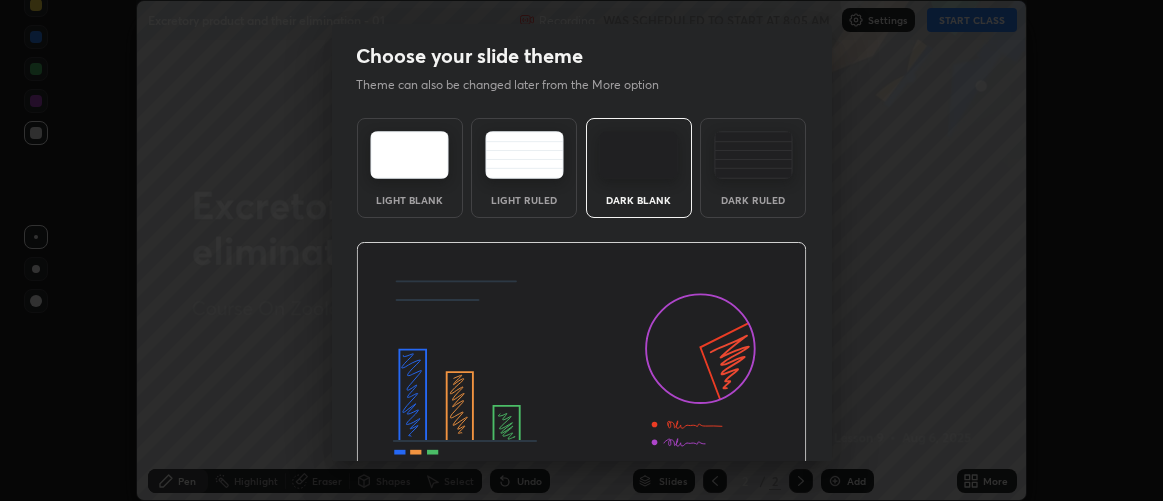 click at bounding box center (581, 369) 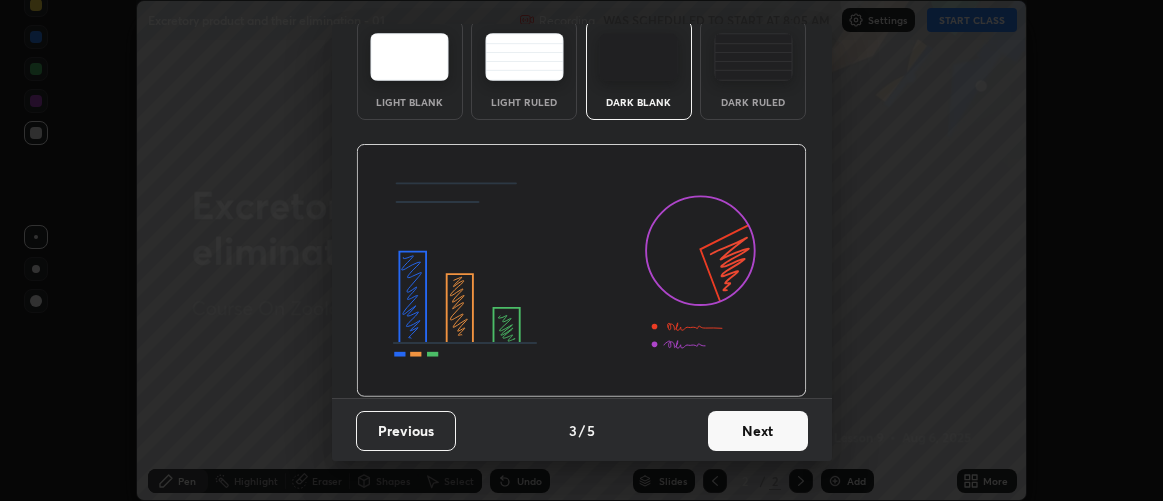 click on "Next" at bounding box center [758, 431] 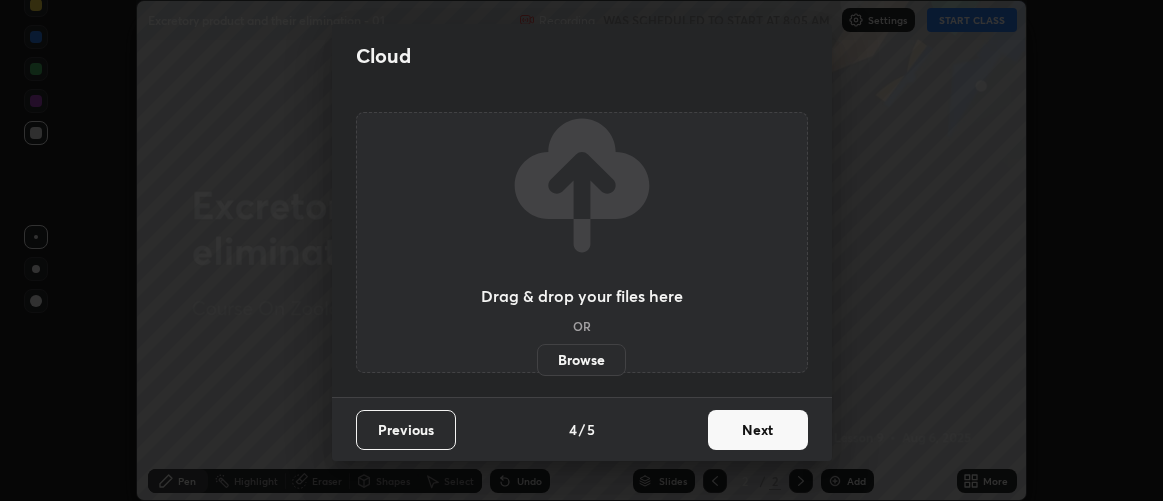 click on "Next" at bounding box center [758, 430] 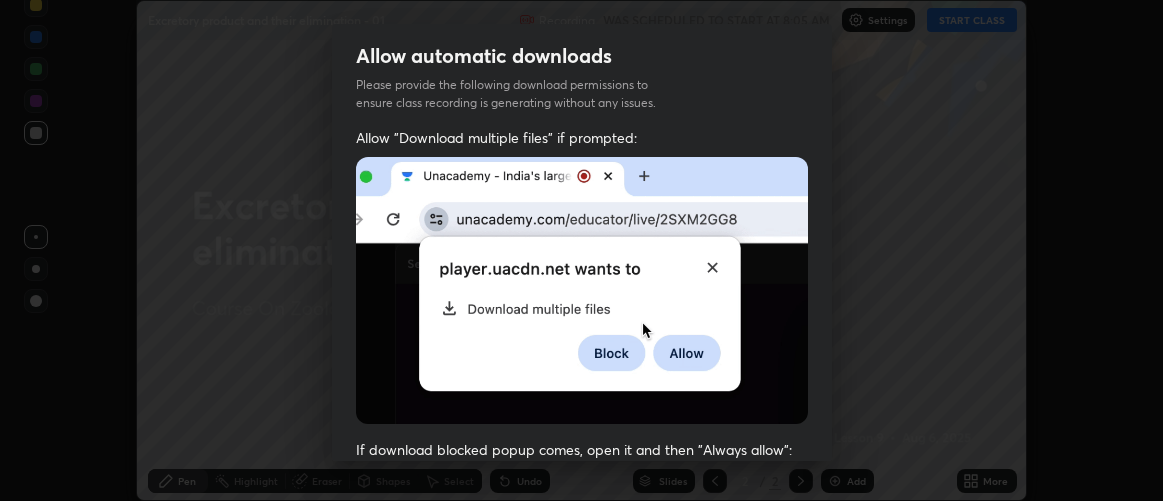 click on "If download blocked popup comes, open it and then "Always allow":" at bounding box center [582, 449] 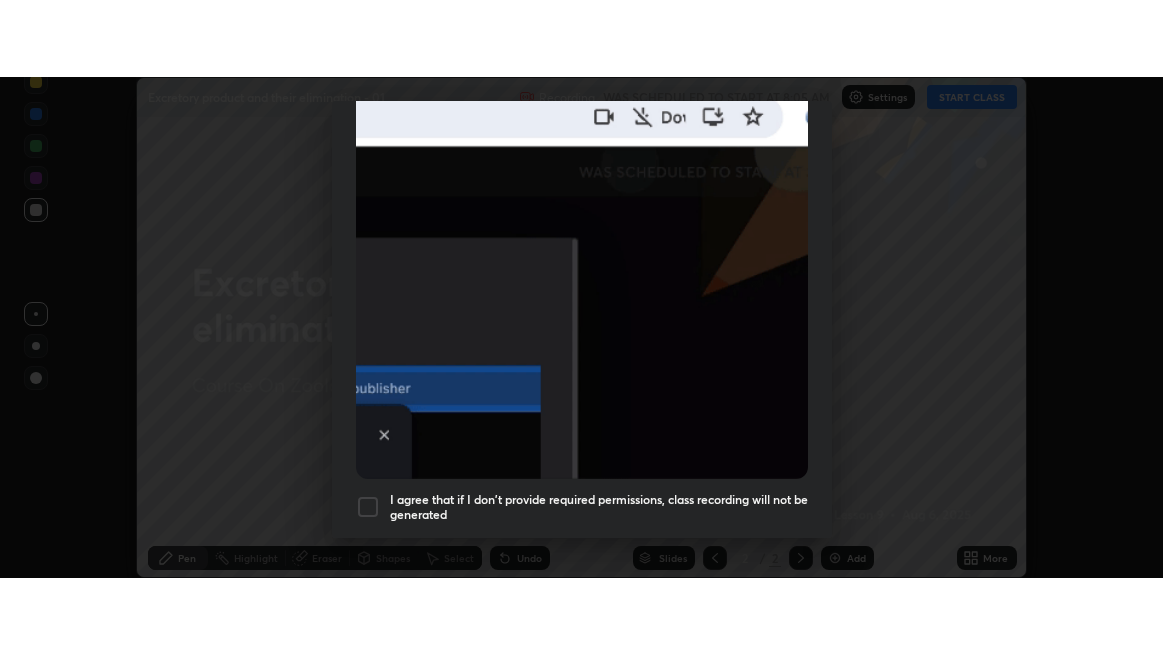 scroll, scrollTop: 563, scrollLeft: 0, axis: vertical 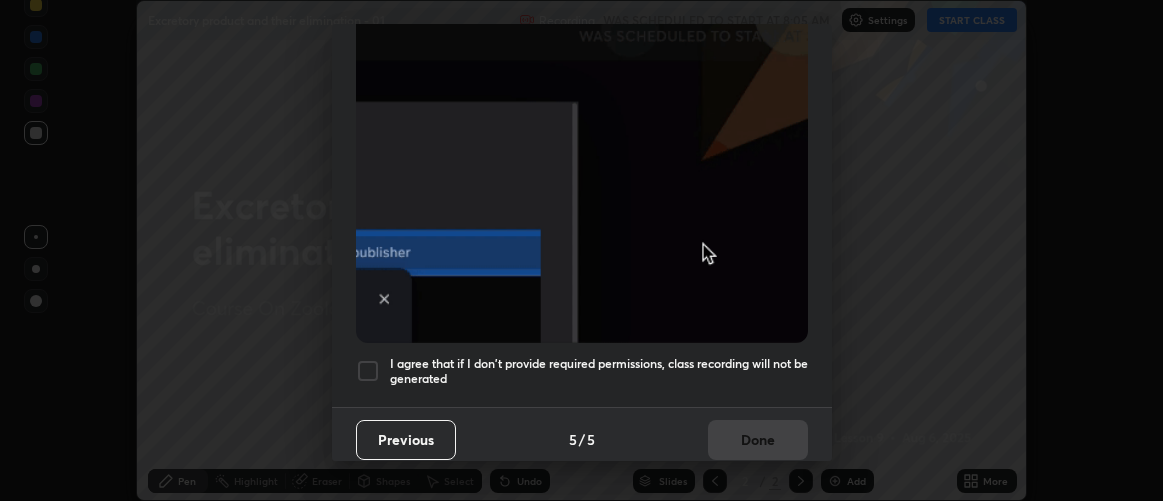 click on "I agree that if I don't provide required permissions, class recording will not be generated" at bounding box center (599, 371) 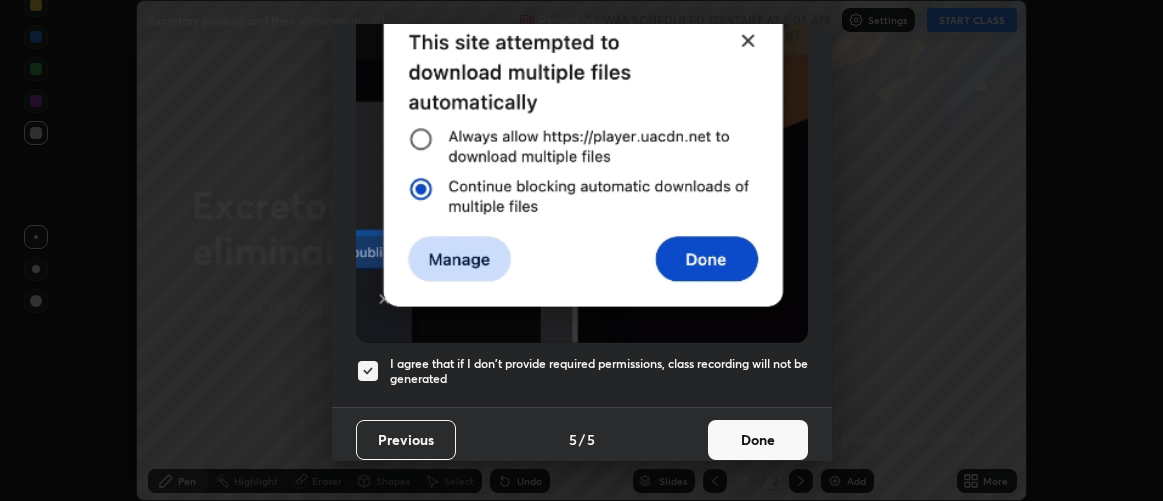click on "Done" at bounding box center [758, 440] 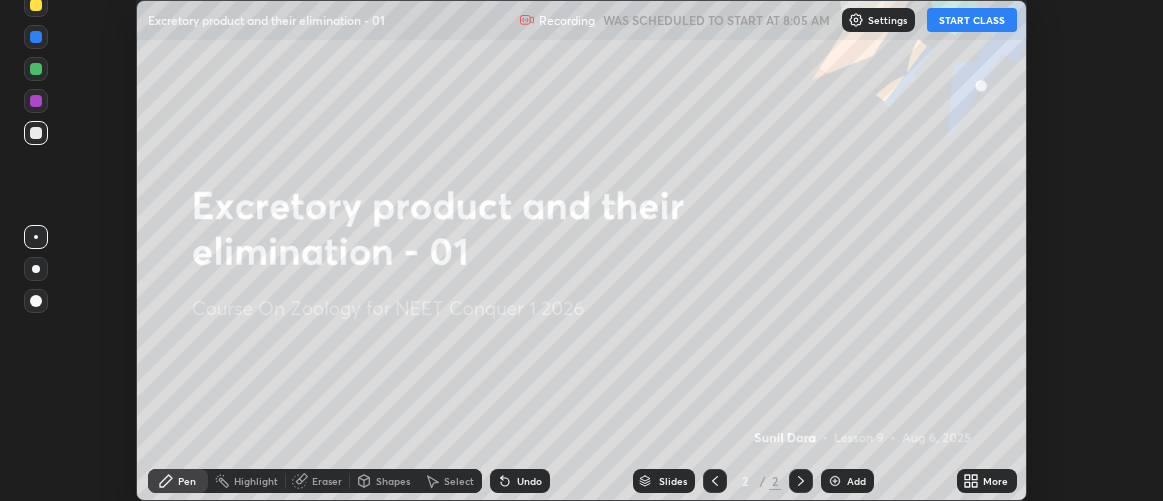 click 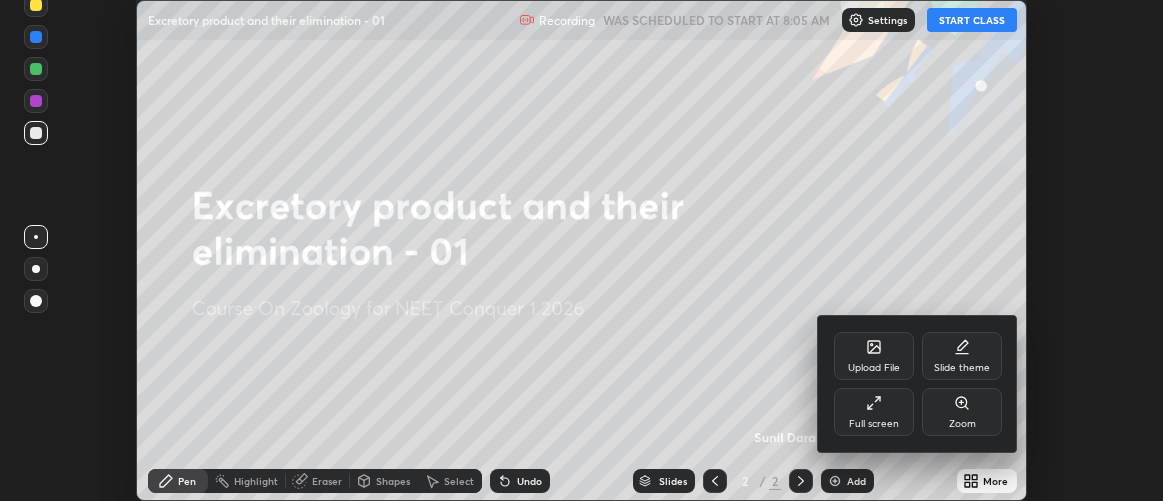click on "Full screen" at bounding box center (874, 412) 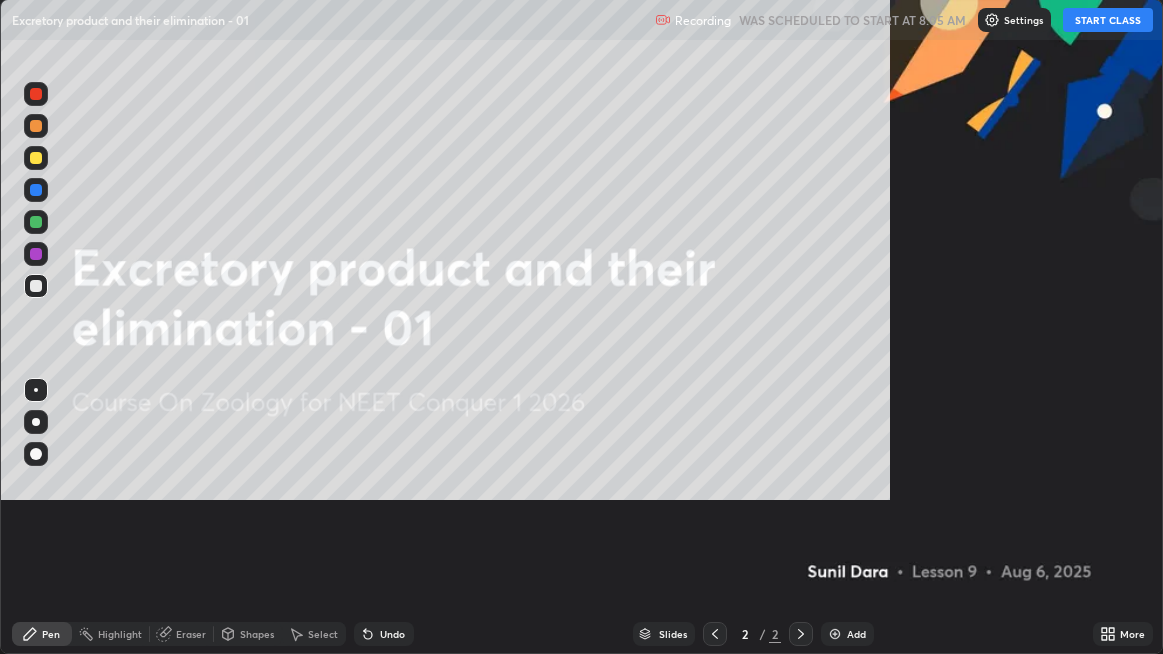 scroll, scrollTop: 99345, scrollLeft: 98836, axis: both 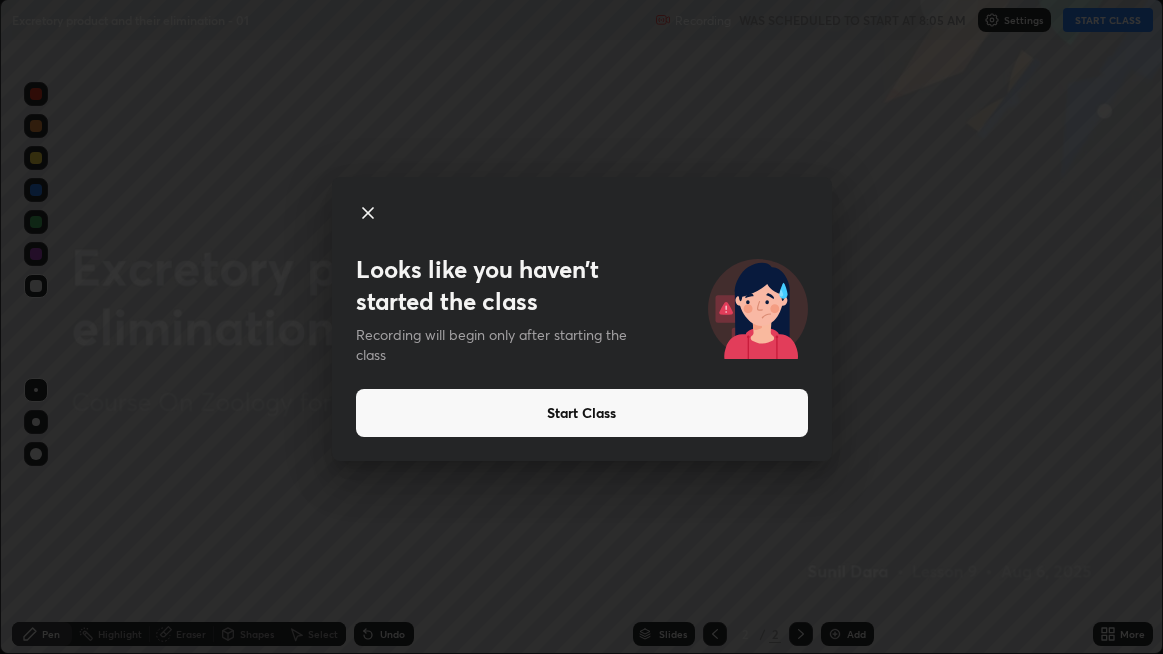click 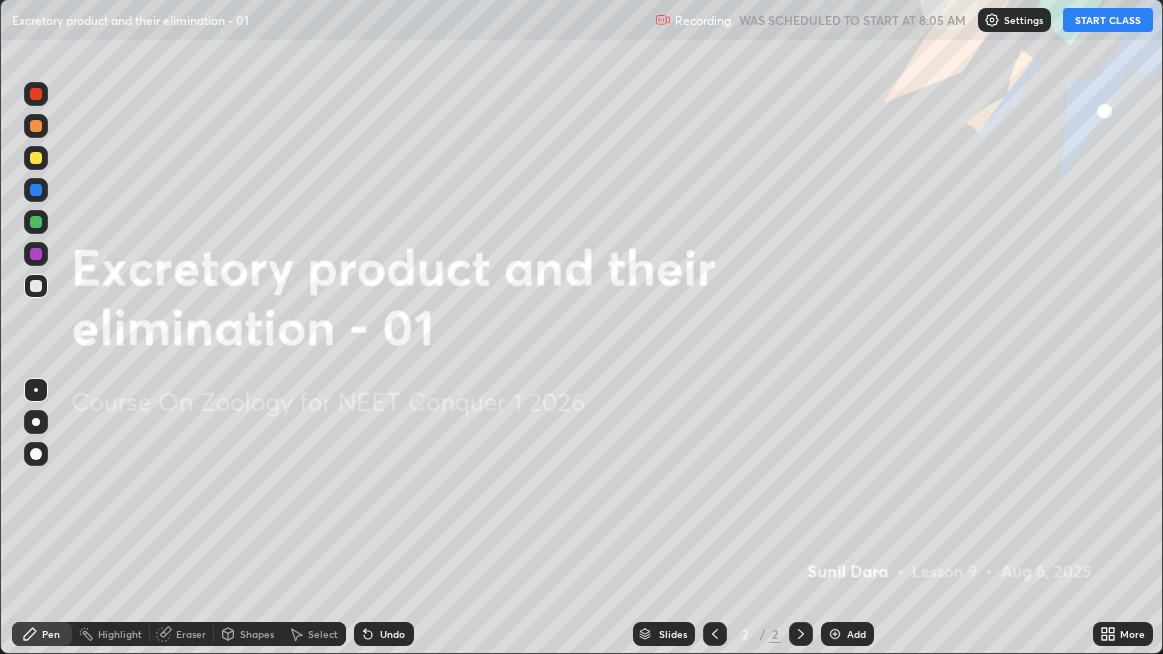 click on "START CLASS" at bounding box center (1108, 20) 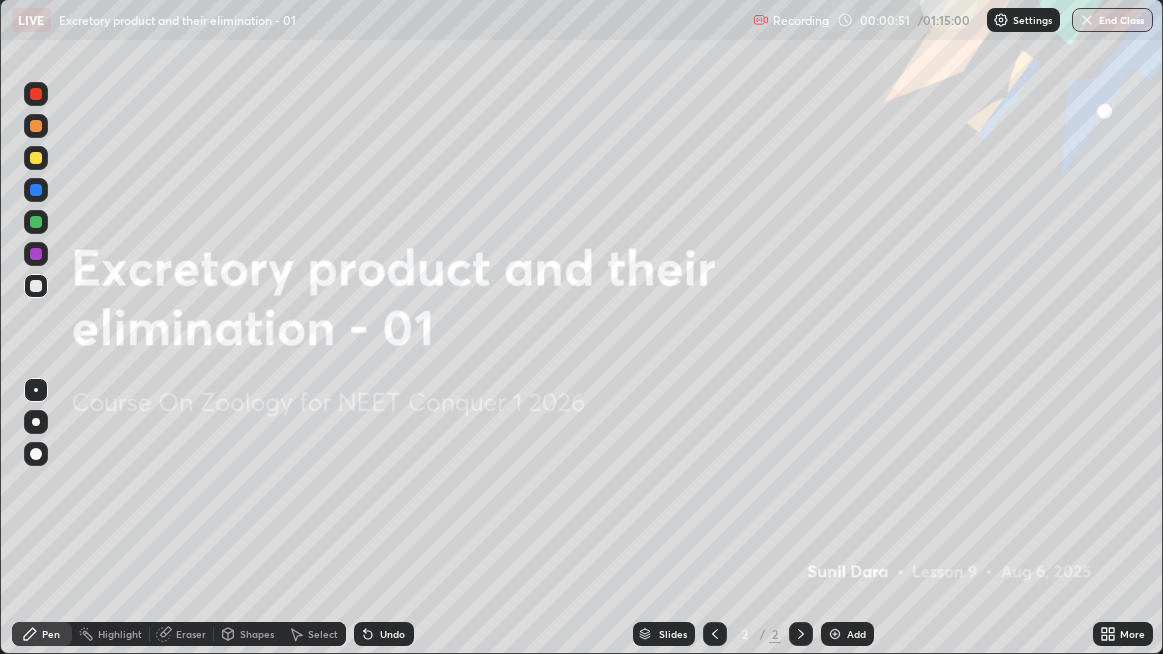 click at bounding box center [835, 634] 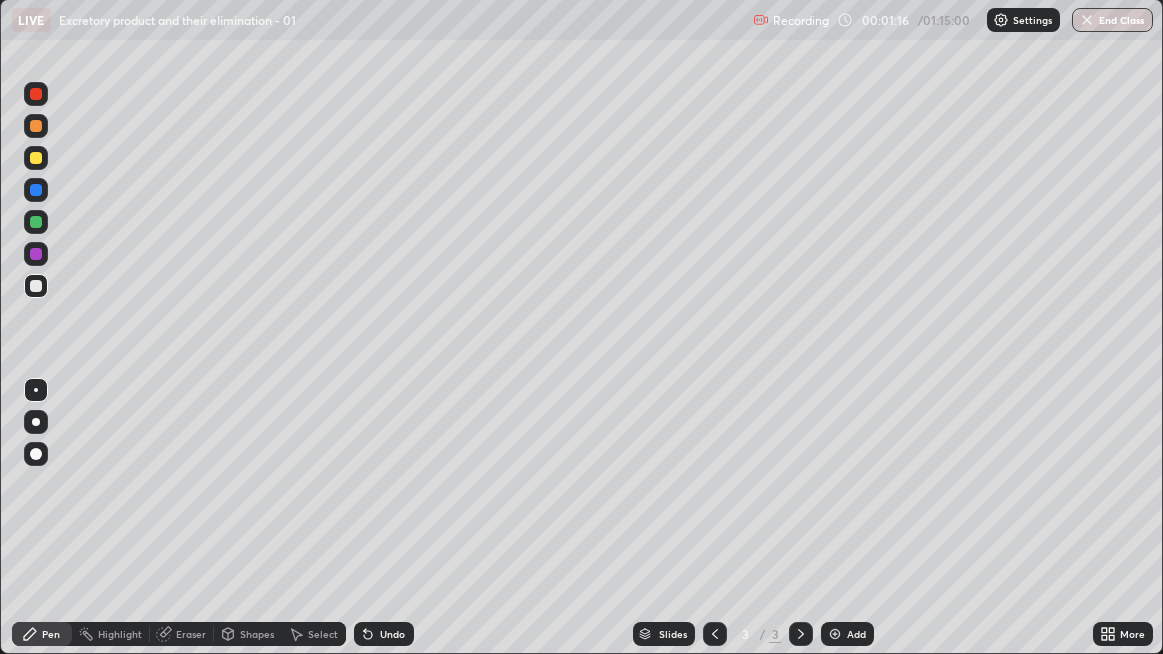 click at bounding box center [36, 422] 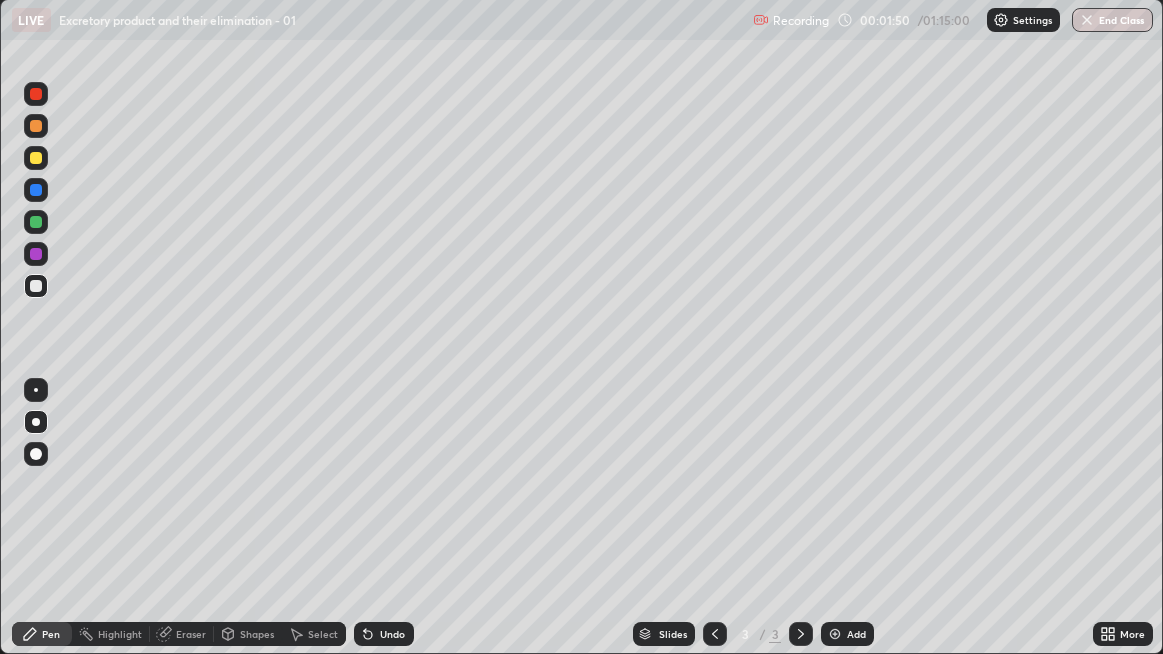 click at bounding box center (36, 286) 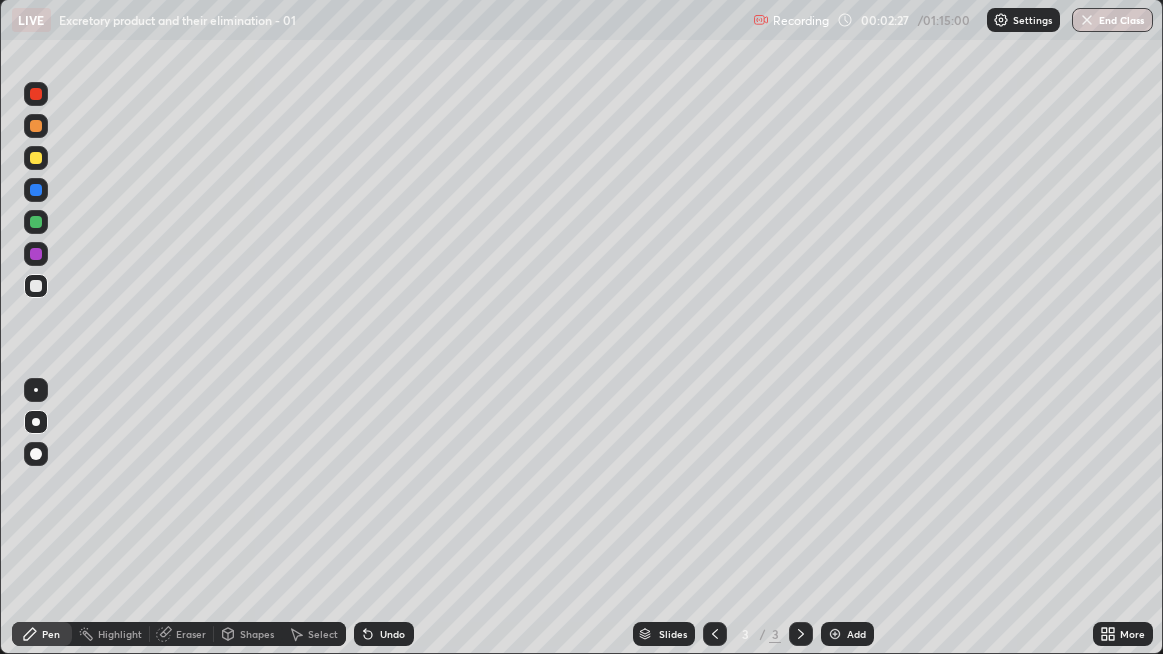click at bounding box center [36, 286] 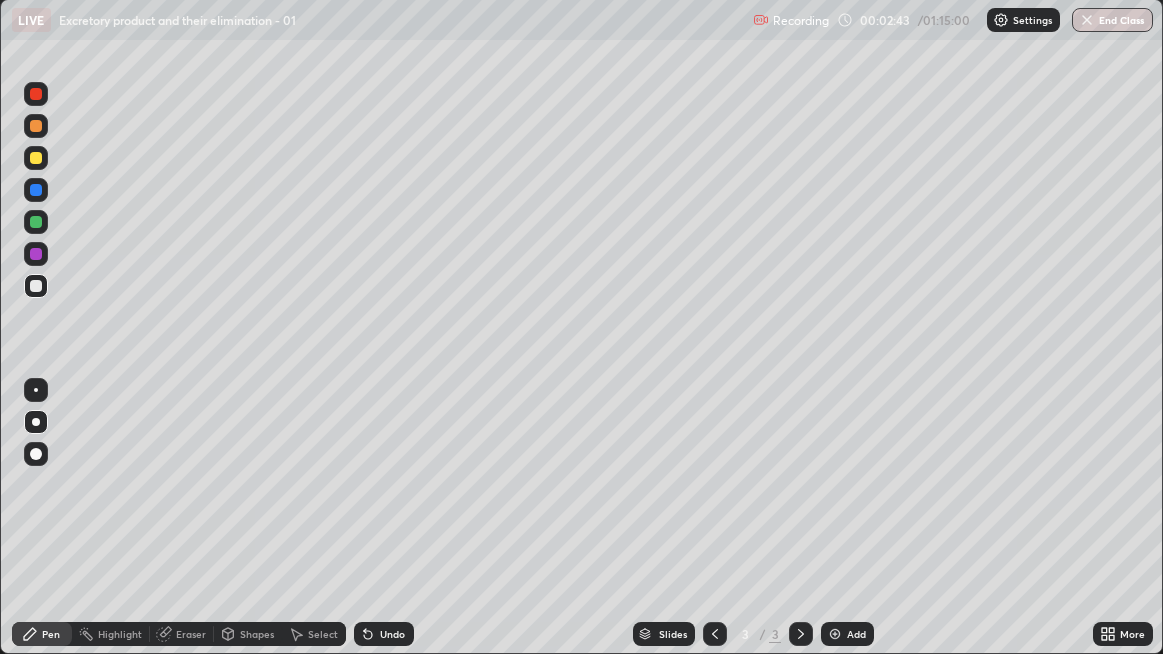 click at bounding box center (36, 286) 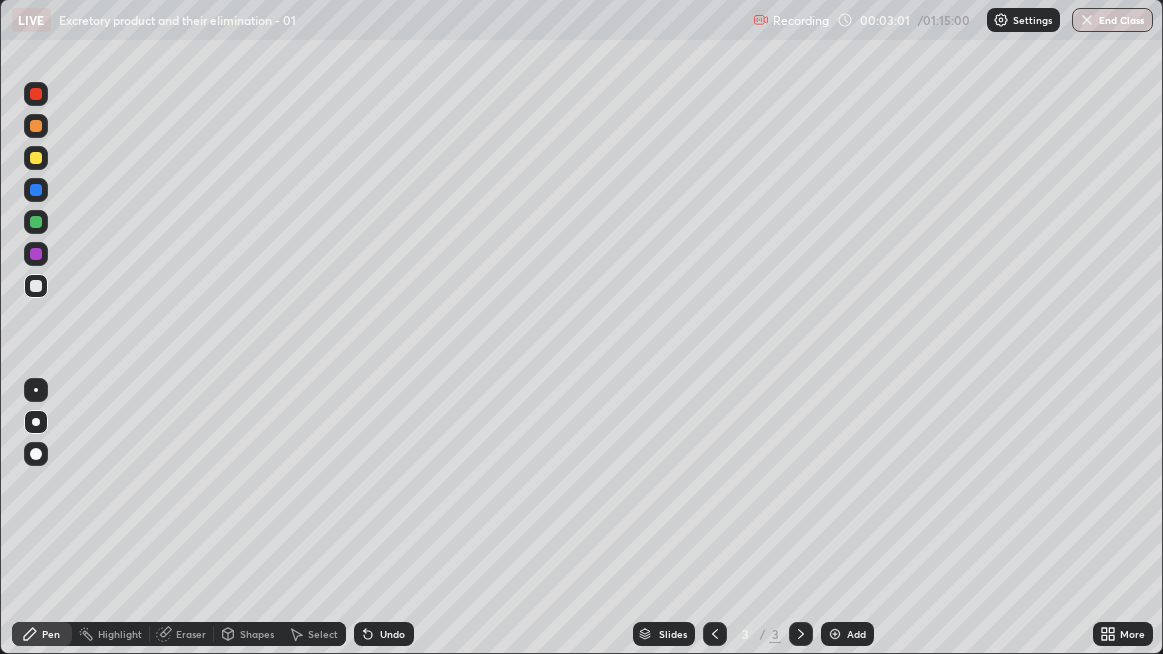 click at bounding box center [36, 254] 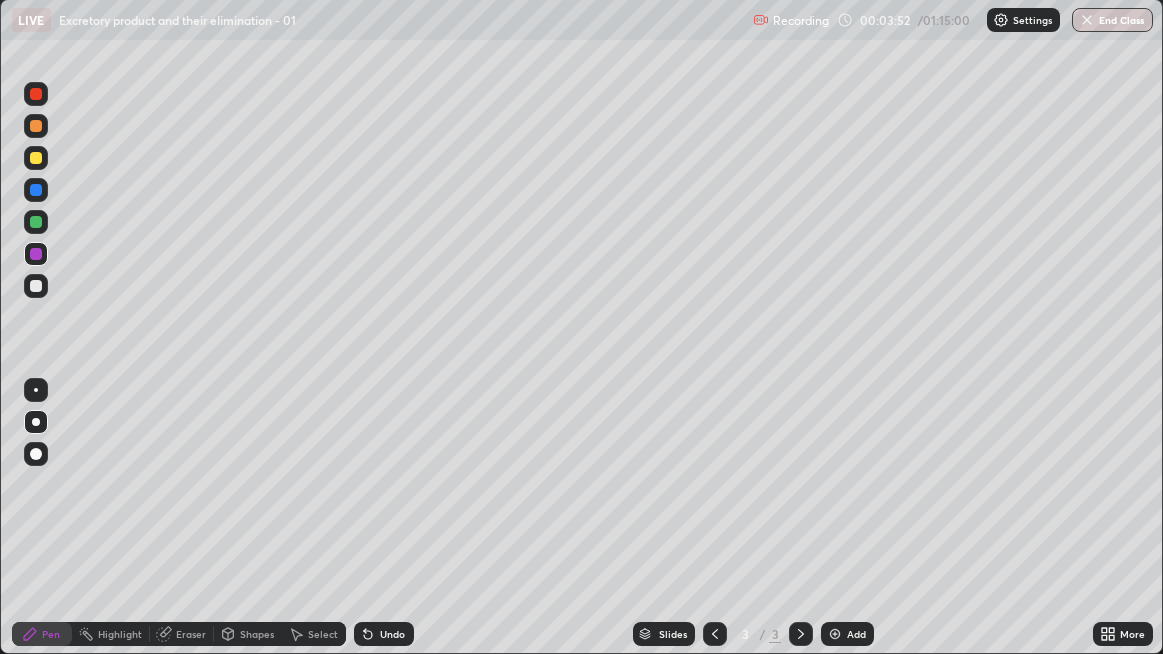 click at bounding box center (36, 286) 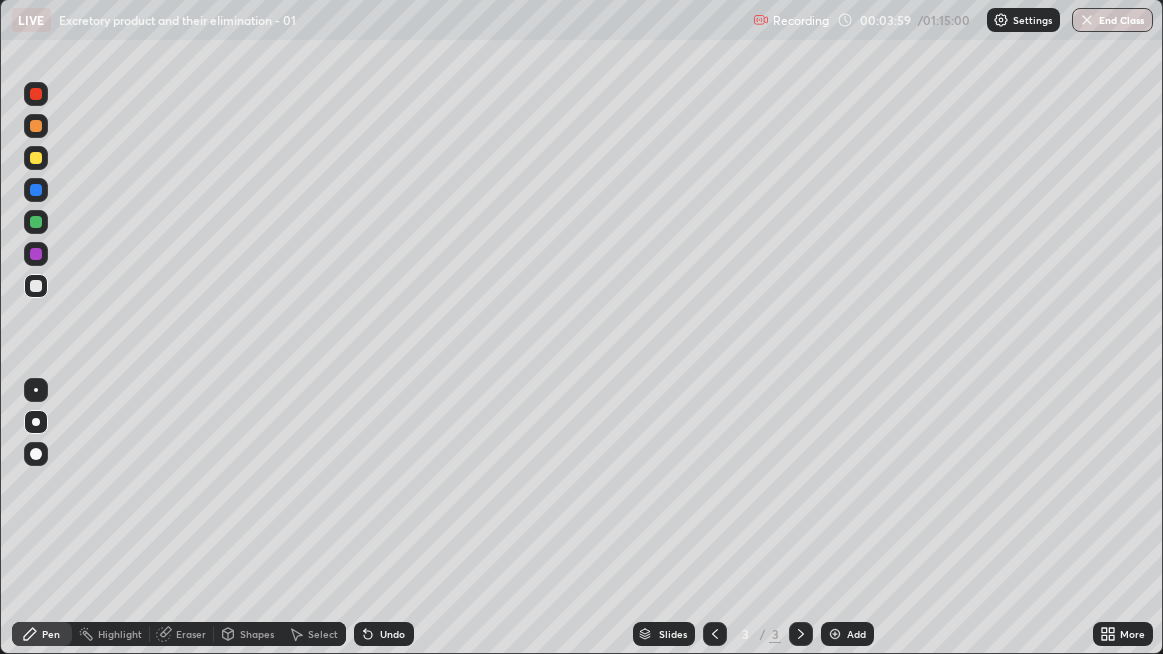 click at bounding box center [36, 286] 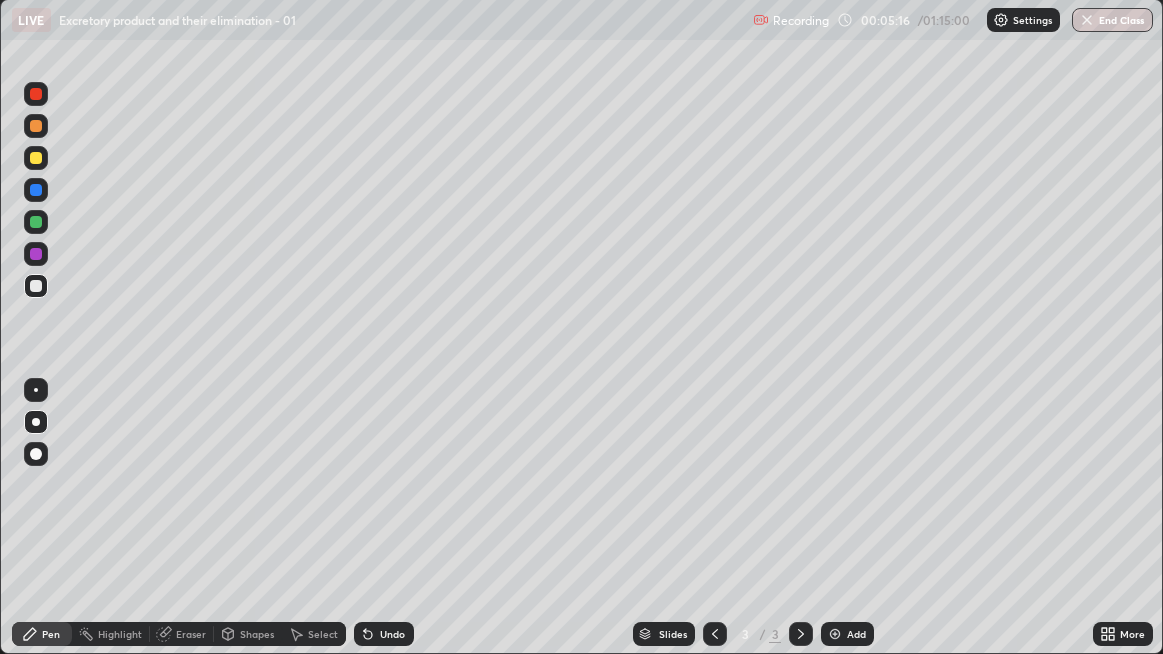 click at bounding box center [36, 286] 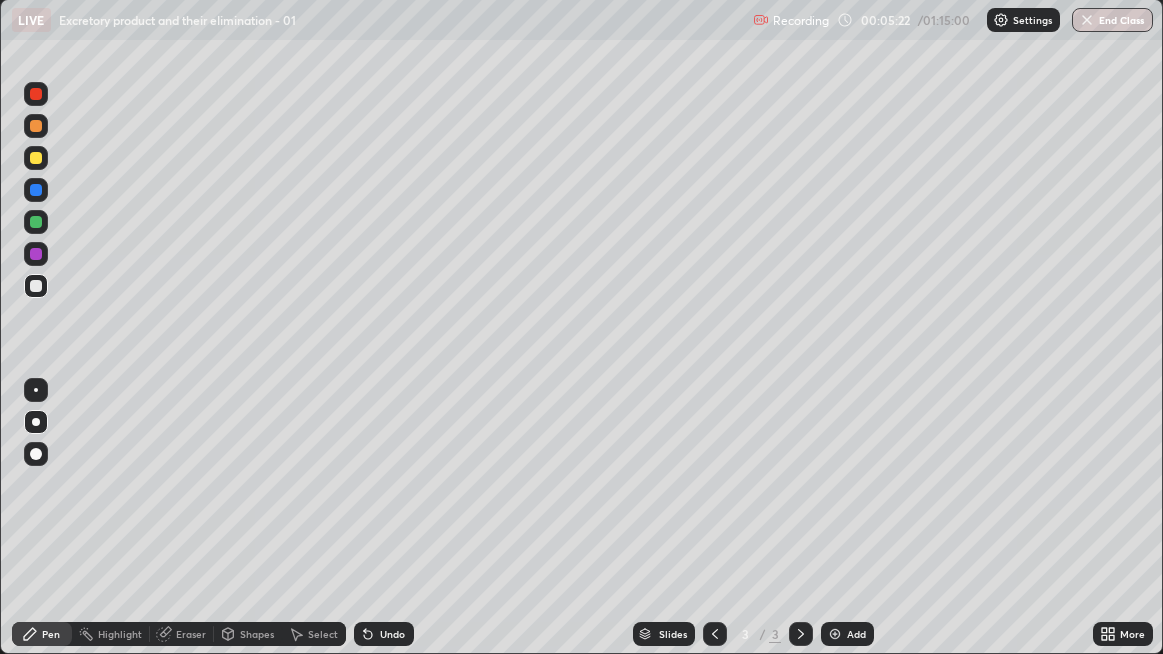click at bounding box center (36, 286) 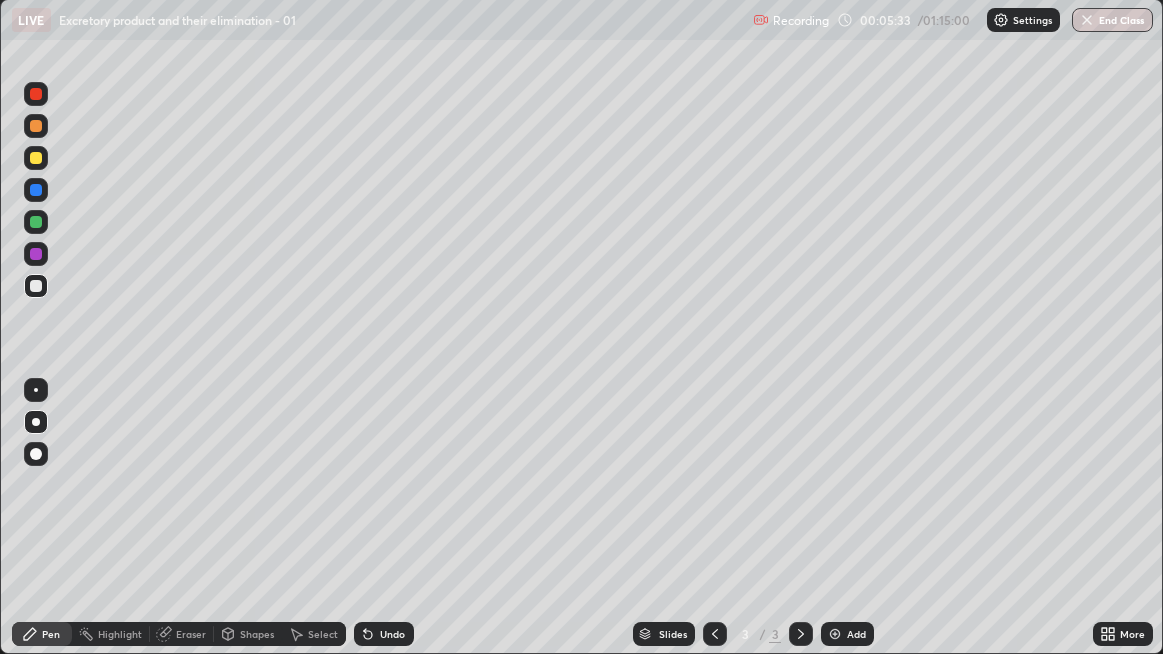 click on "Add" at bounding box center [847, 634] 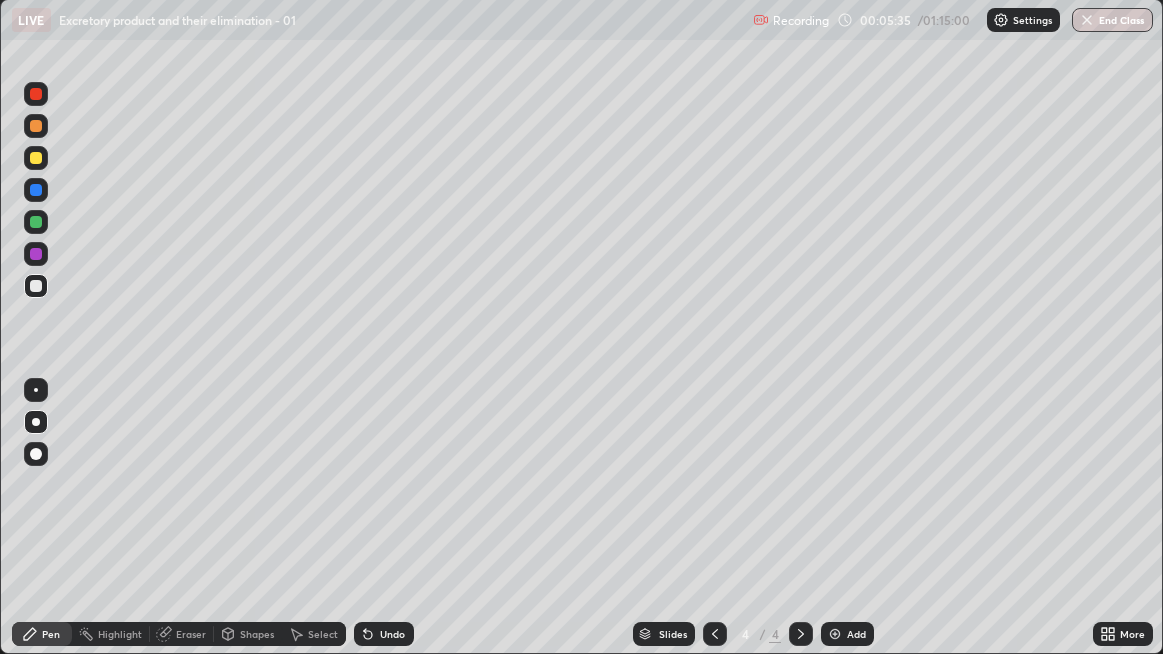 click at bounding box center [36, 286] 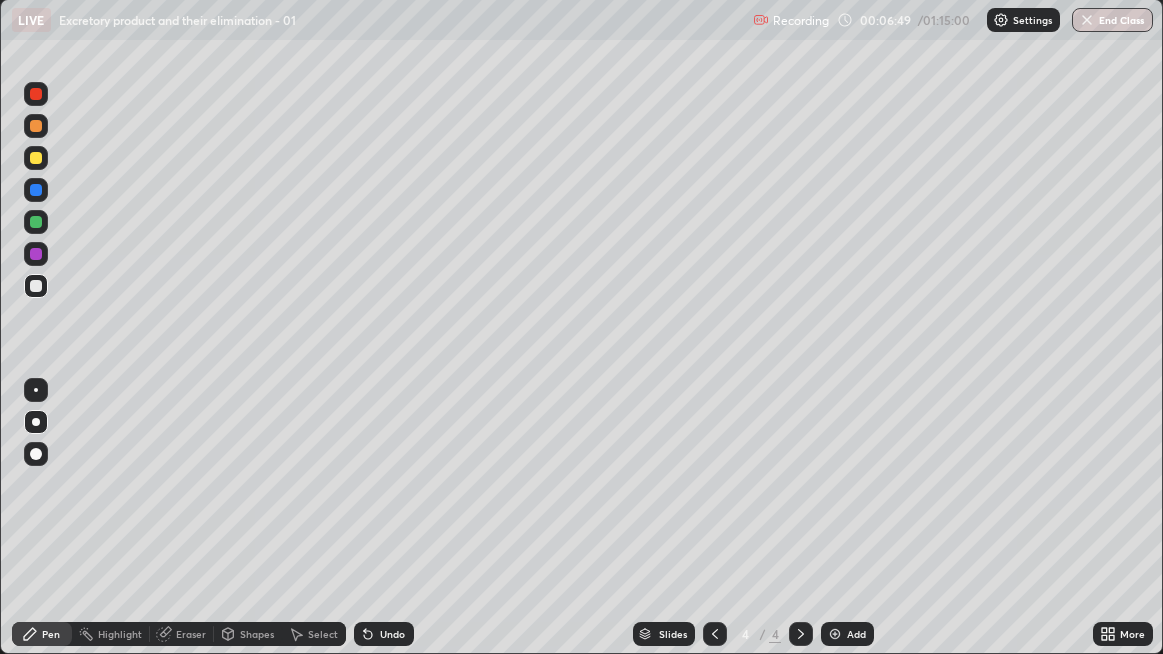 click at bounding box center (36, 286) 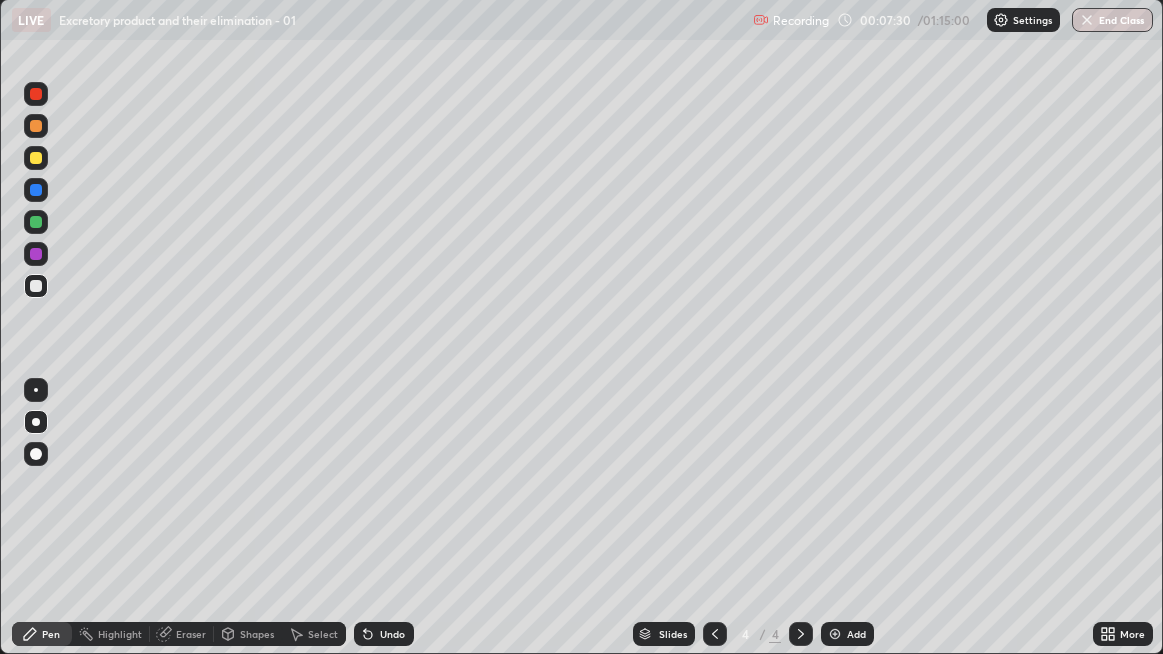 click at bounding box center [36, 94] 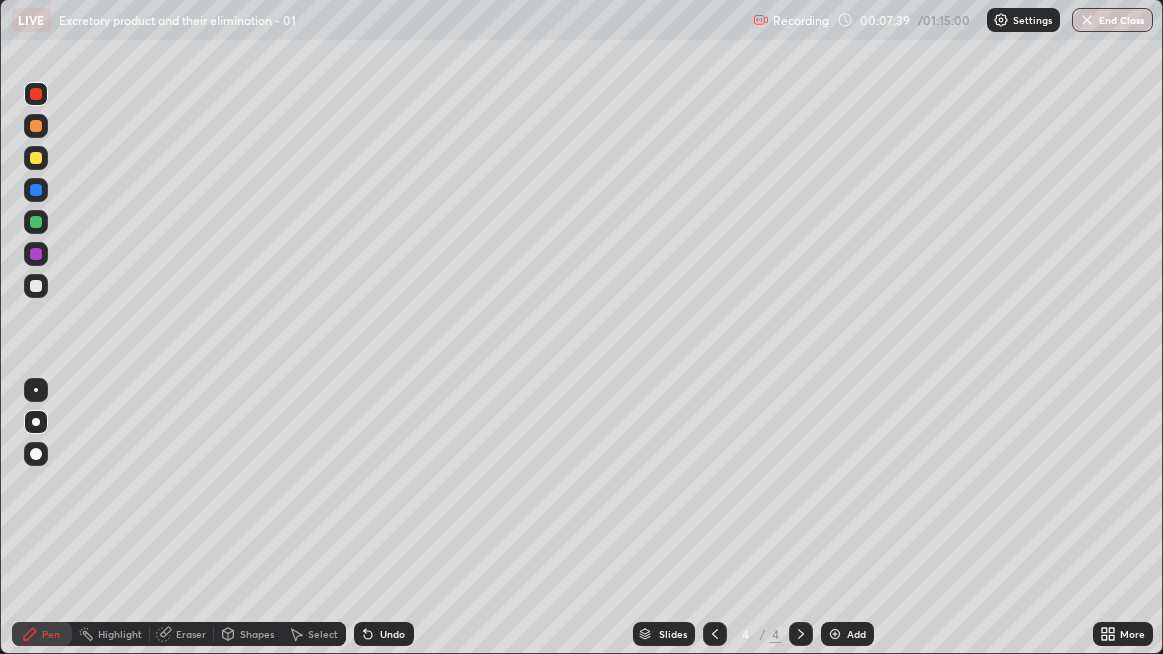 click at bounding box center [36, 190] 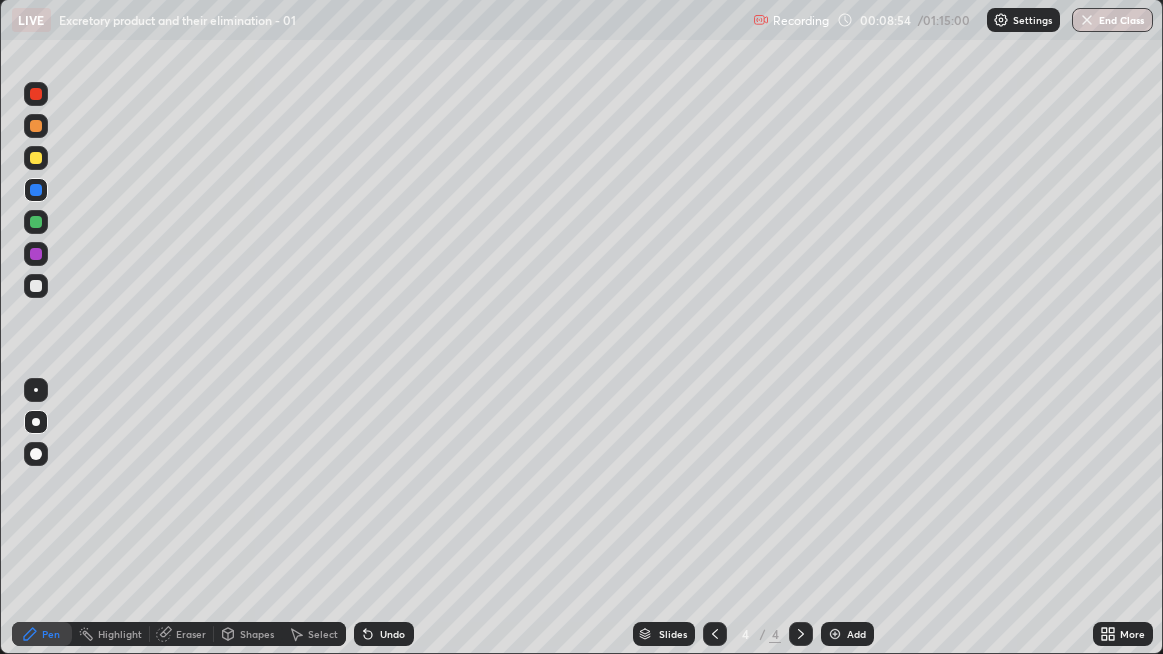 click at bounding box center (36, 286) 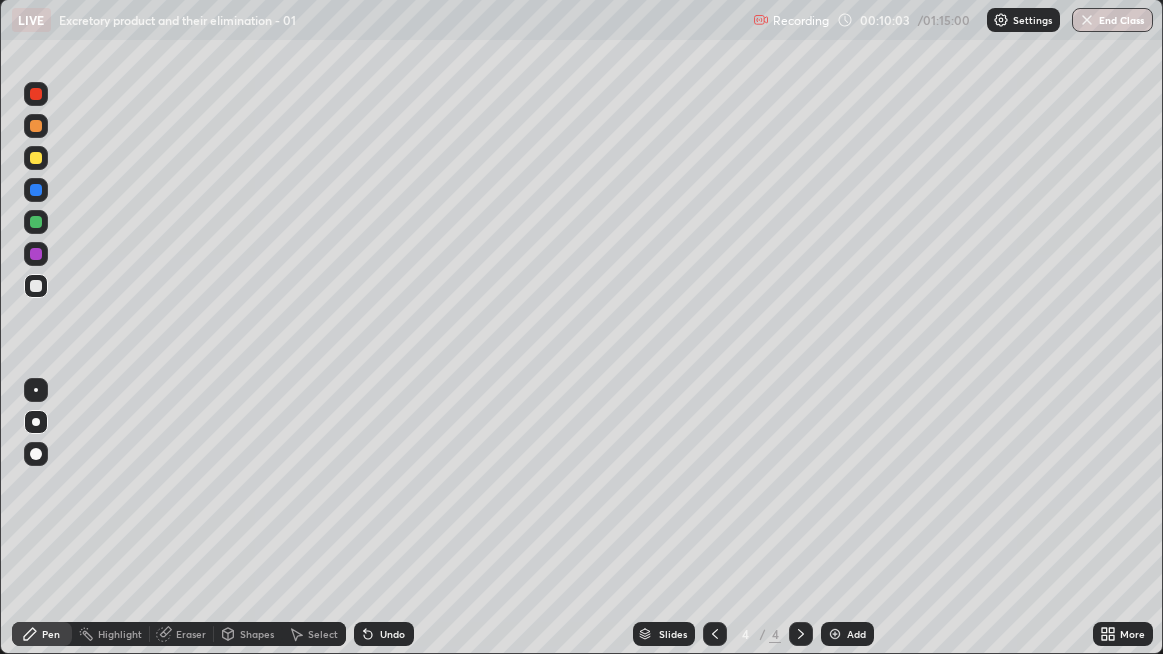 click on "Undo" at bounding box center [392, 634] 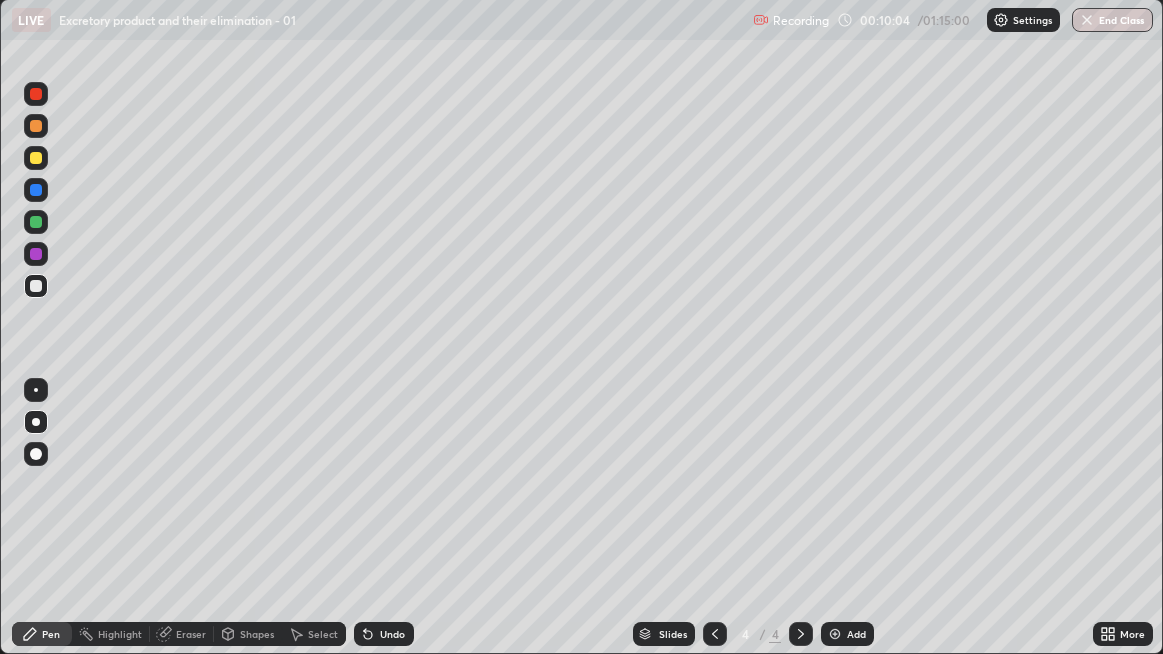 click on "Undo" at bounding box center (392, 634) 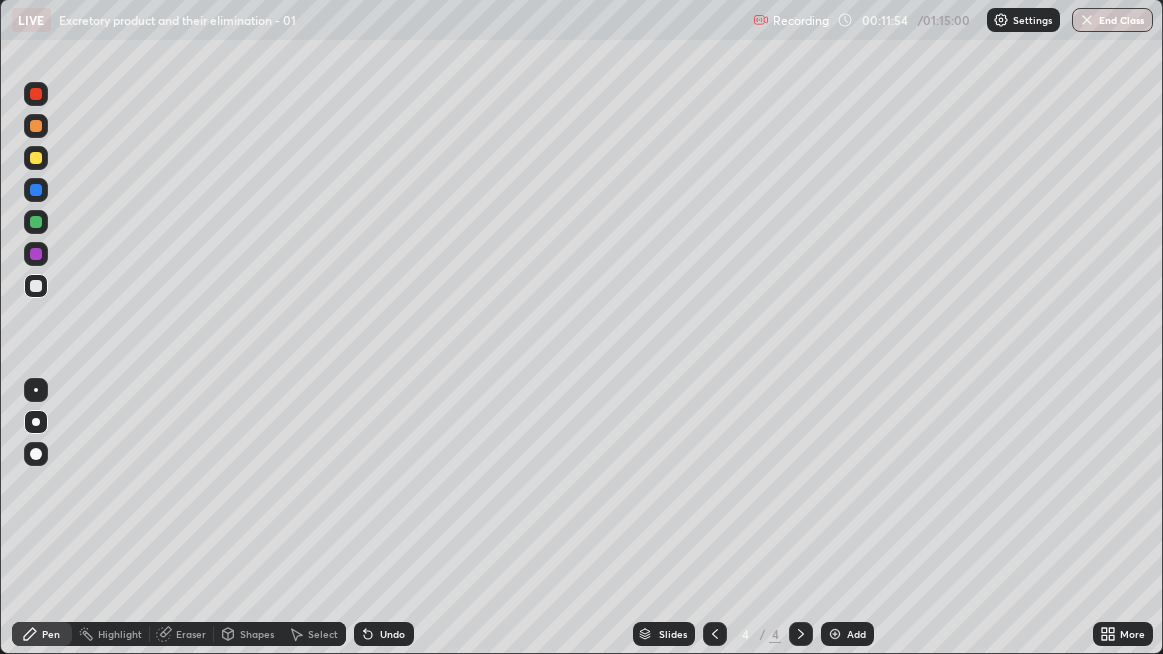 click at bounding box center (36, 286) 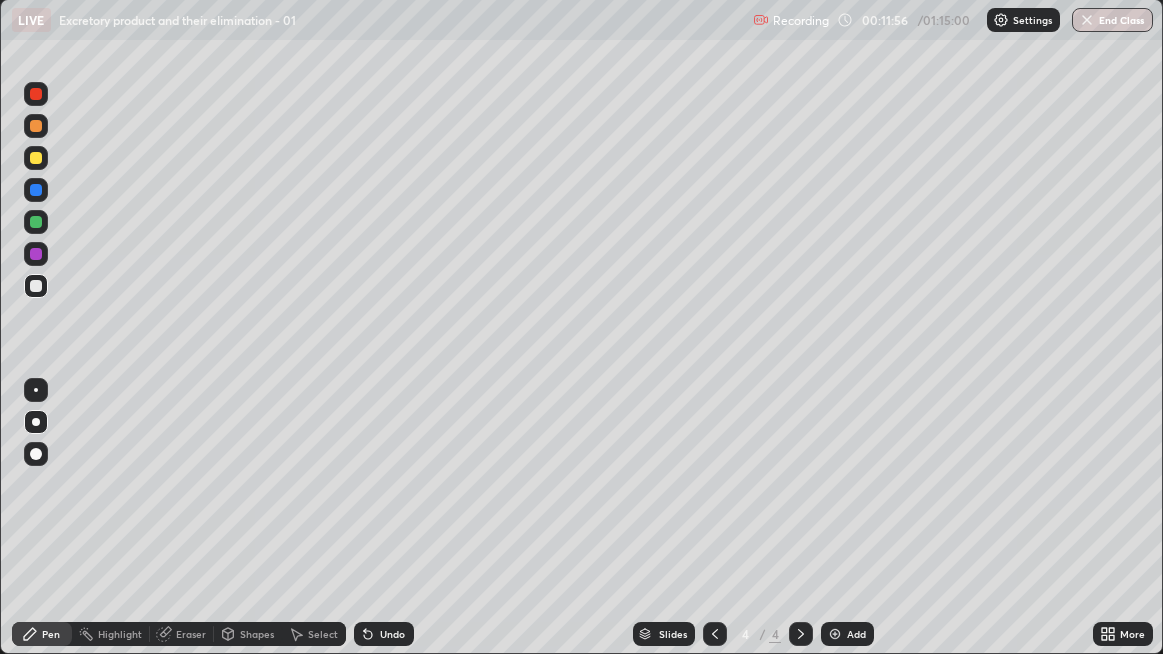 click at bounding box center [36, 190] 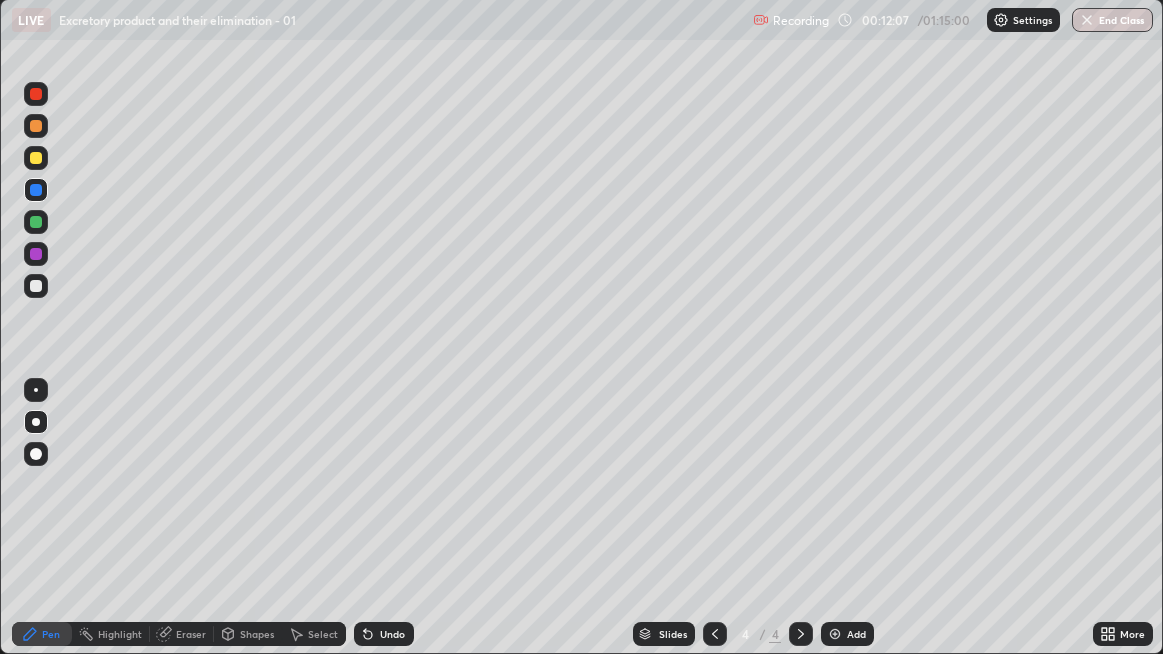 click at bounding box center (36, 286) 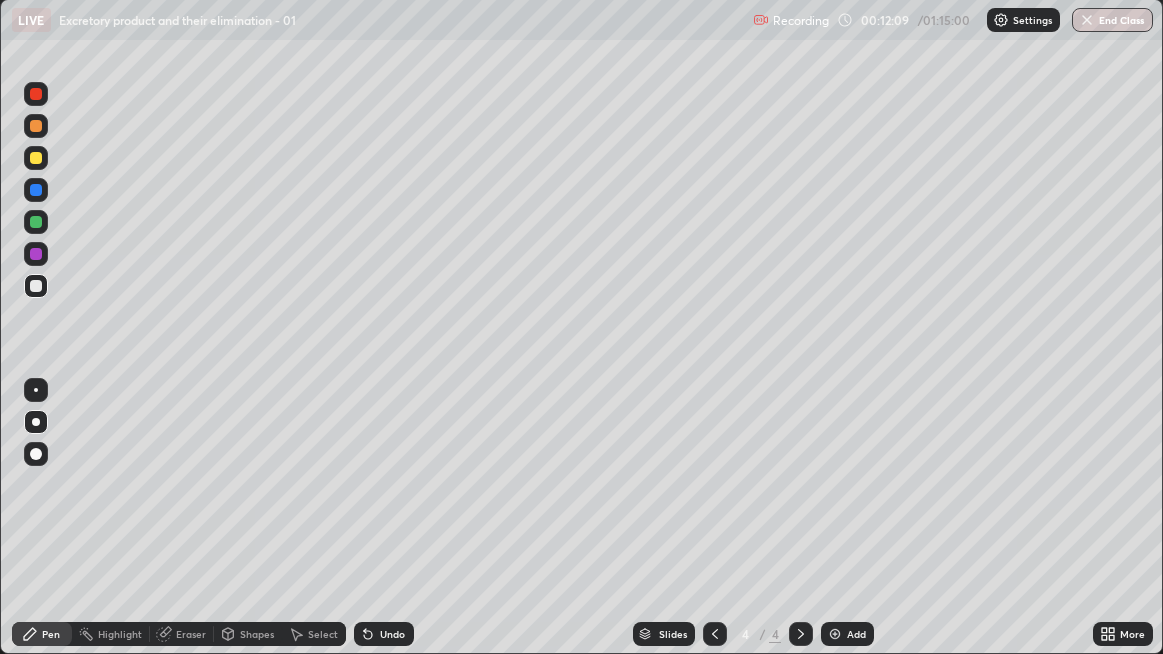 click on "Eraser" at bounding box center (191, 634) 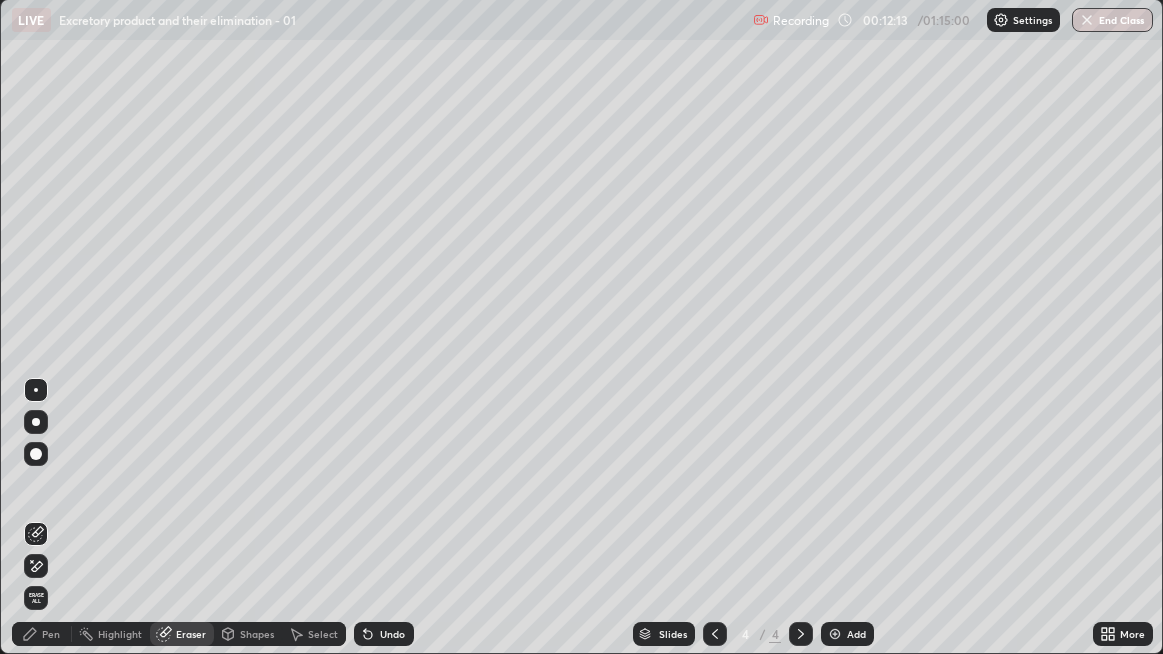 click on "Pen" at bounding box center [51, 634] 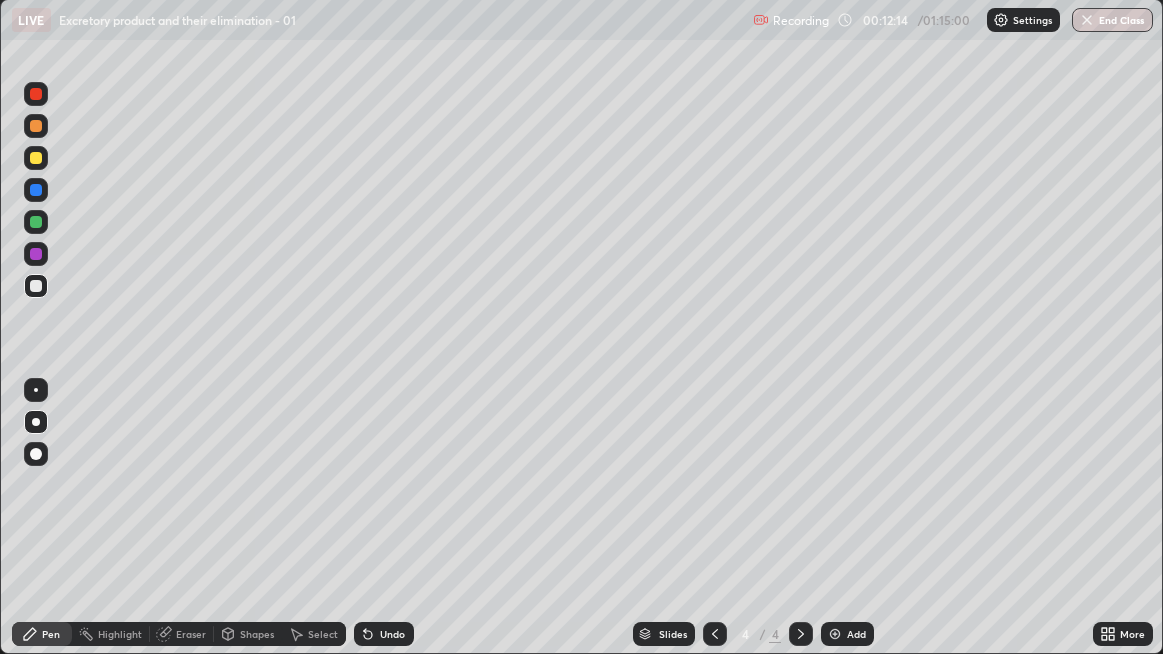 click at bounding box center (36, 94) 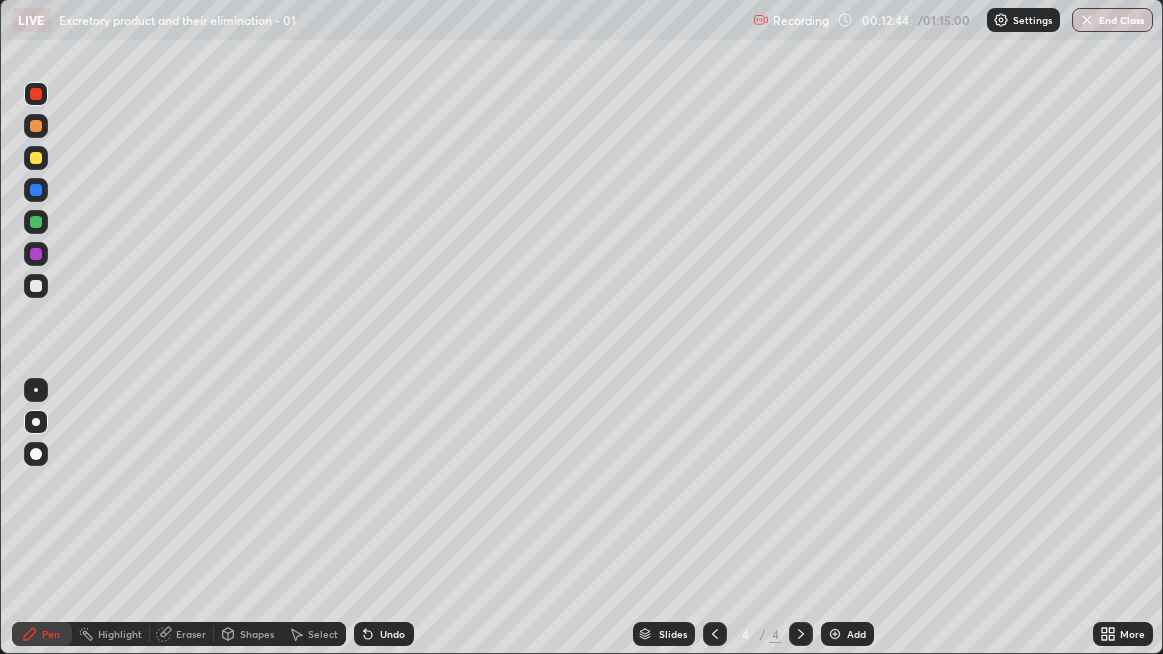 click at bounding box center (36, 286) 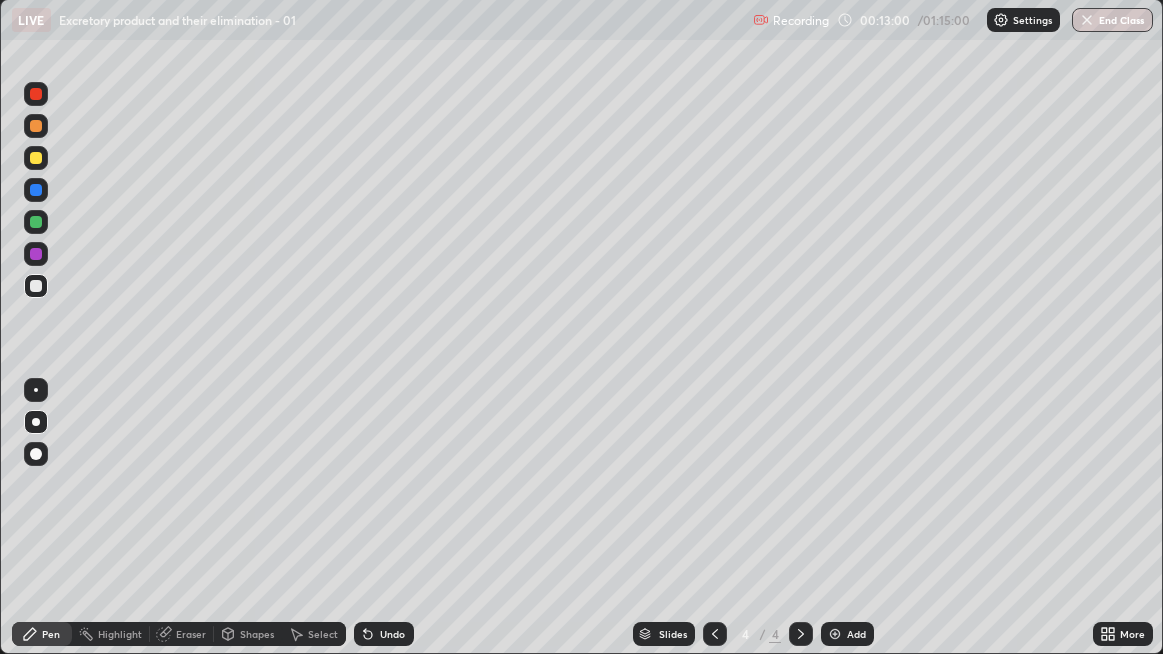 click at bounding box center (36, 286) 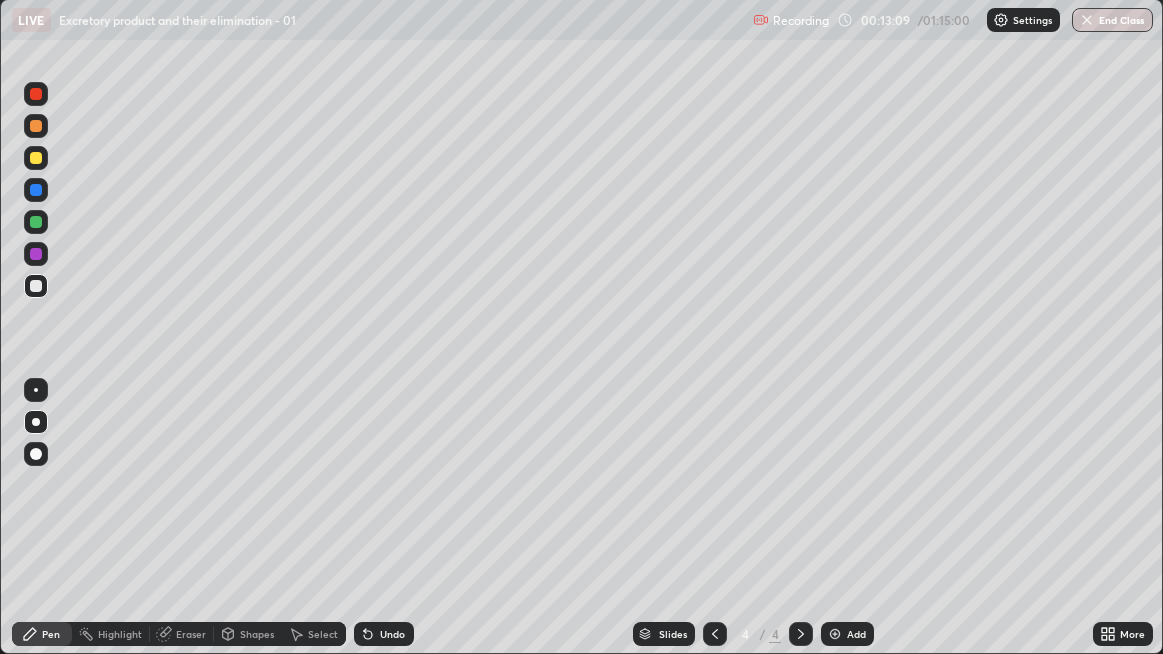 click on "Add" at bounding box center [856, 634] 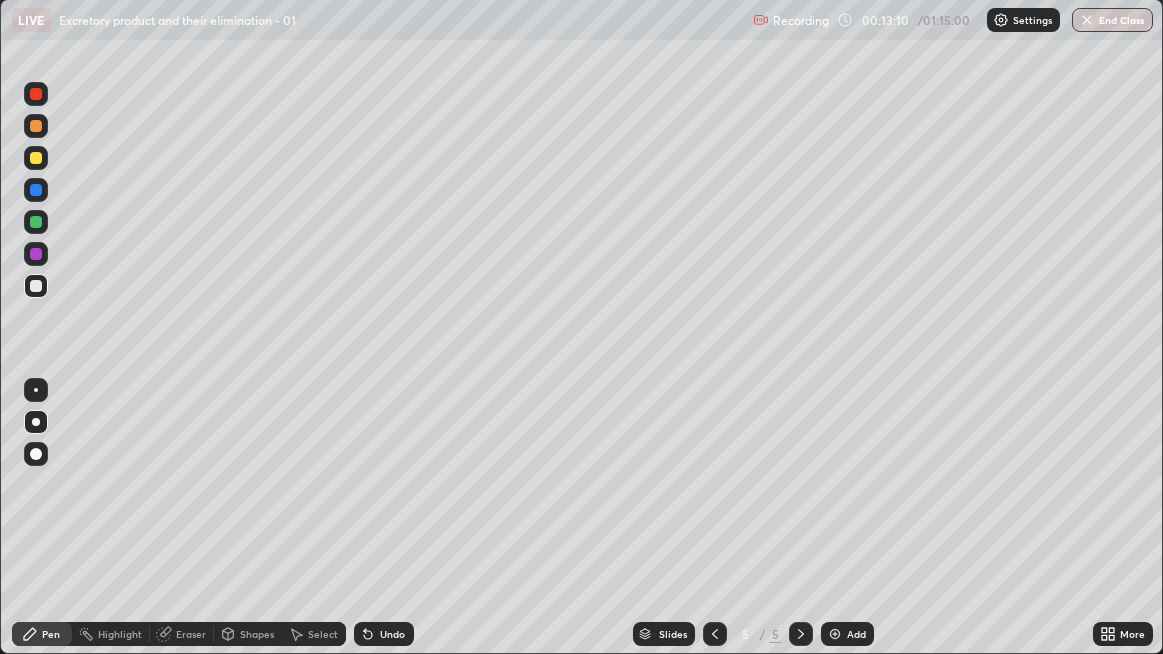 click at bounding box center (36, 286) 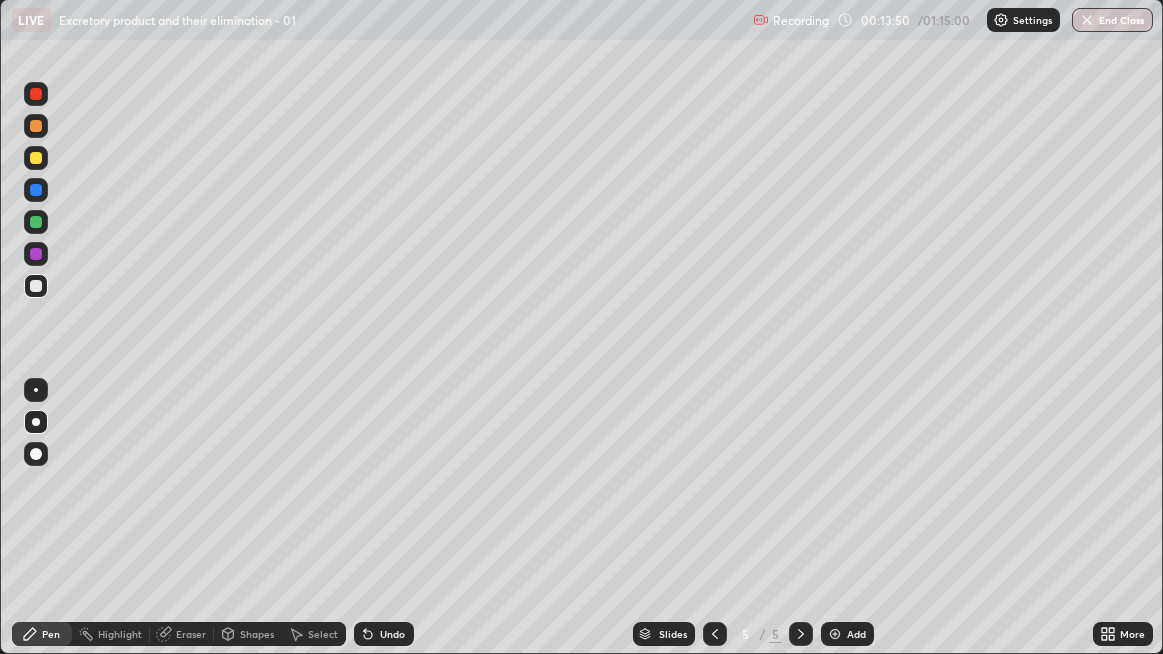 click at bounding box center (36, 286) 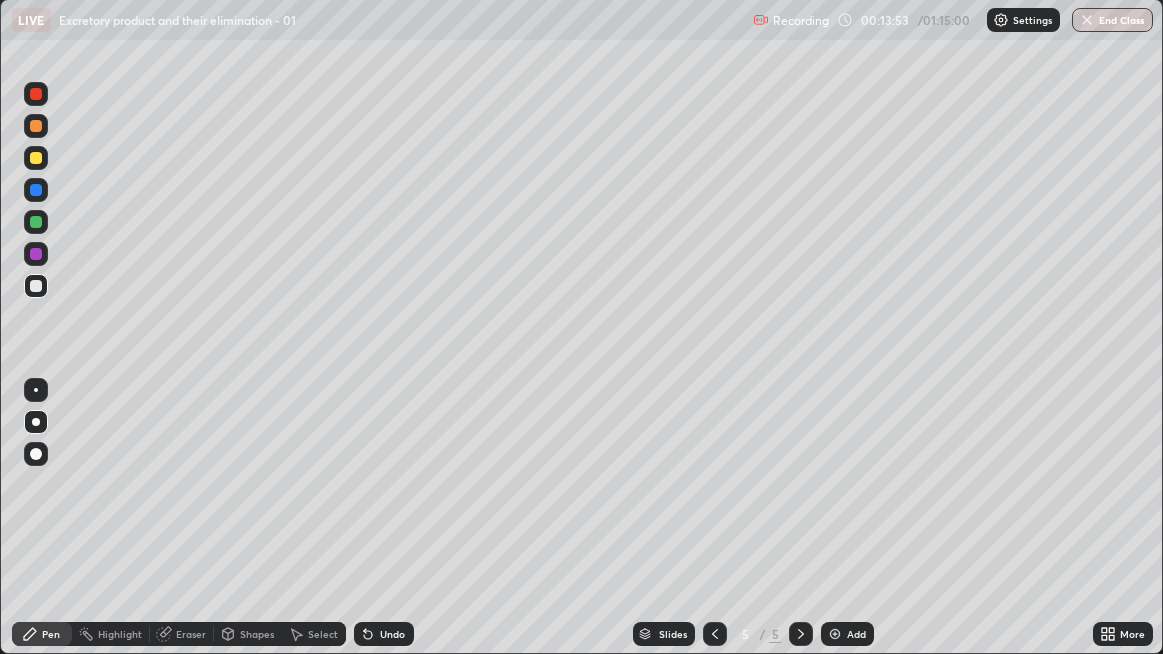 click at bounding box center [36, 286] 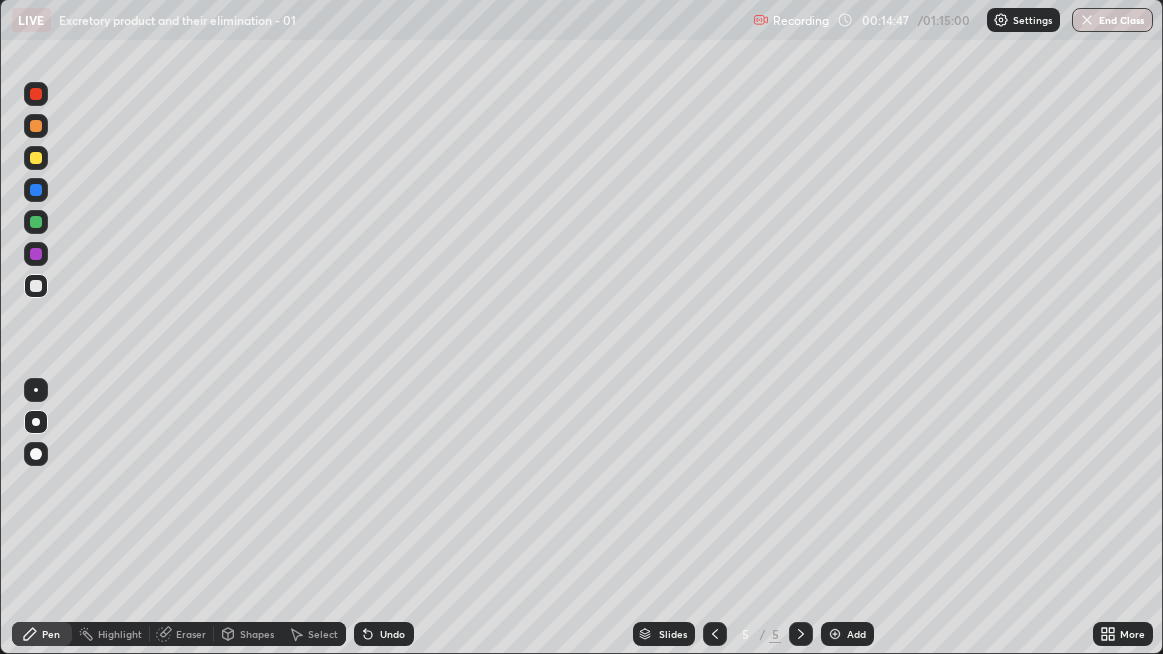 click at bounding box center [36, 286] 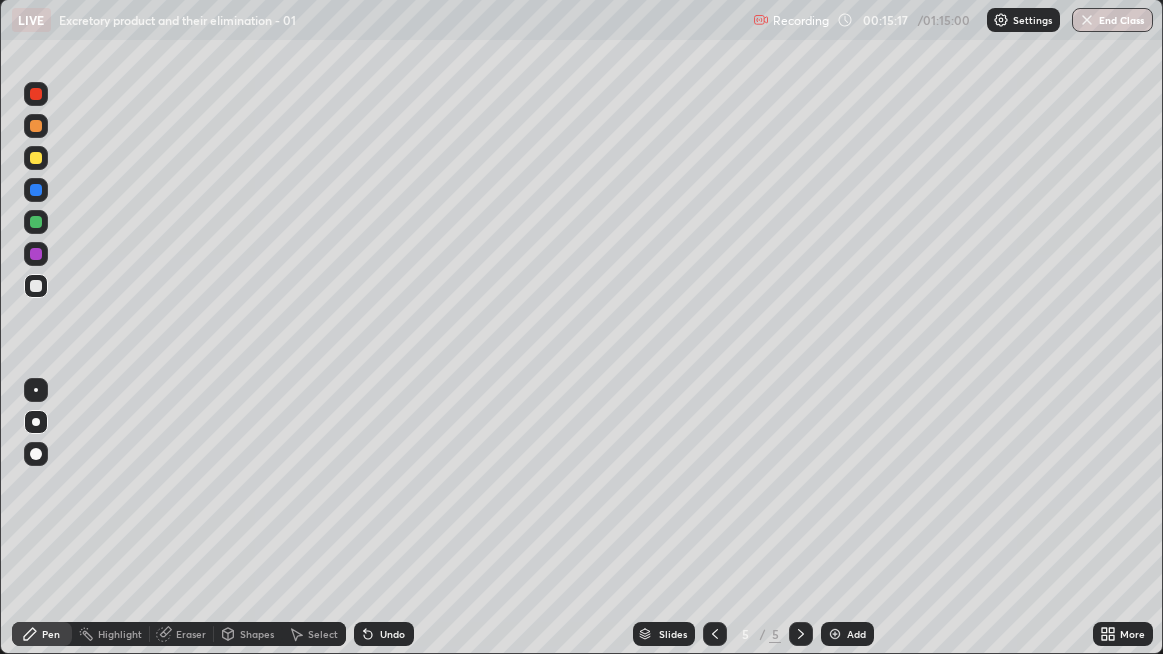 click at bounding box center (36, 286) 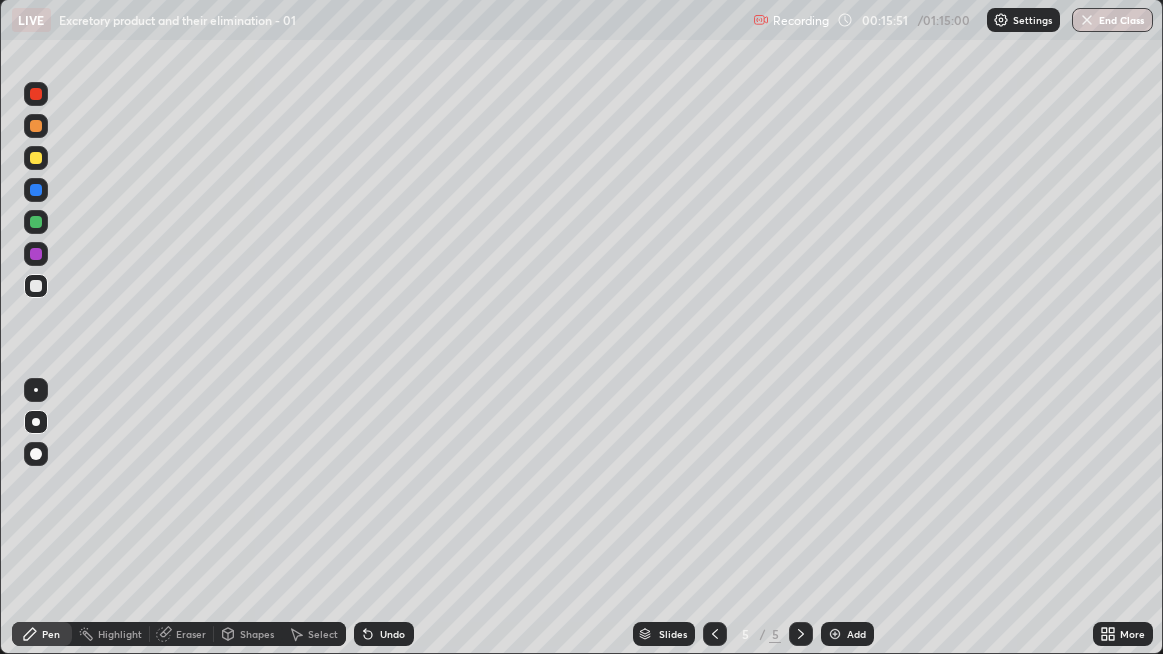 click at bounding box center [36, 286] 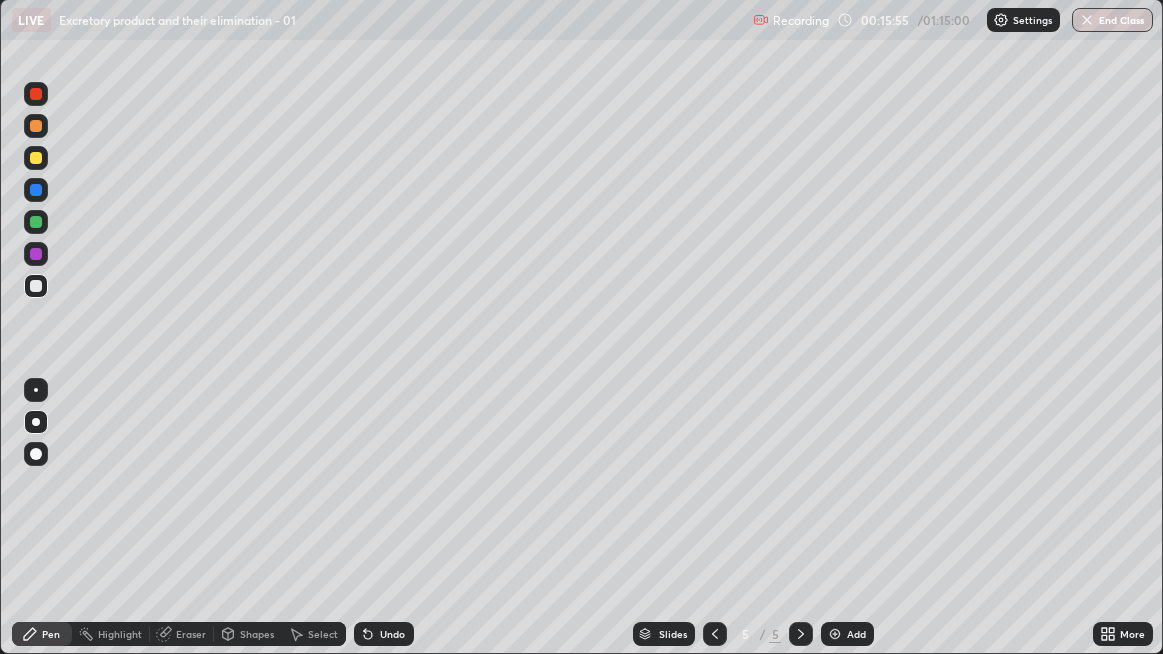 click at bounding box center (835, 634) 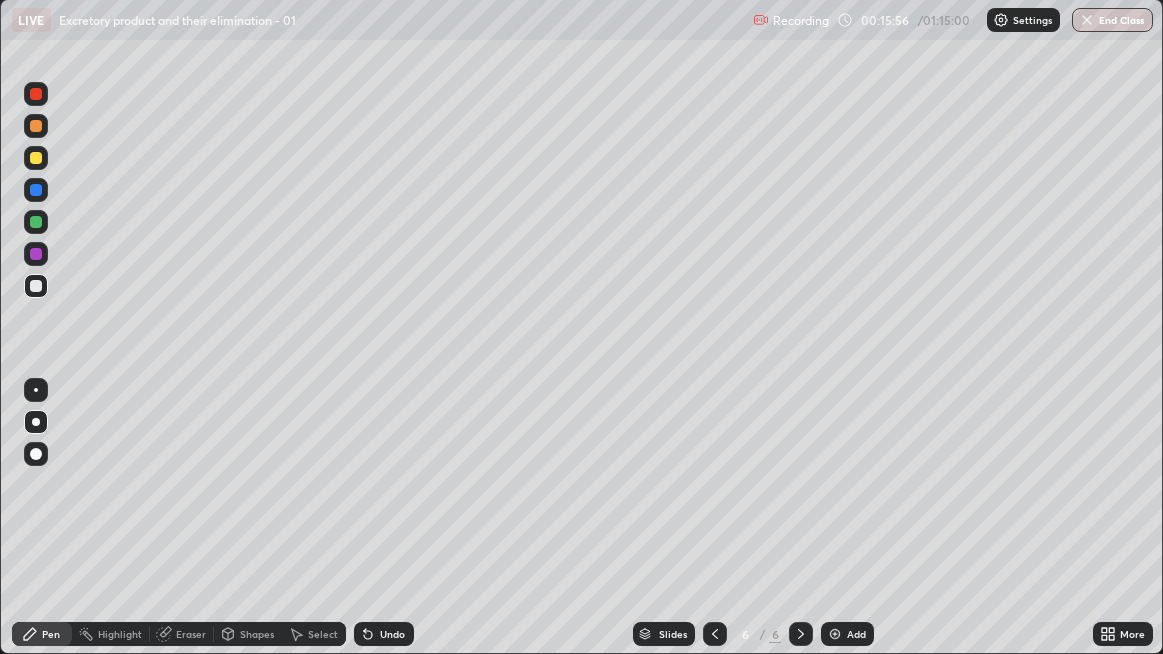 click at bounding box center [36, 286] 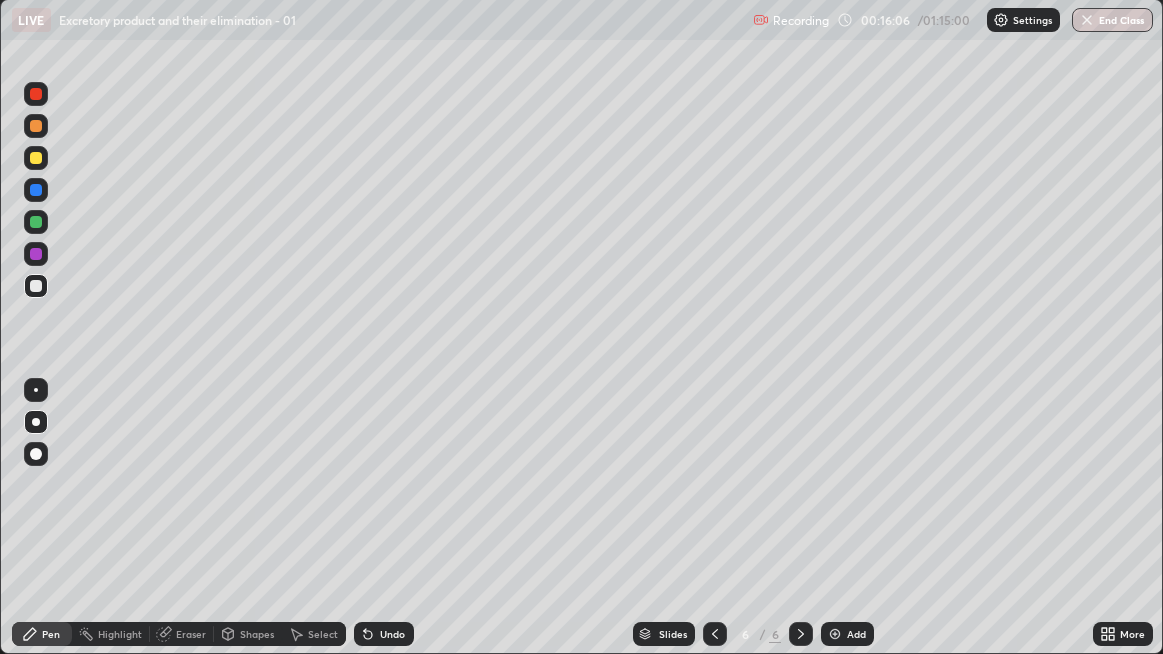 click at bounding box center [36, 286] 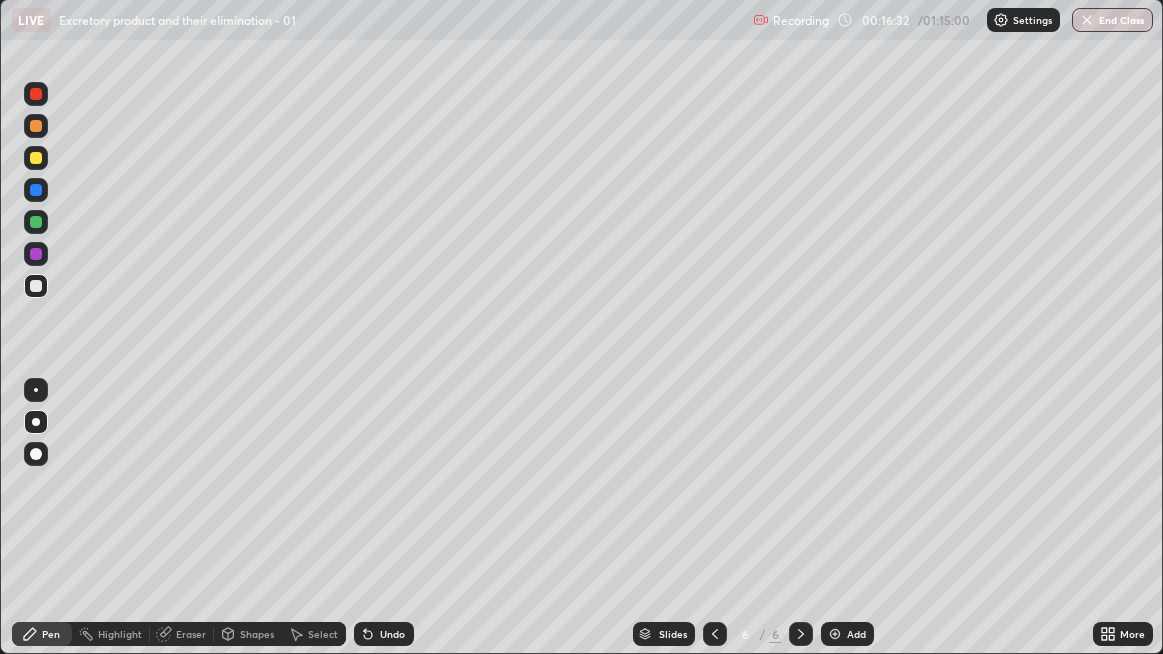 click at bounding box center [36, 286] 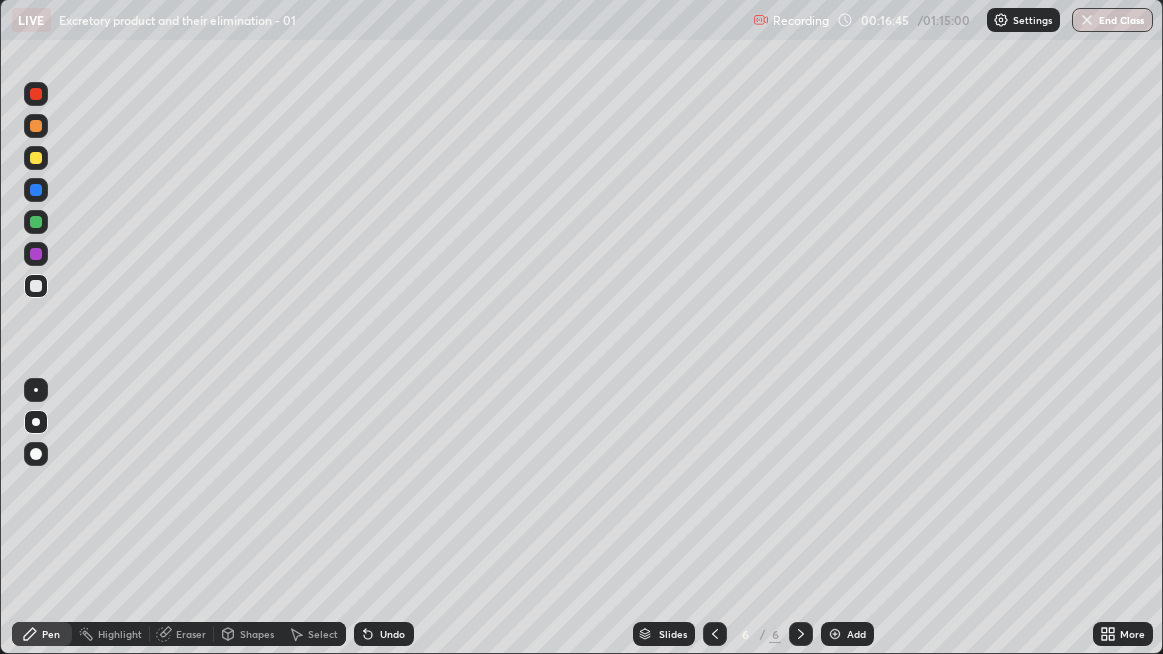 click at bounding box center [36, 286] 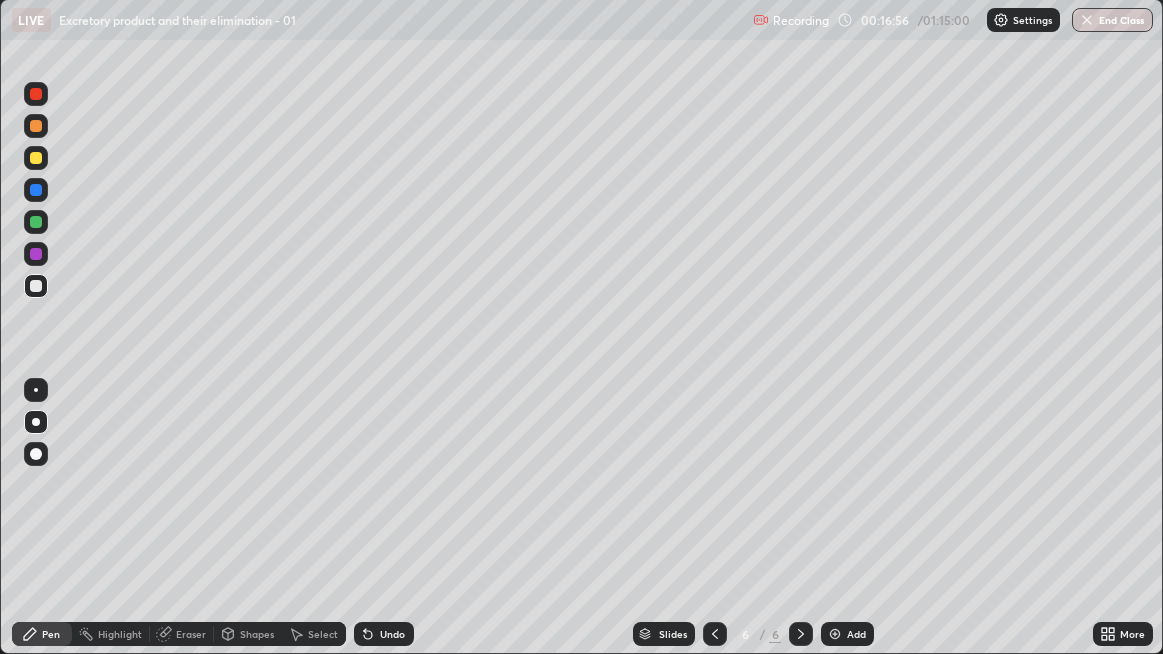 click at bounding box center (36, 158) 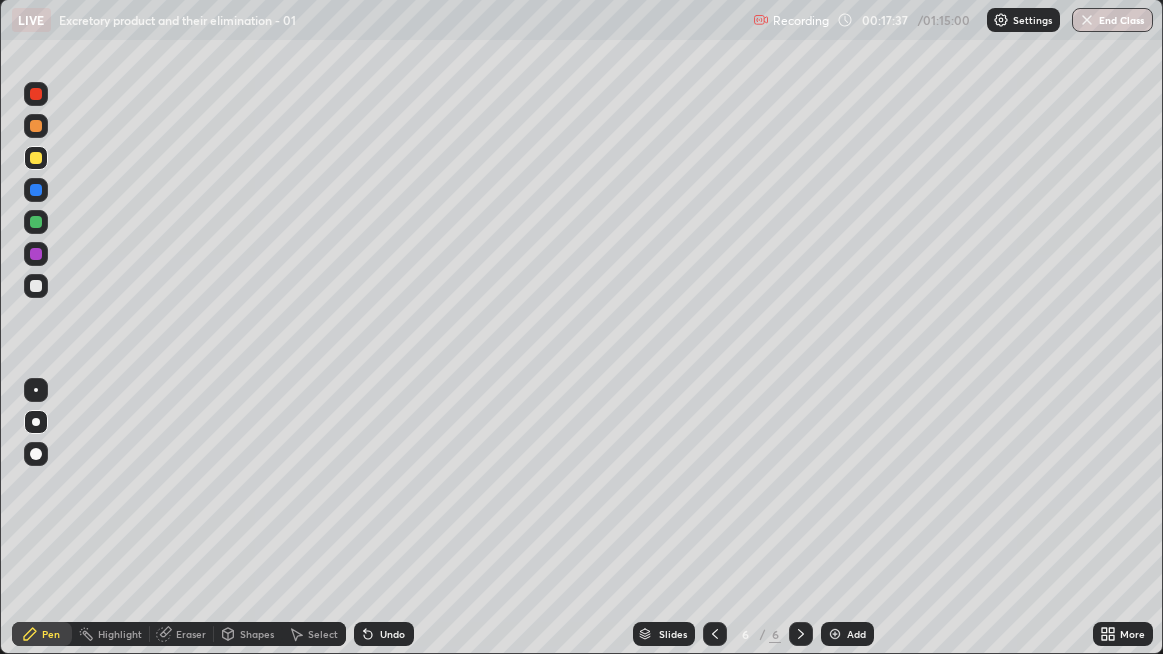 click on "Select" at bounding box center [323, 634] 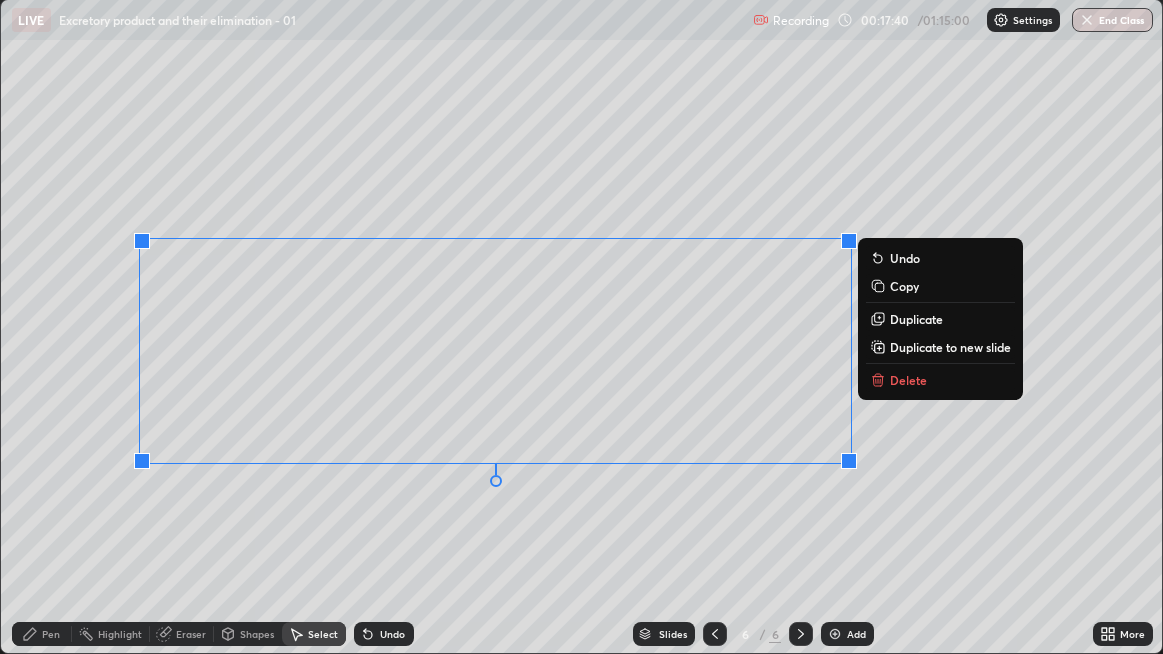 click on "Delete" at bounding box center [908, 380] 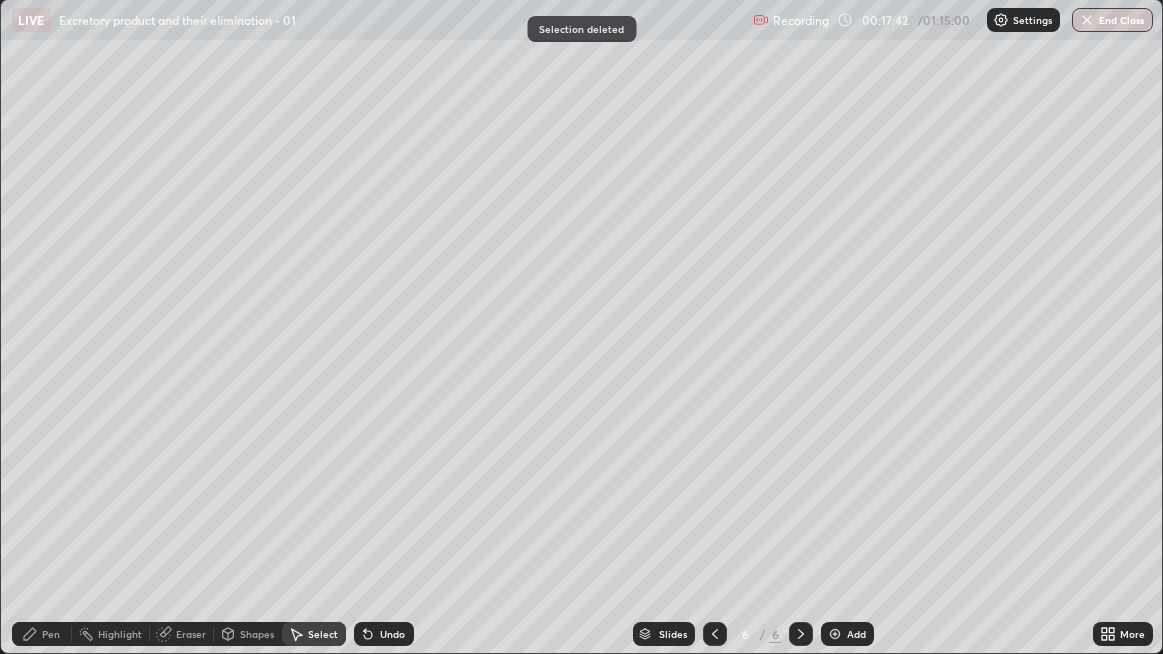 click on "Pen" at bounding box center (51, 634) 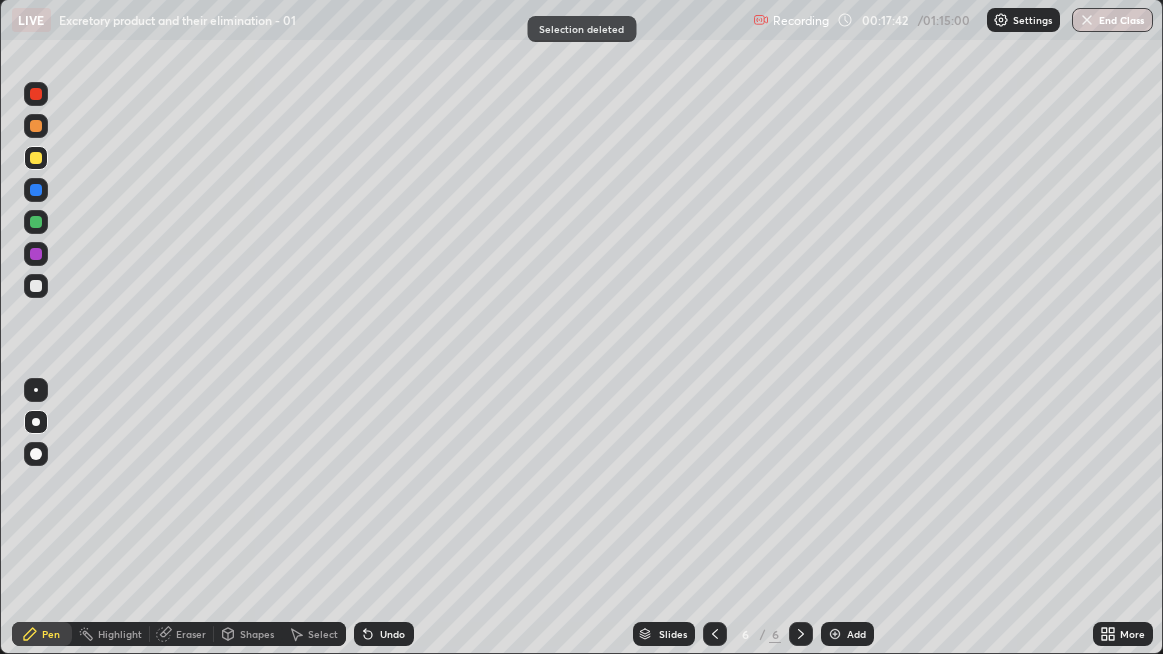 click at bounding box center (36, 286) 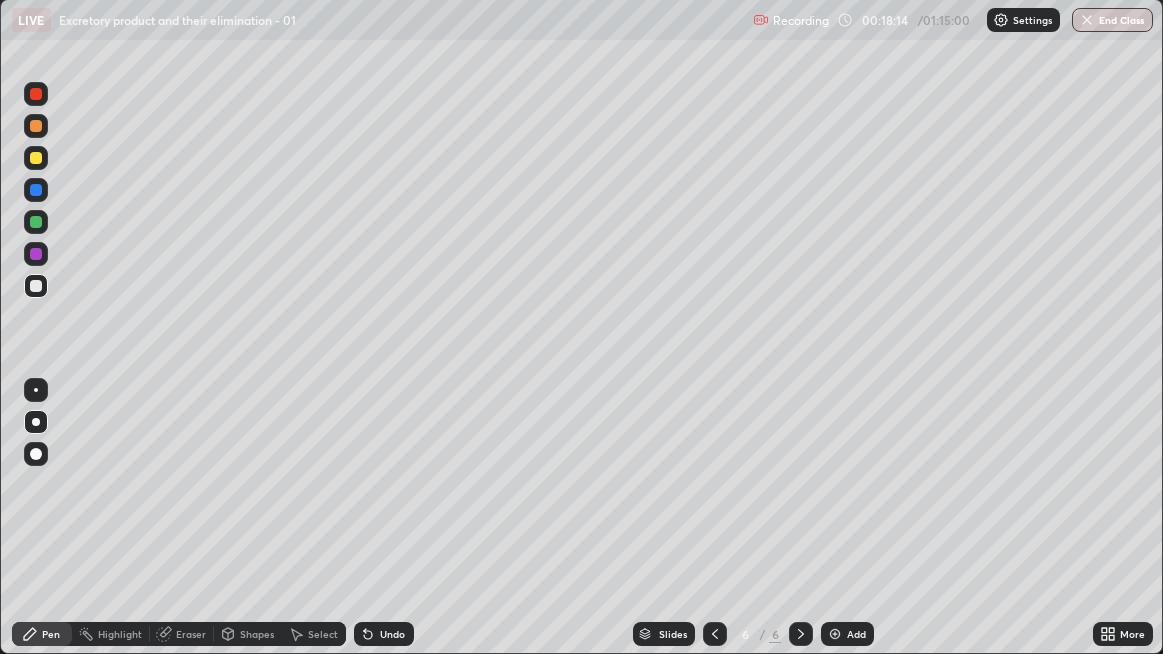 click at bounding box center (36, 286) 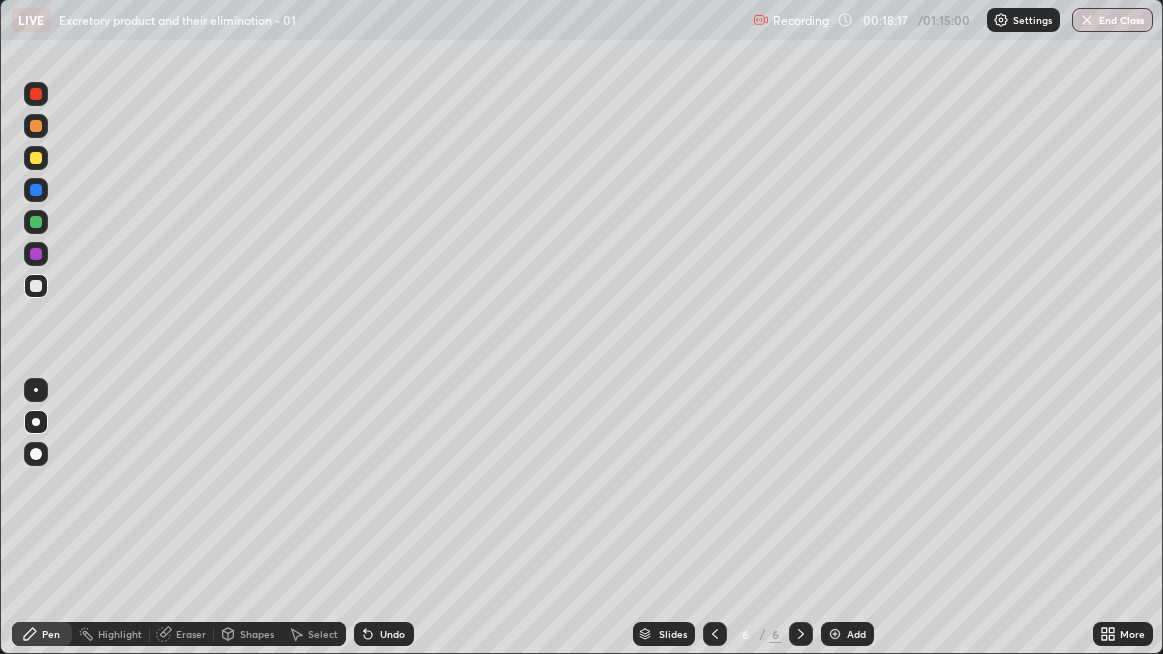 click at bounding box center (36, 286) 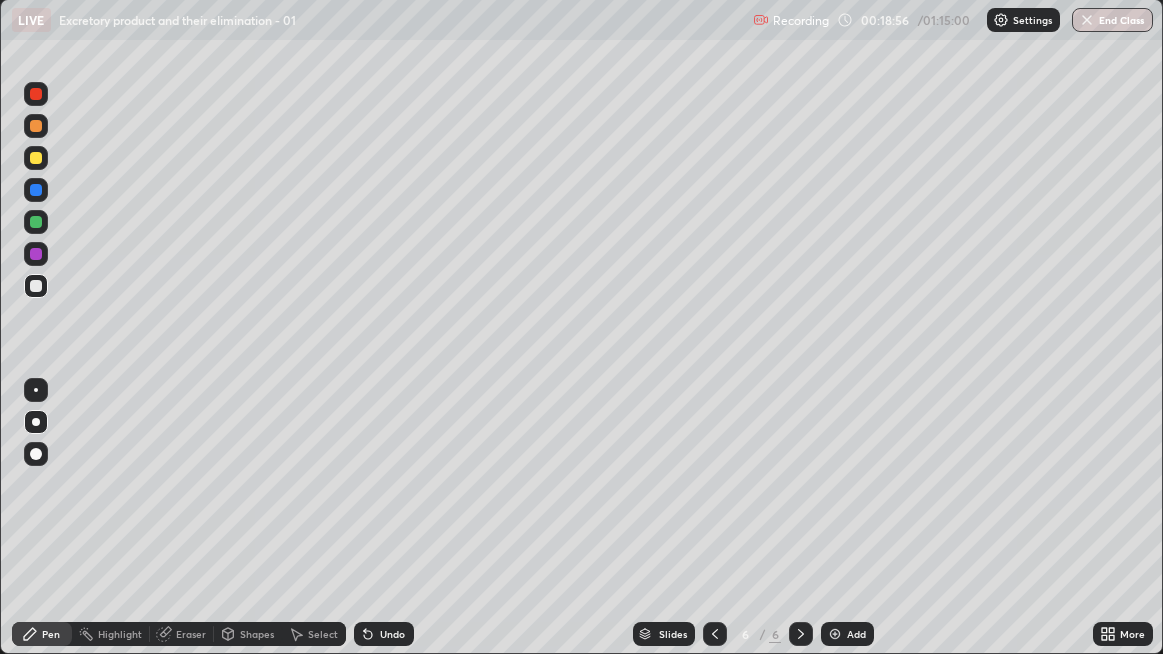 click at bounding box center [36, 286] 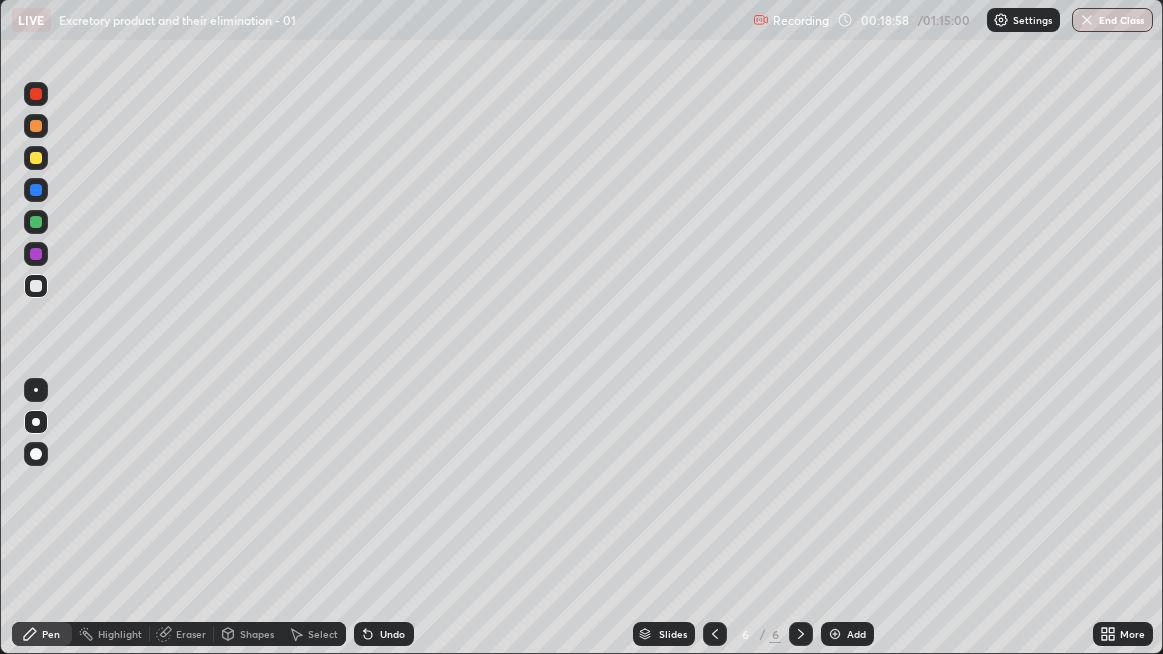 click at bounding box center [36, 286] 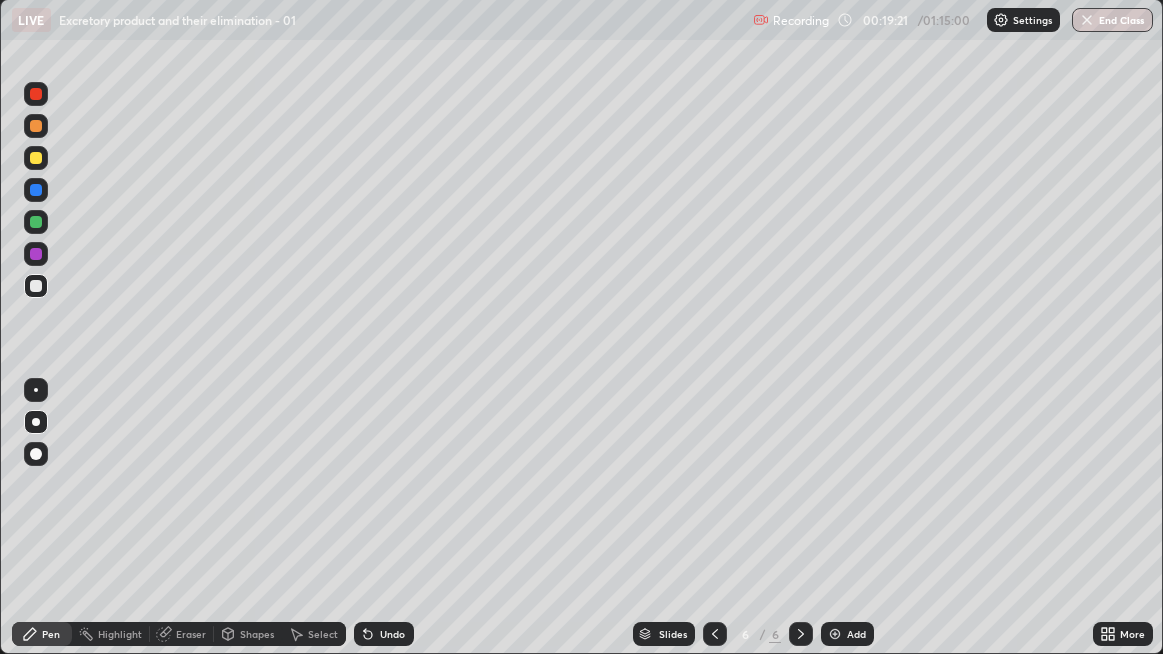 click at bounding box center [36, 286] 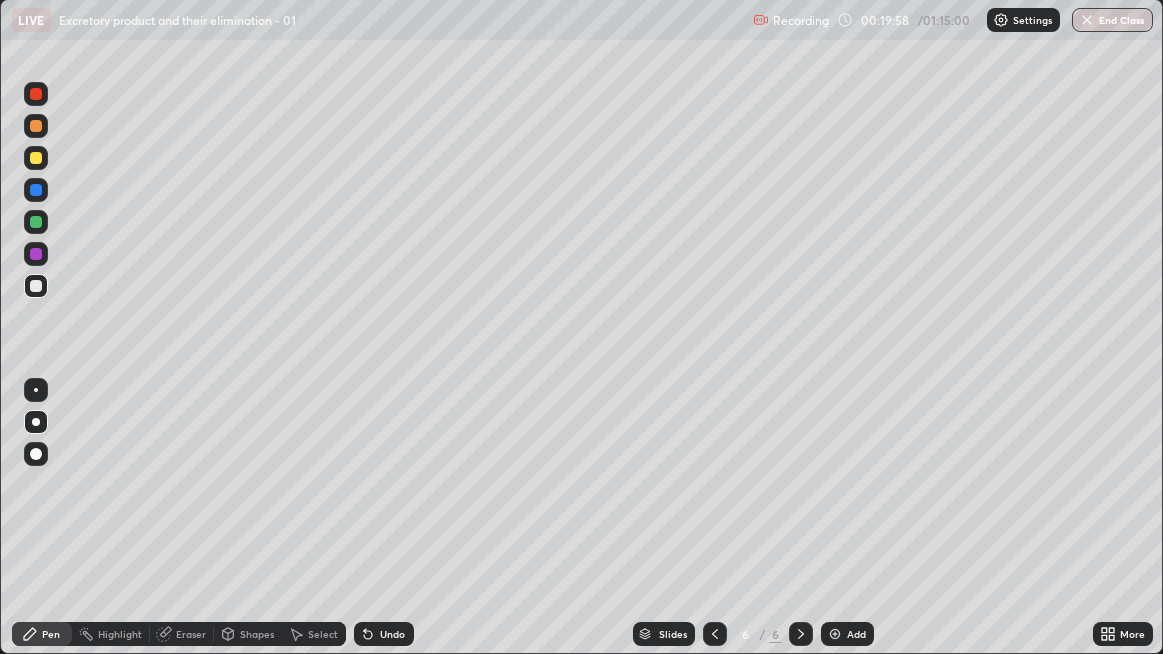 click at bounding box center (36, 286) 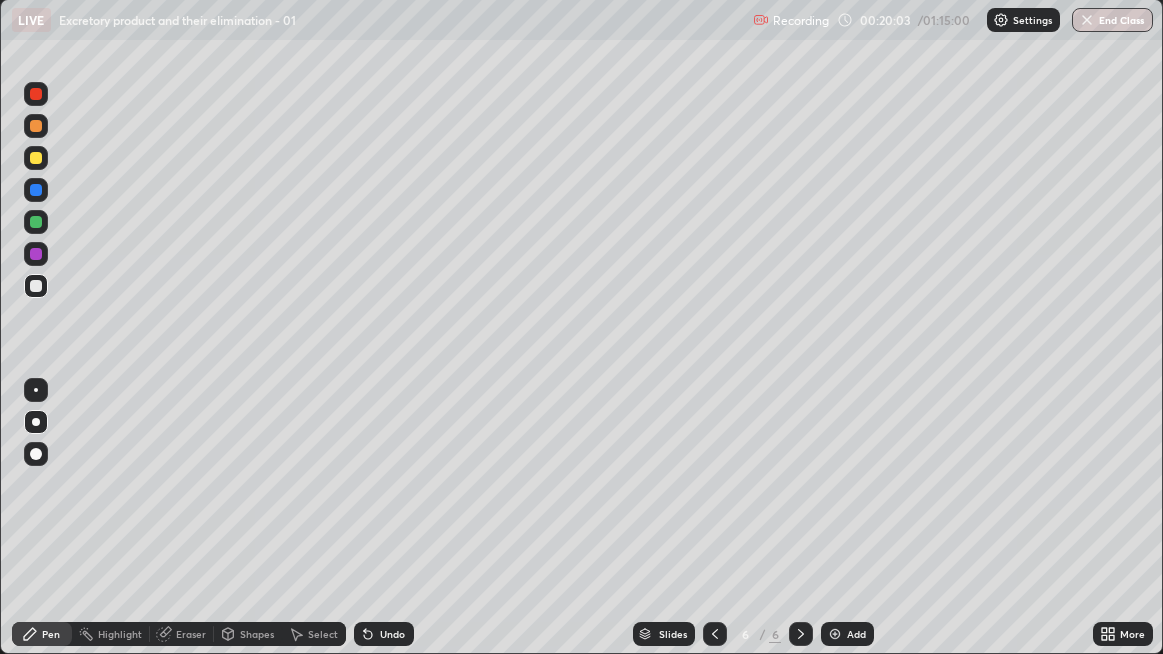 click at bounding box center [36, 254] 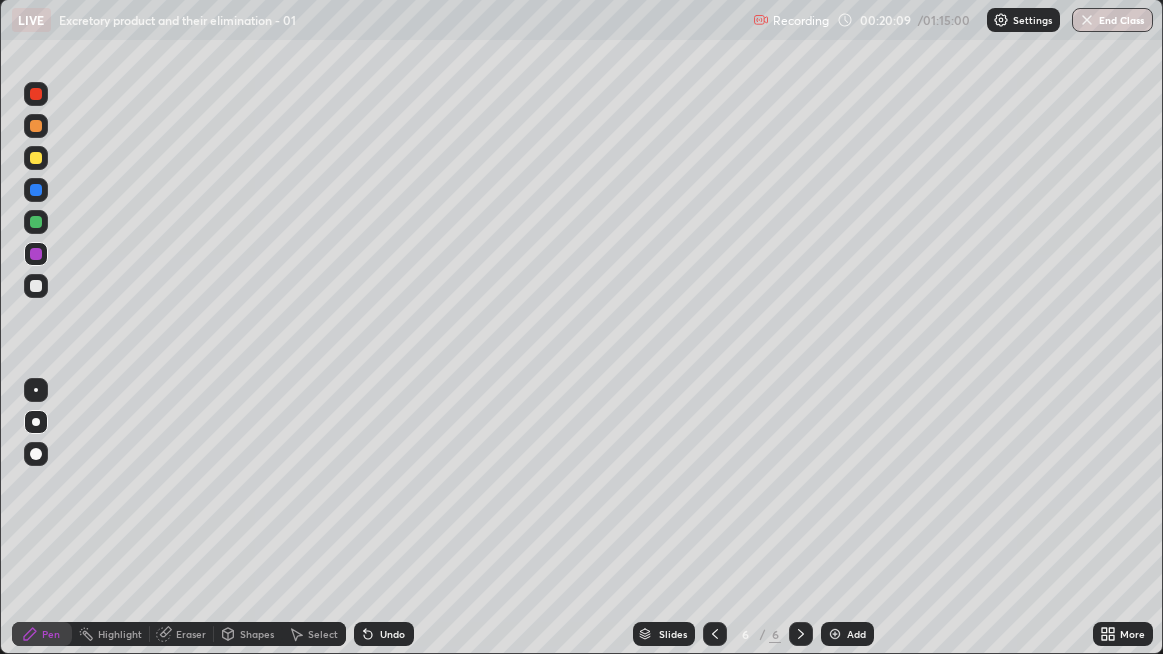 click on "Add" at bounding box center (847, 634) 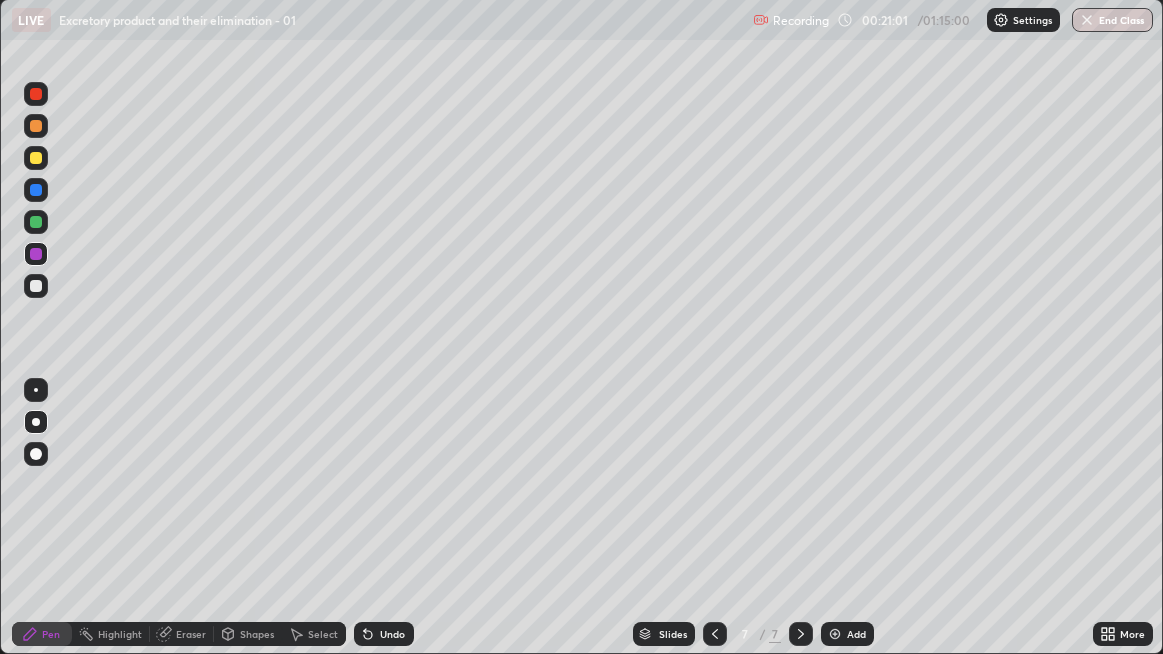 click at bounding box center [36, 286] 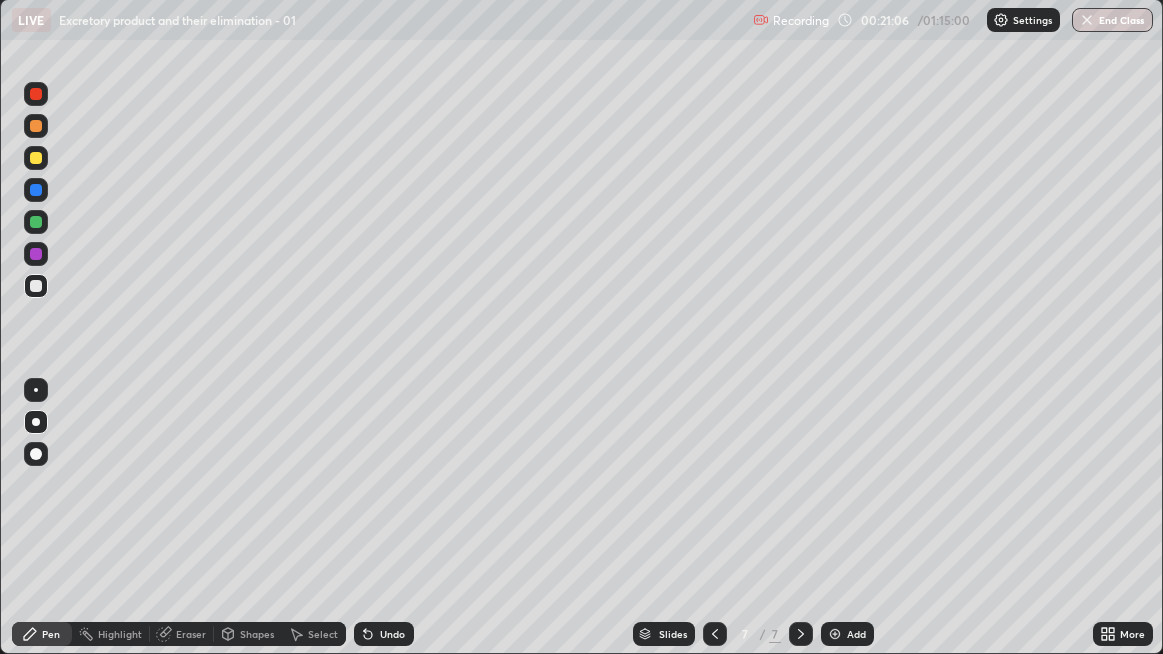 click at bounding box center [36, 286] 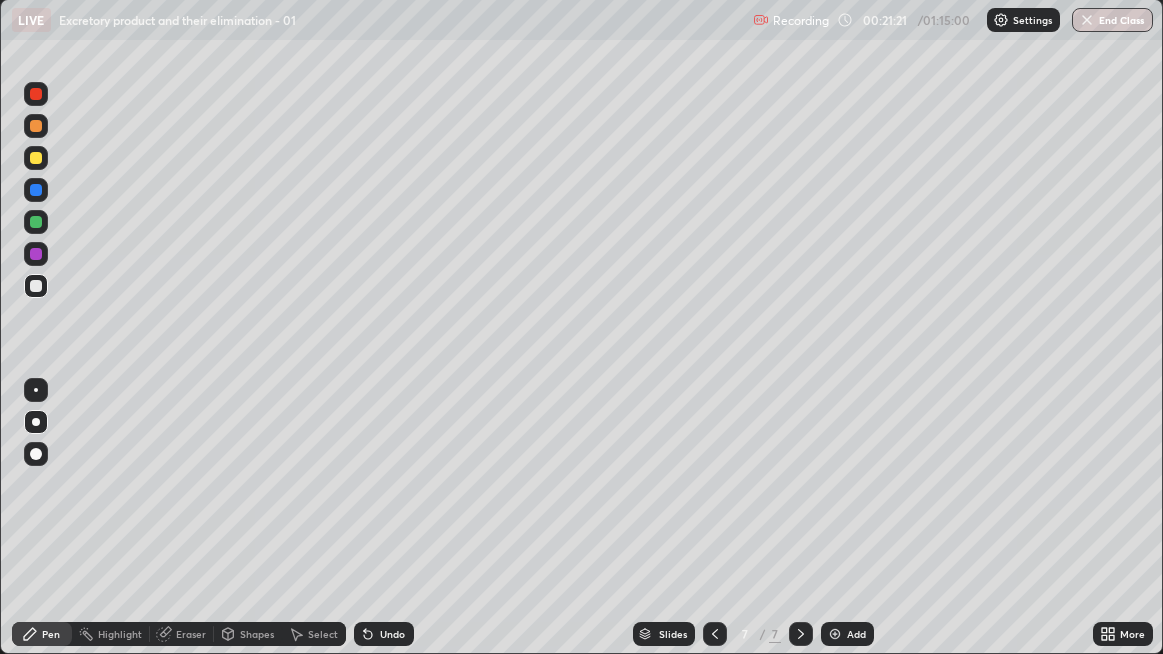 click at bounding box center [36, 286] 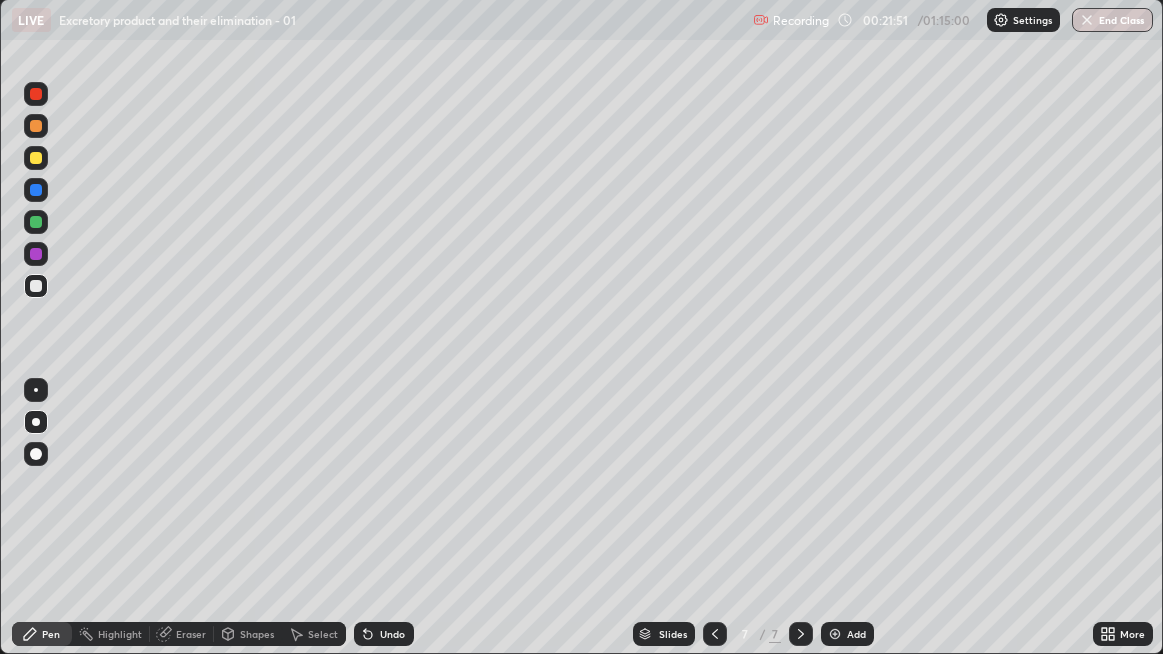 click at bounding box center (36, 286) 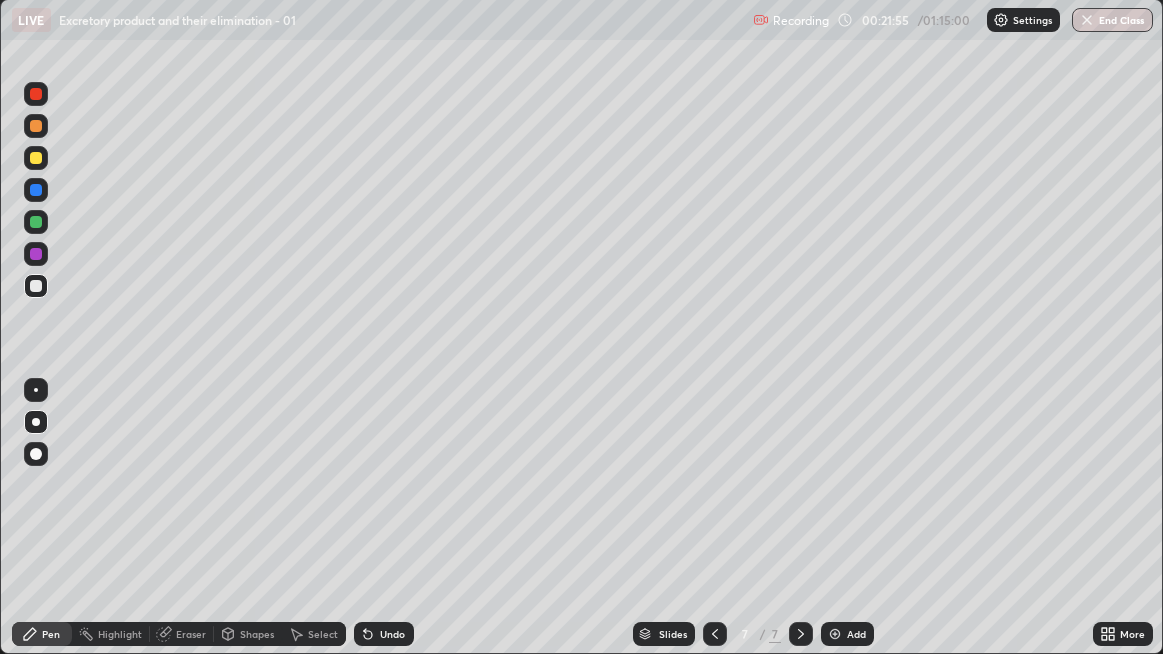 click at bounding box center (36, 286) 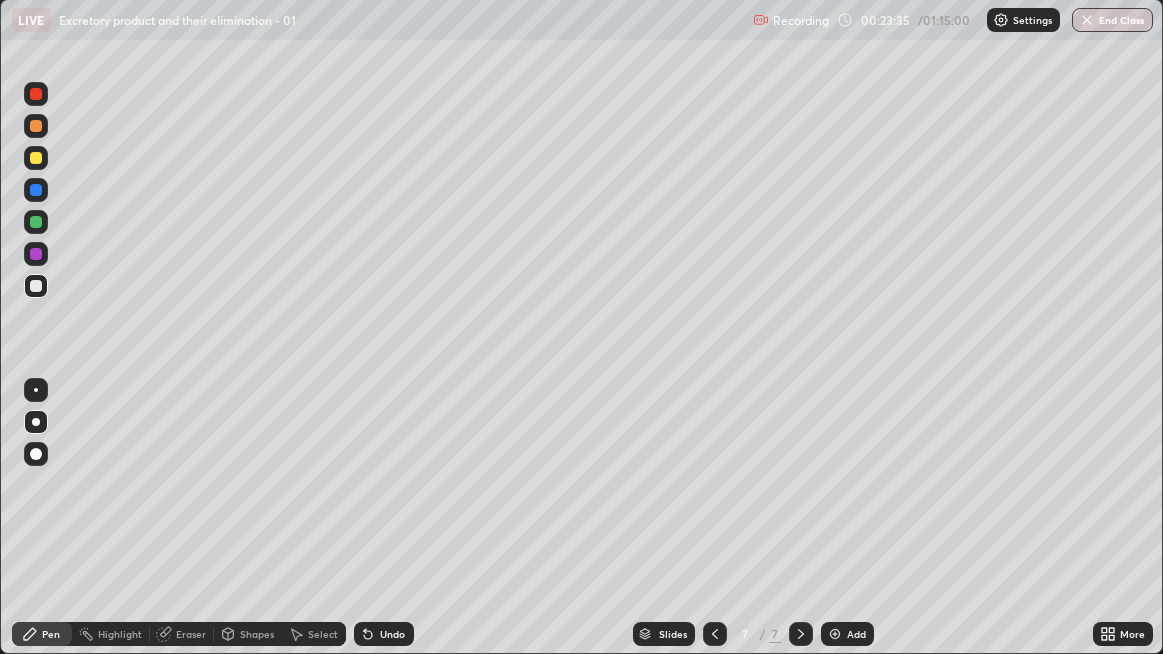 click at bounding box center (36, 286) 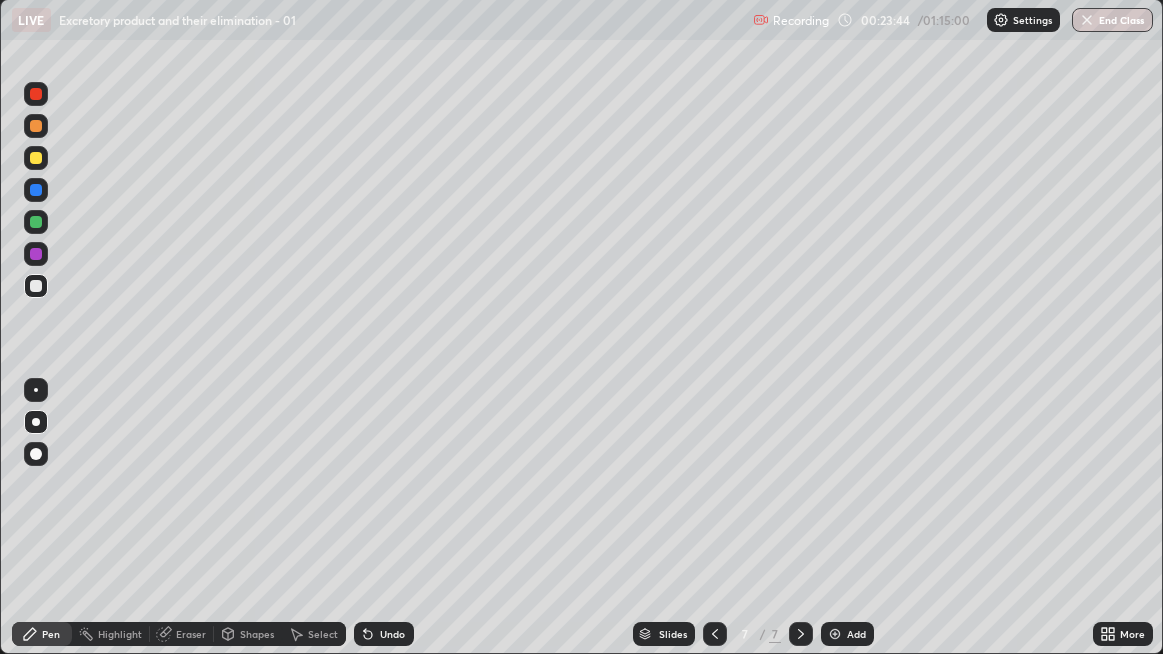 click at bounding box center [835, 634] 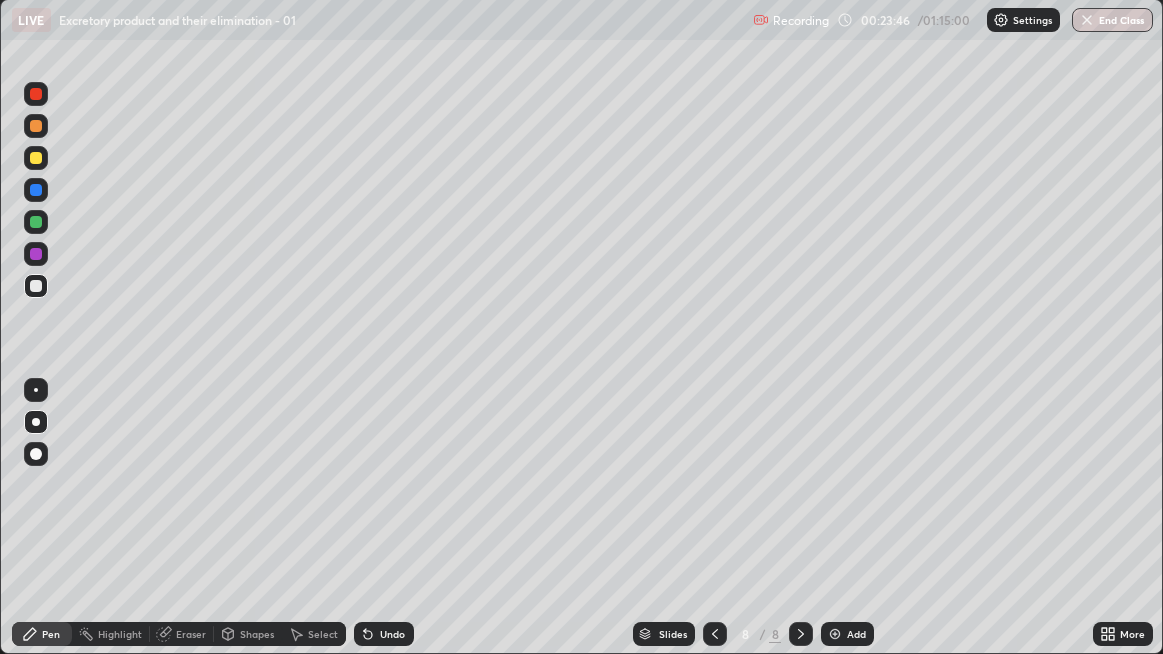 click at bounding box center (36, 286) 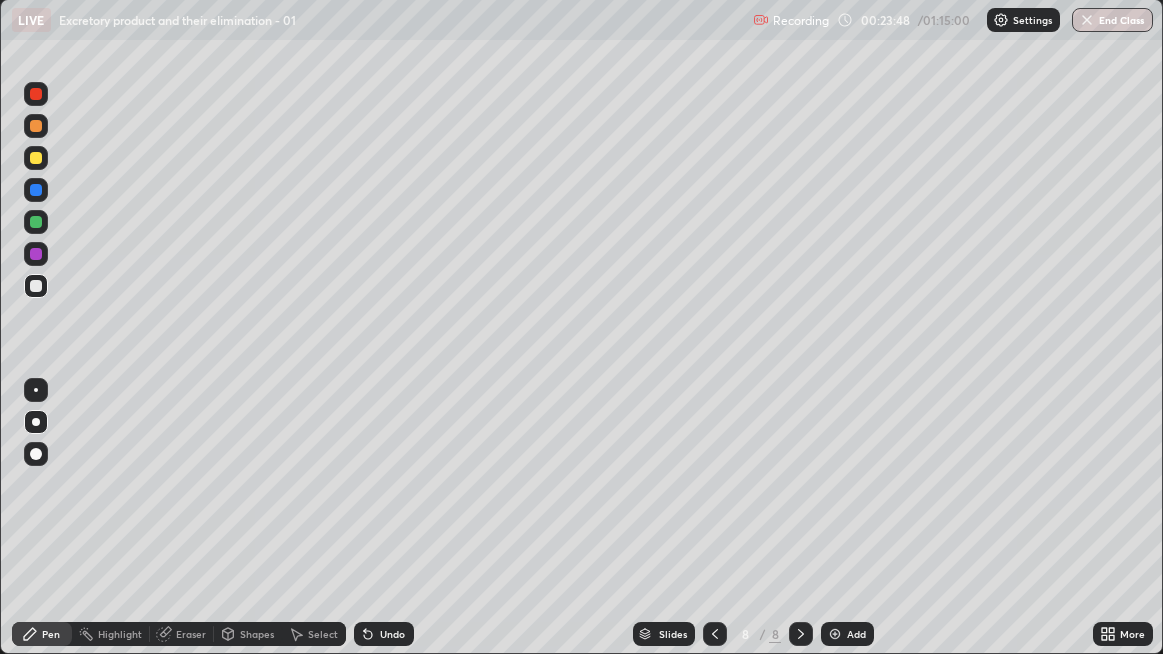 click at bounding box center [36, 286] 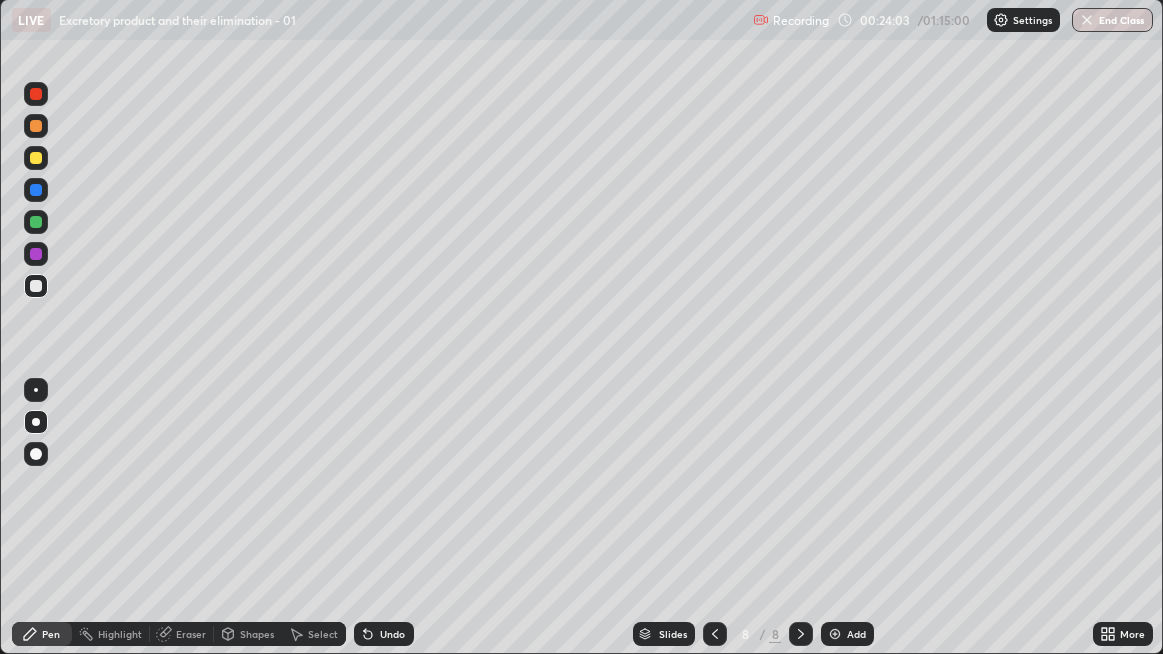 click at bounding box center (36, 94) 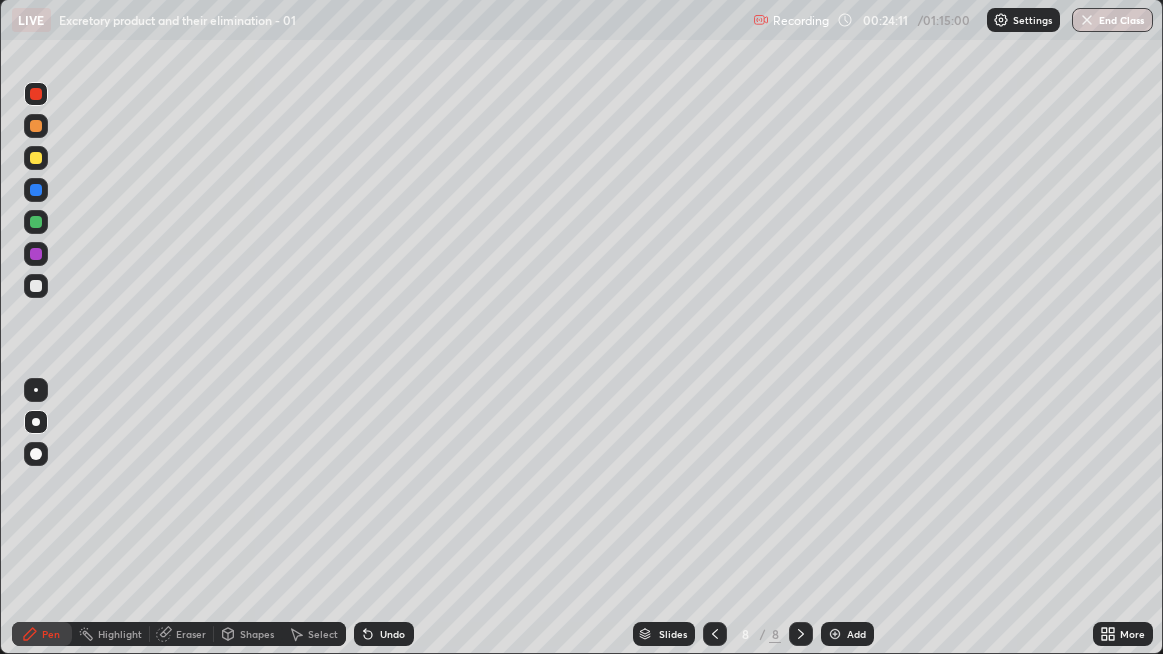 click at bounding box center [36, 158] 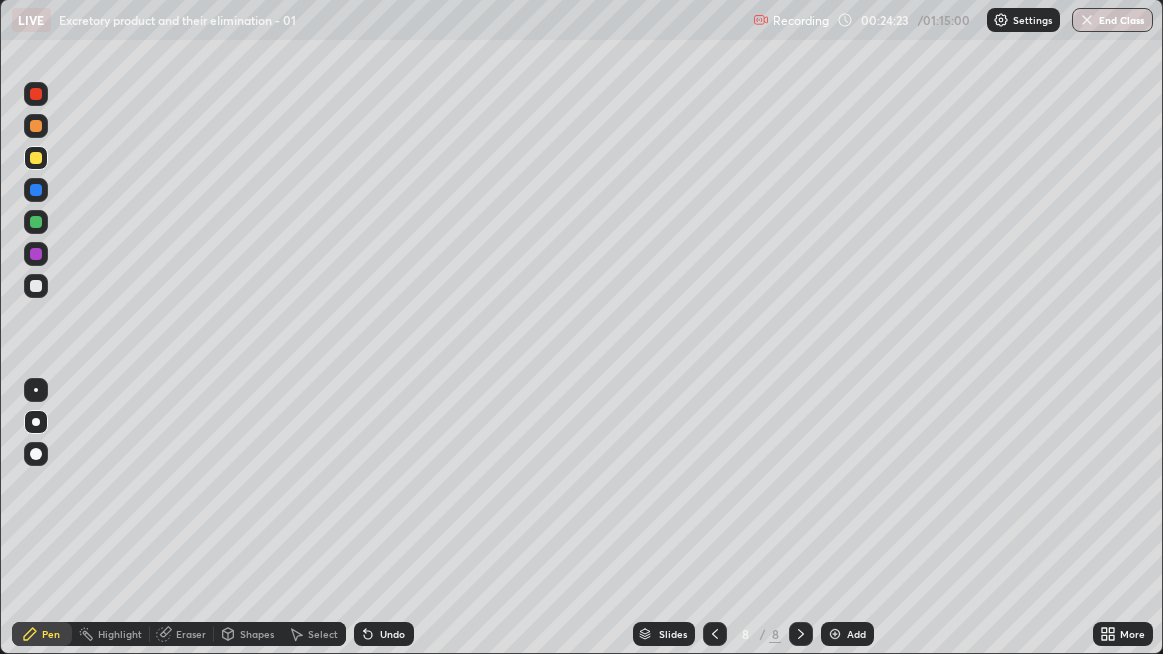 click at bounding box center [36, 94] 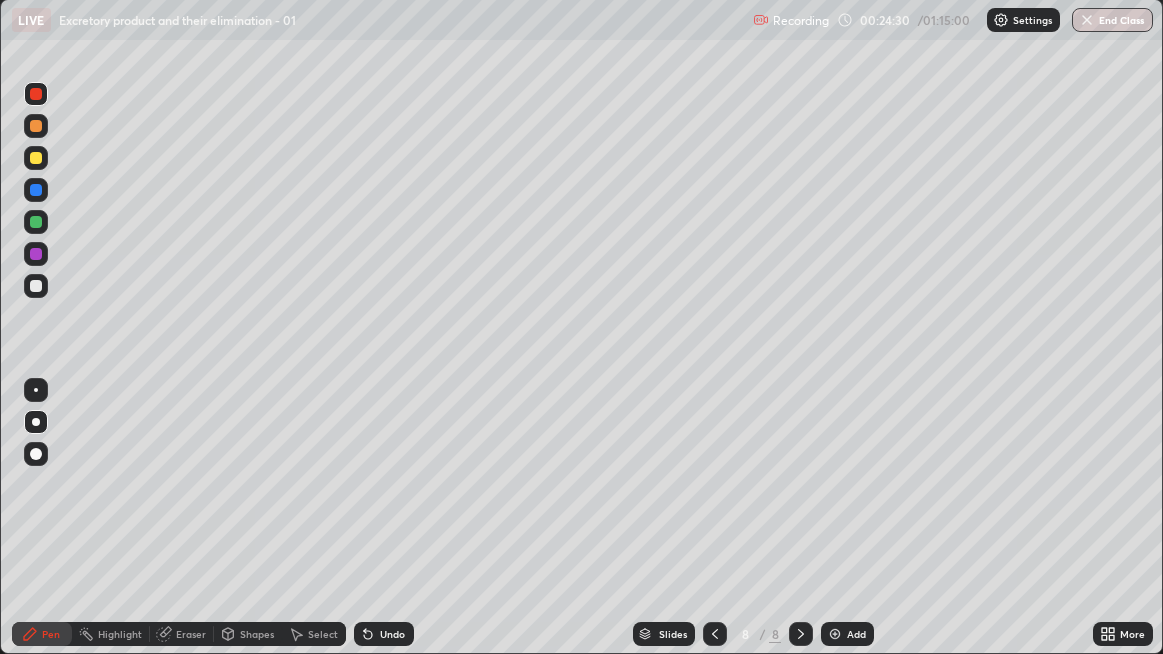 click at bounding box center (36, 158) 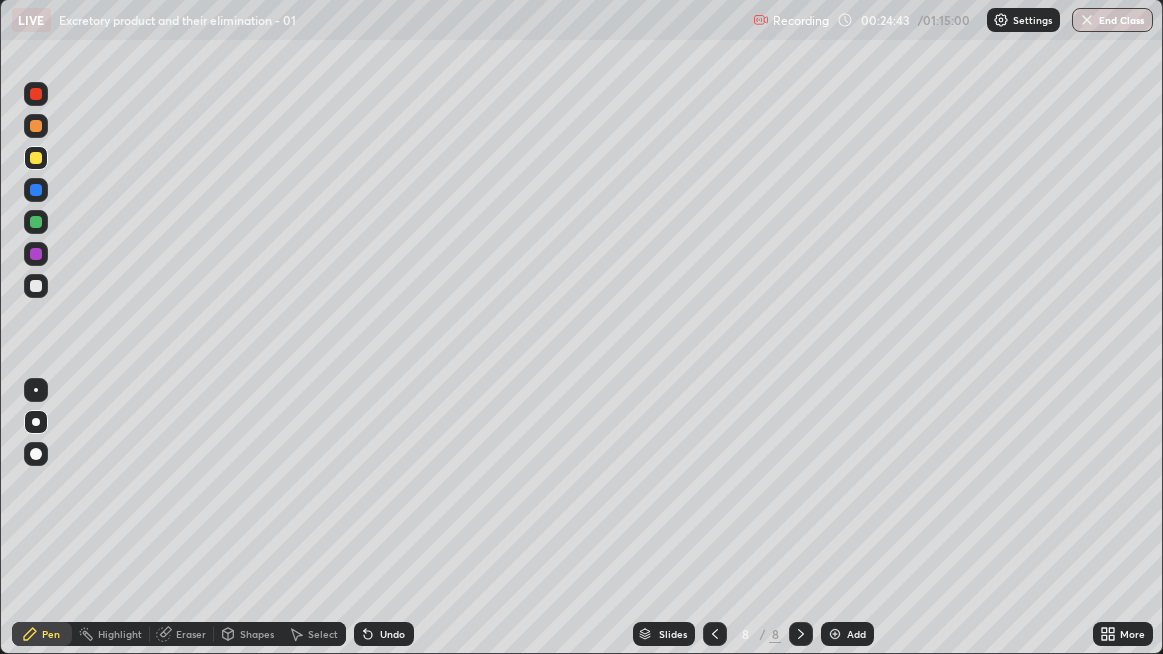 click at bounding box center (36, 286) 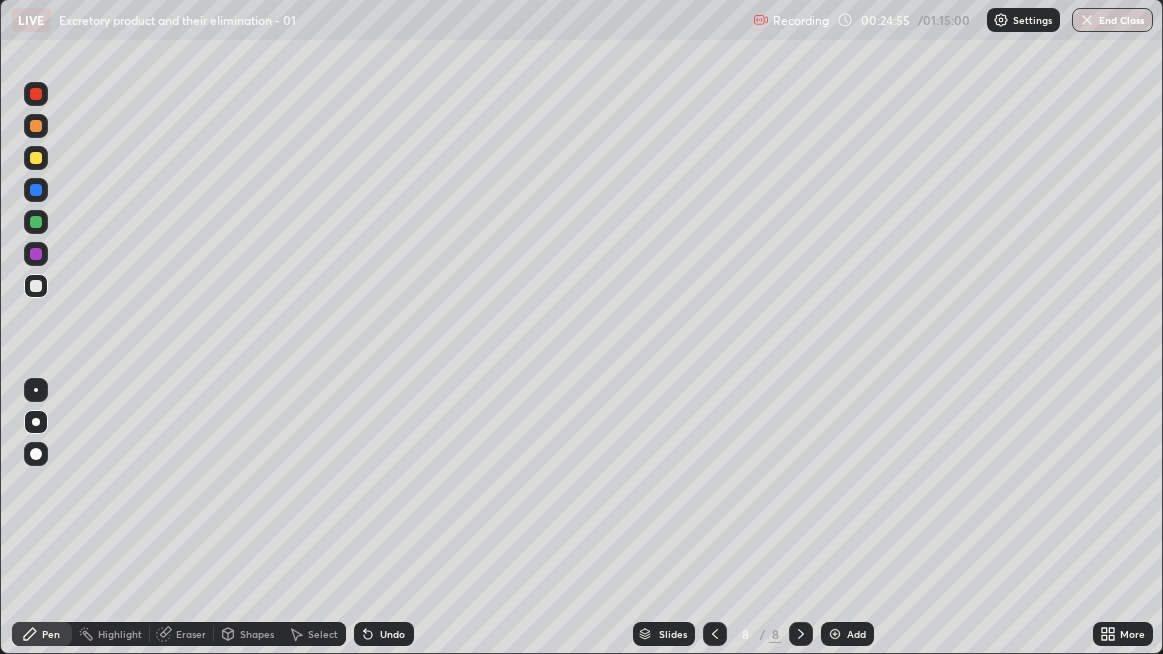 click at bounding box center (36, 286) 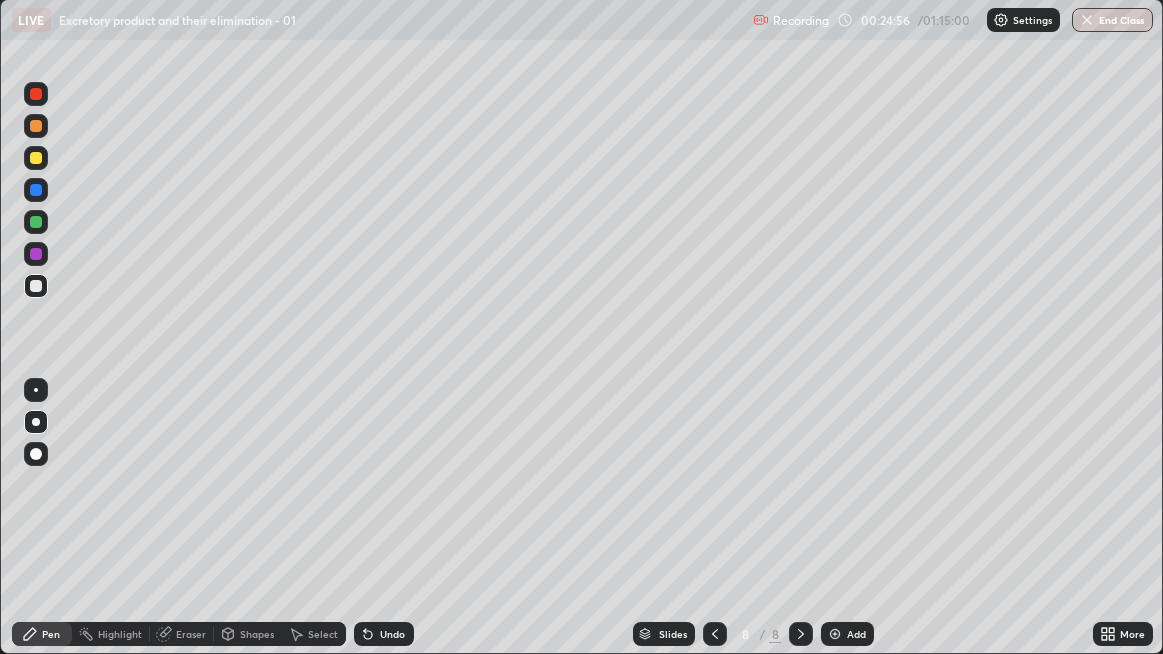 click at bounding box center [36, 94] 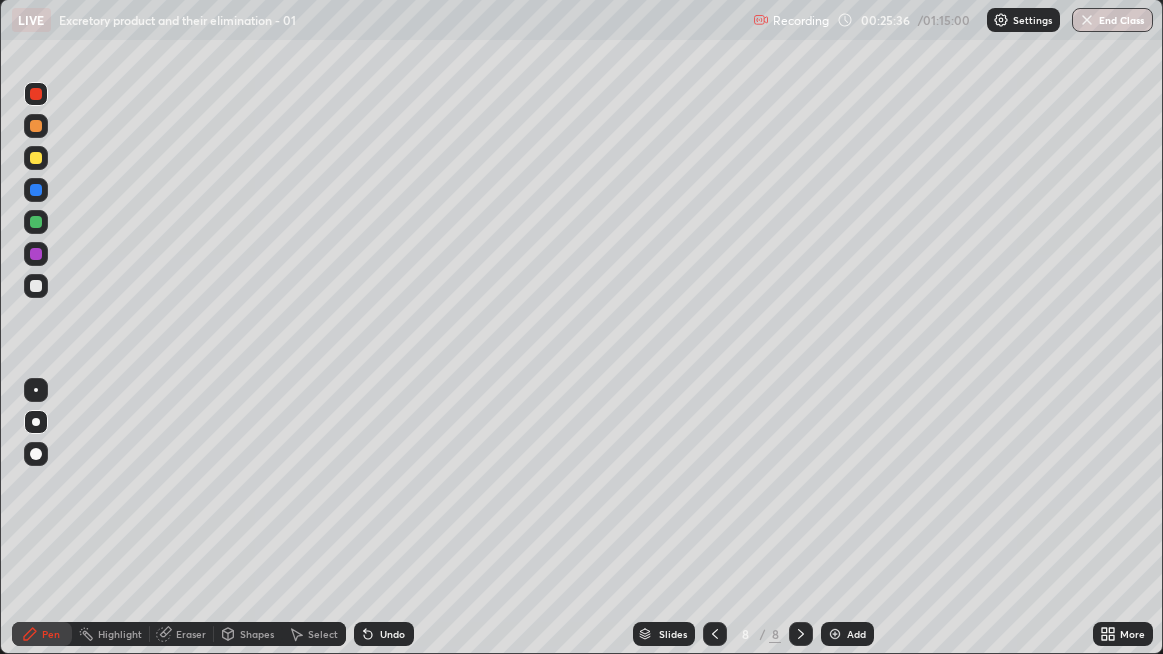 click at bounding box center [36, 286] 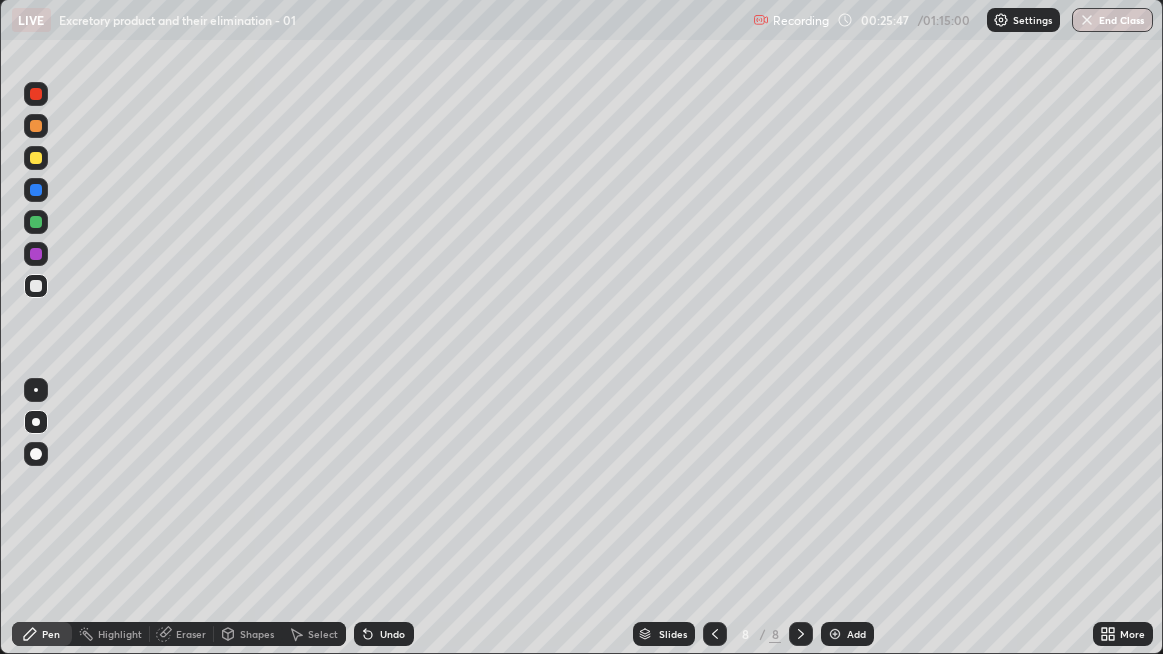 click at bounding box center (36, 158) 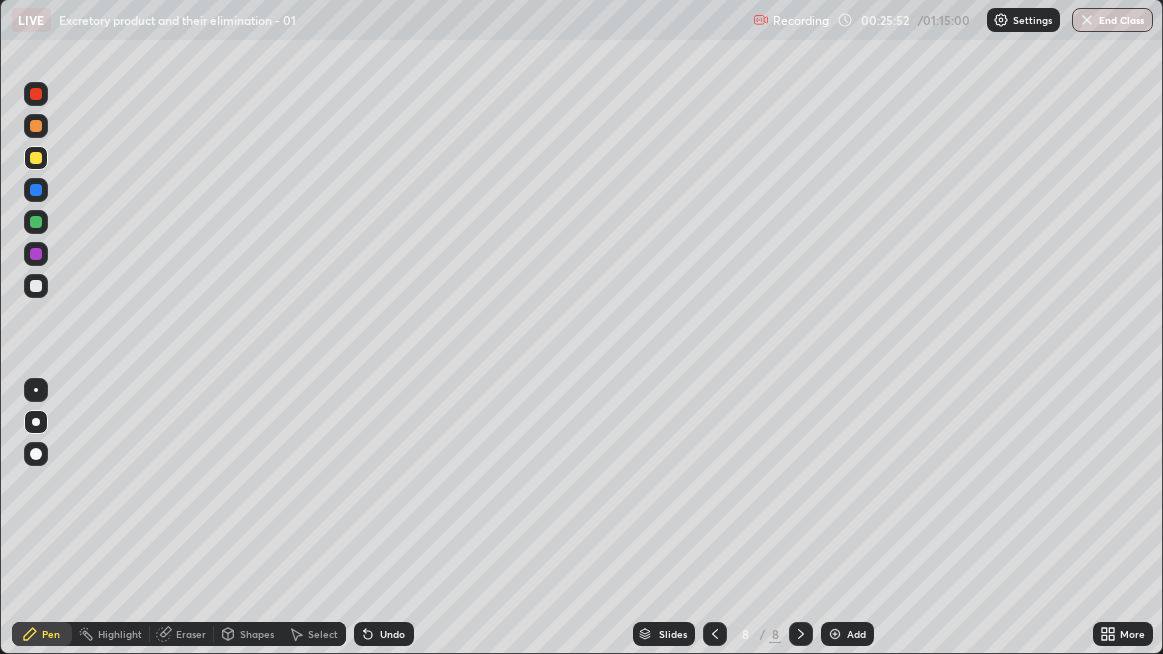 click at bounding box center [36, 254] 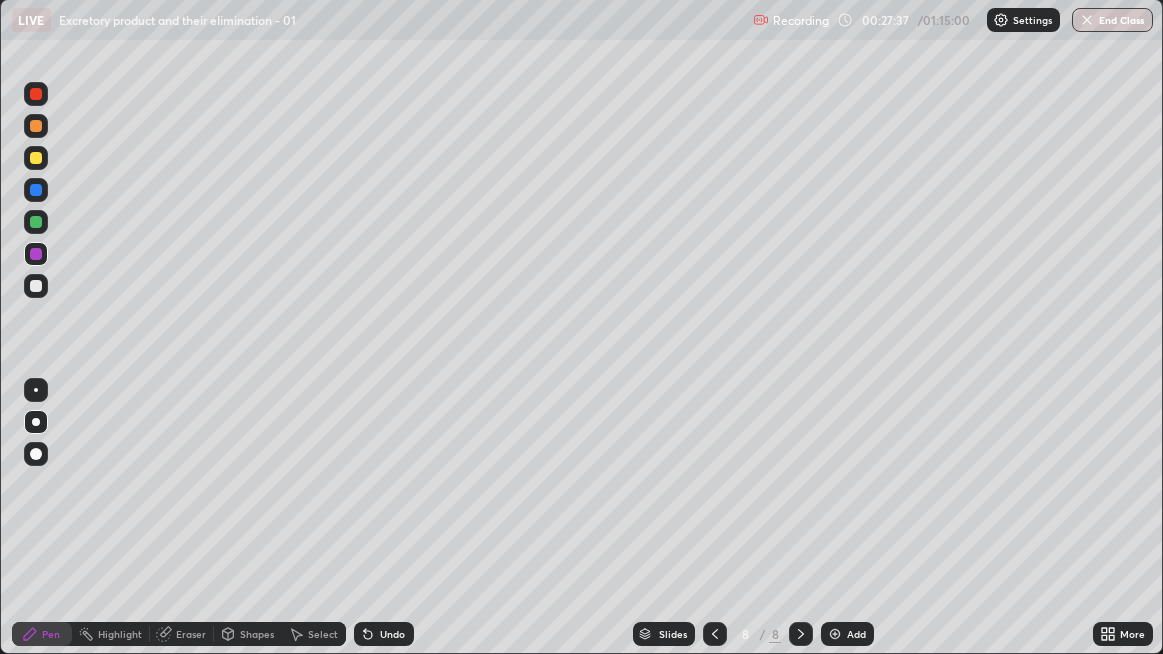 click at bounding box center (36, 286) 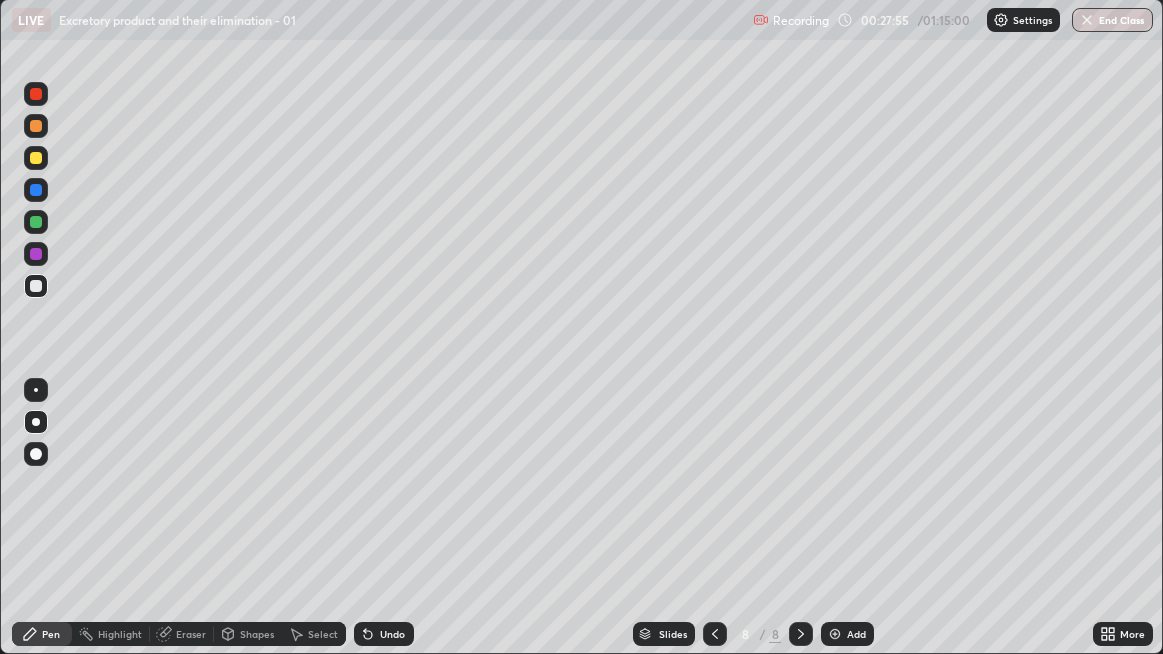 click at bounding box center (36, 286) 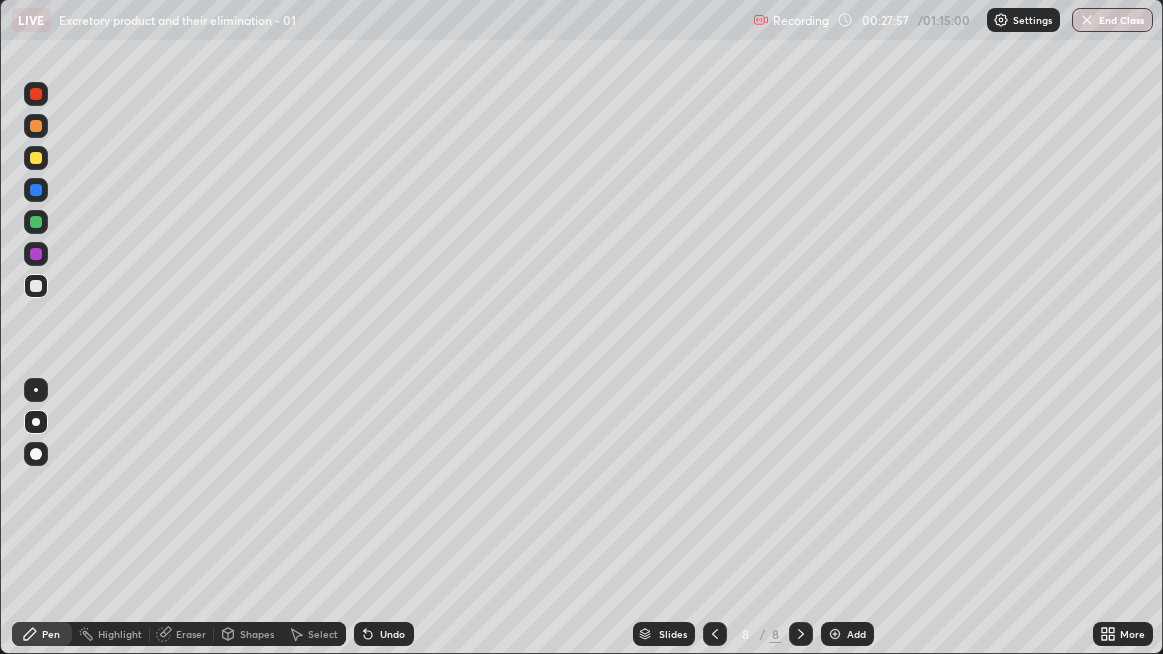 click at bounding box center (36, 190) 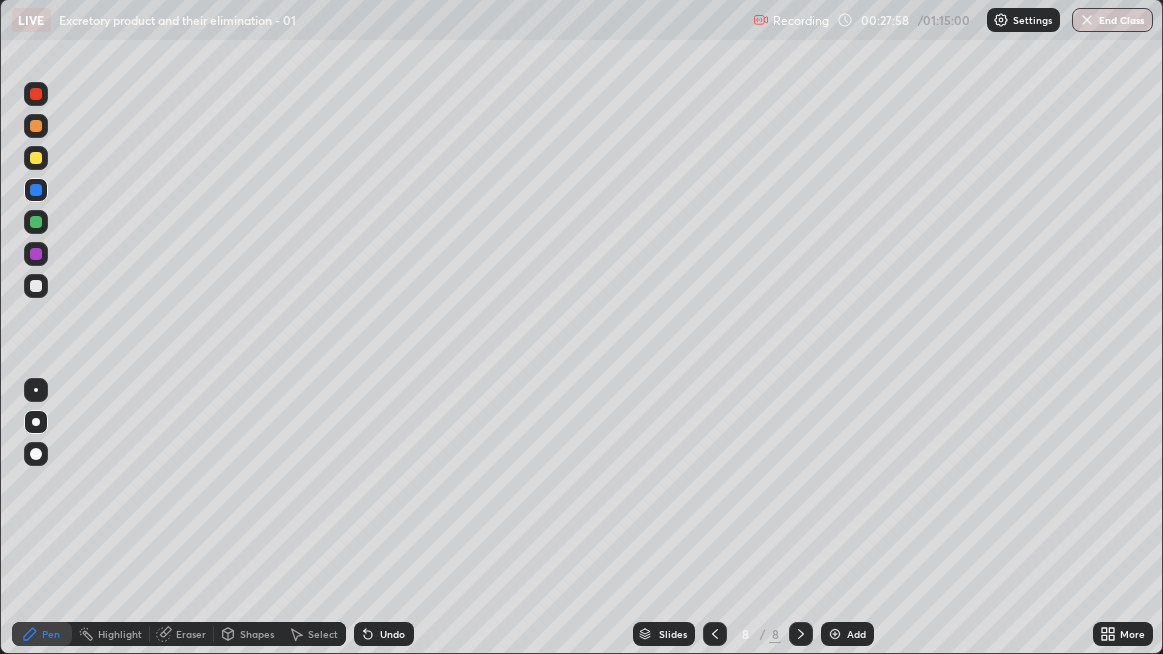 click at bounding box center [36, 254] 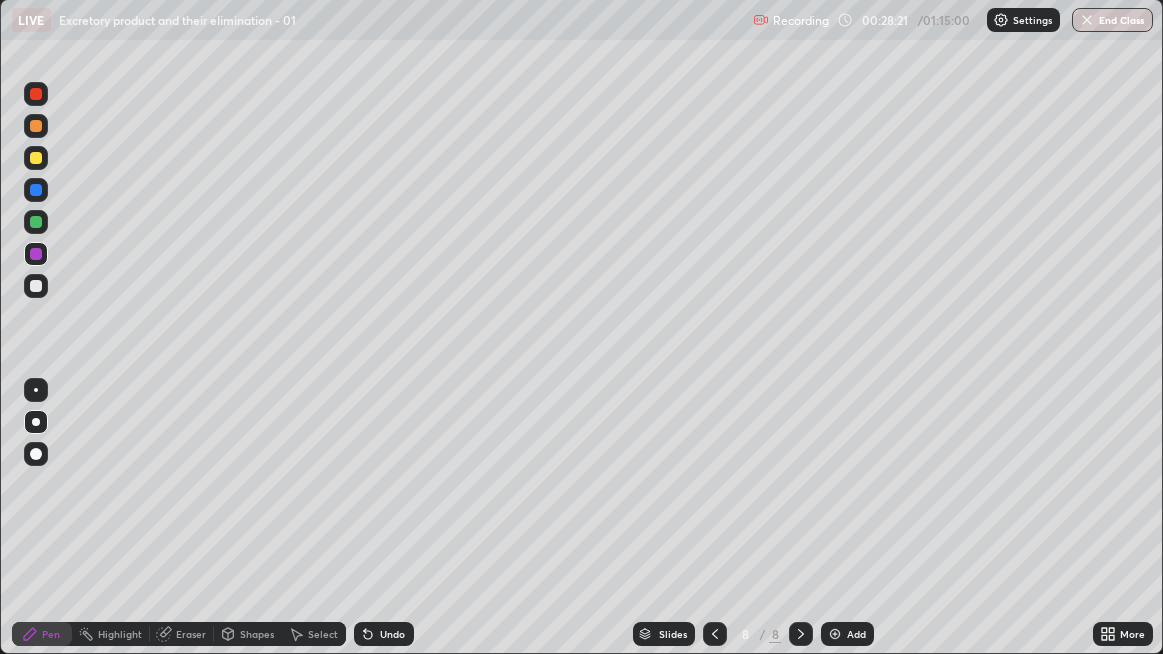 click at bounding box center (36, 286) 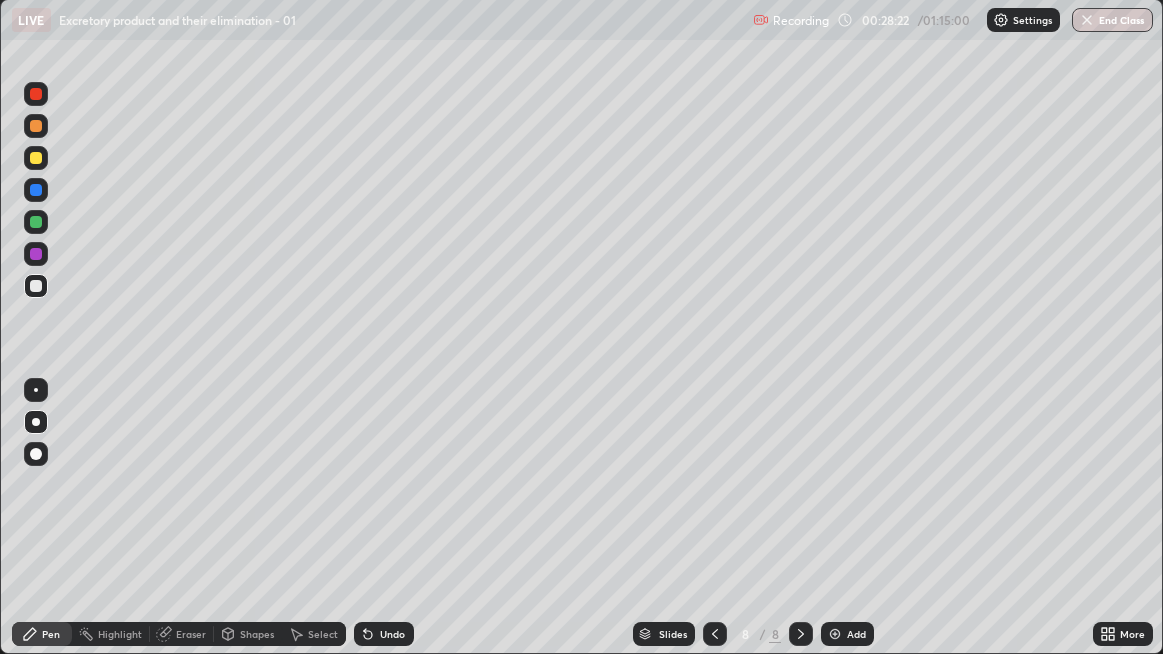 click at bounding box center [36, 286] 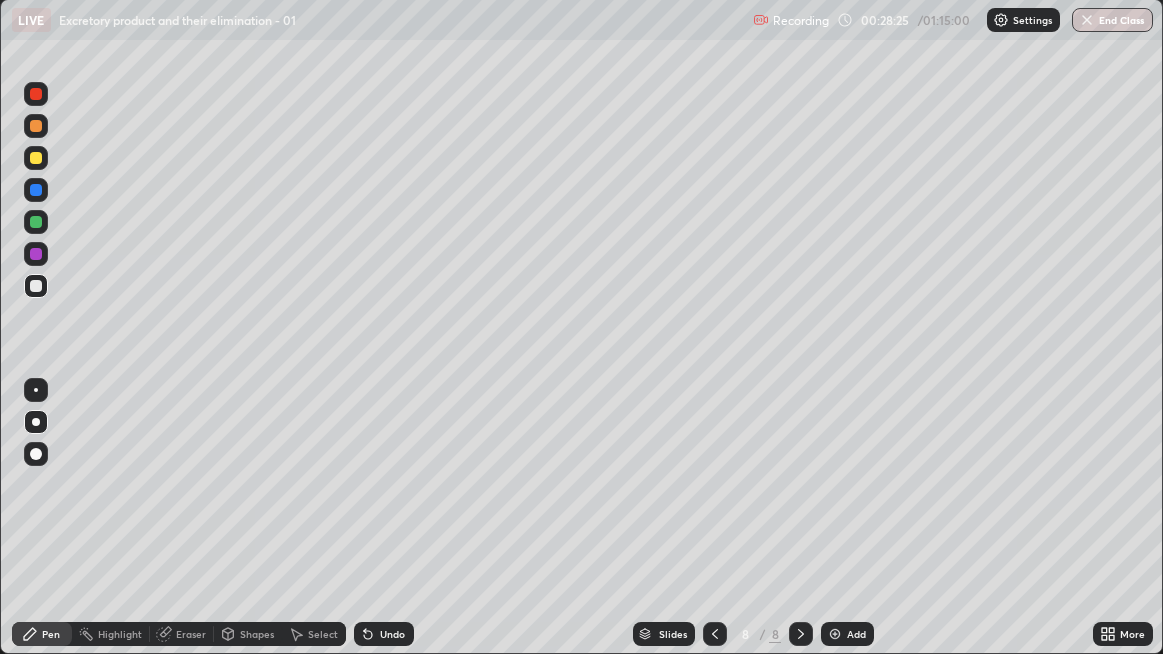 click at bounding box center [36, 254] 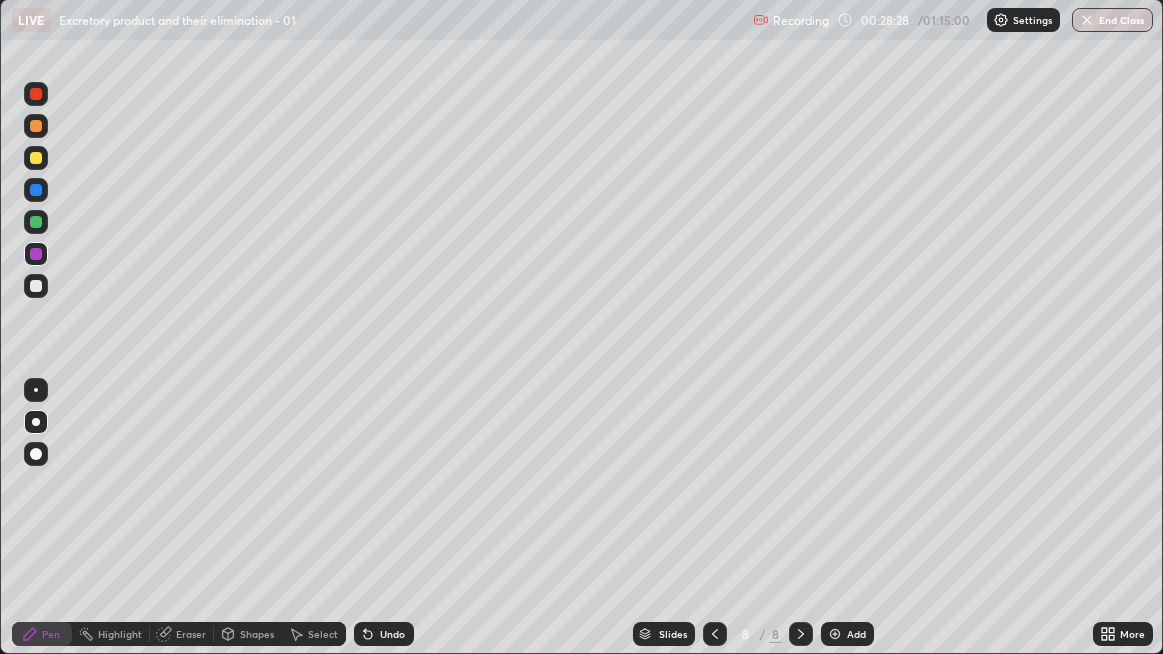 click at bounding box center (36, 286) 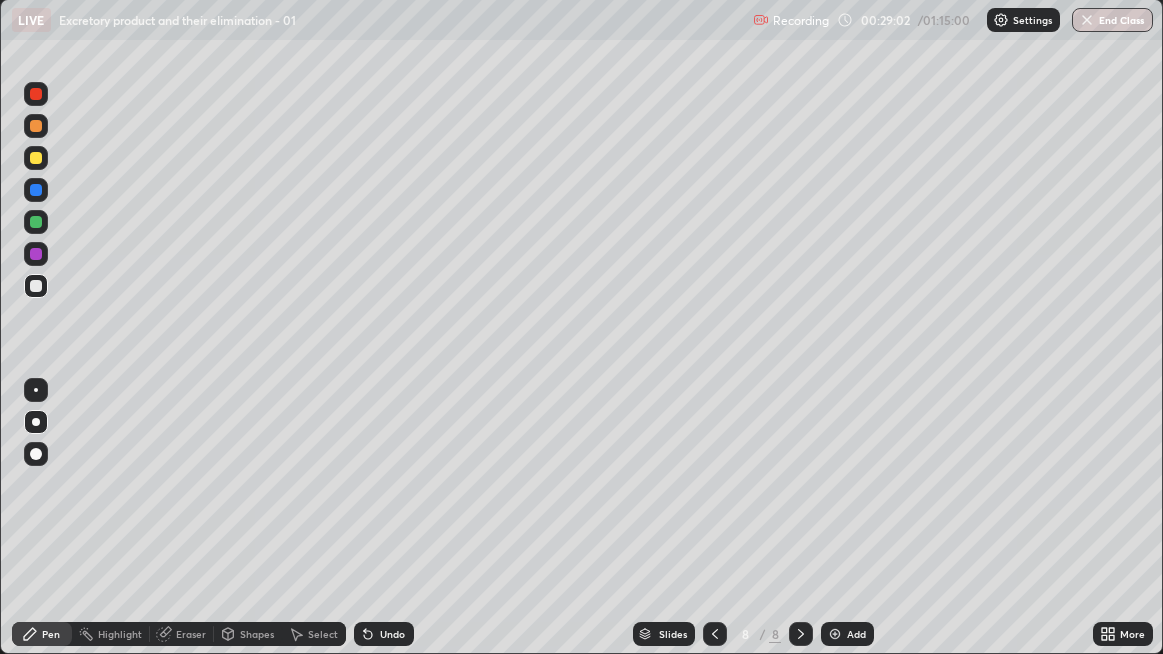 click at bounding box center (36, 286) 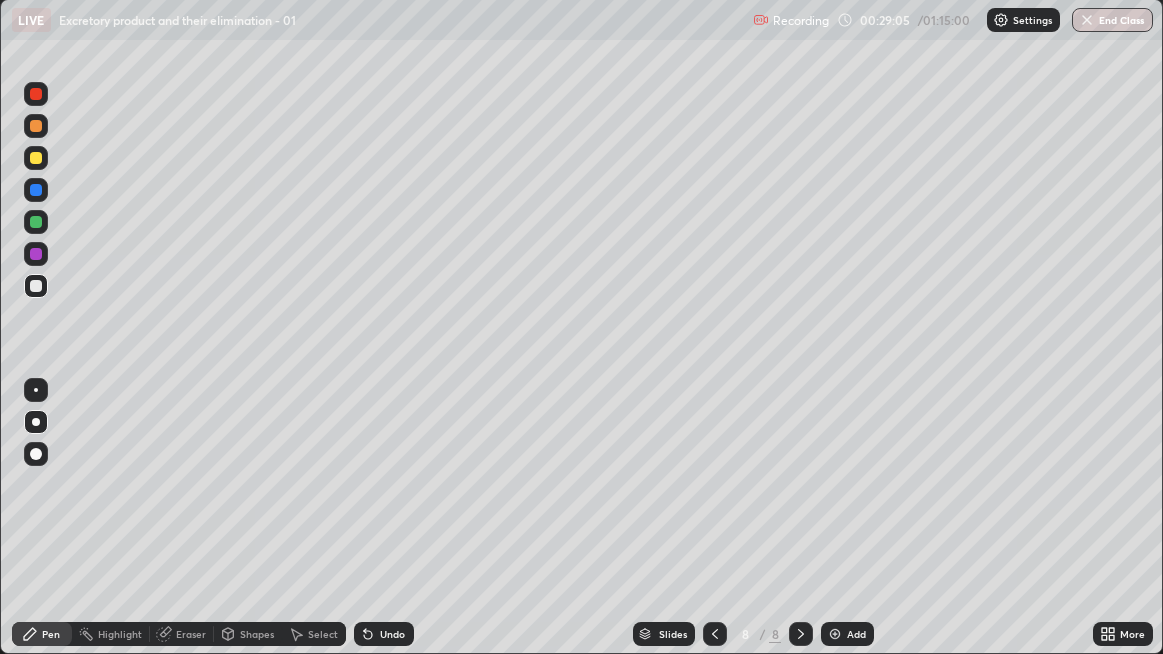 click at bounding box center [36, 286] 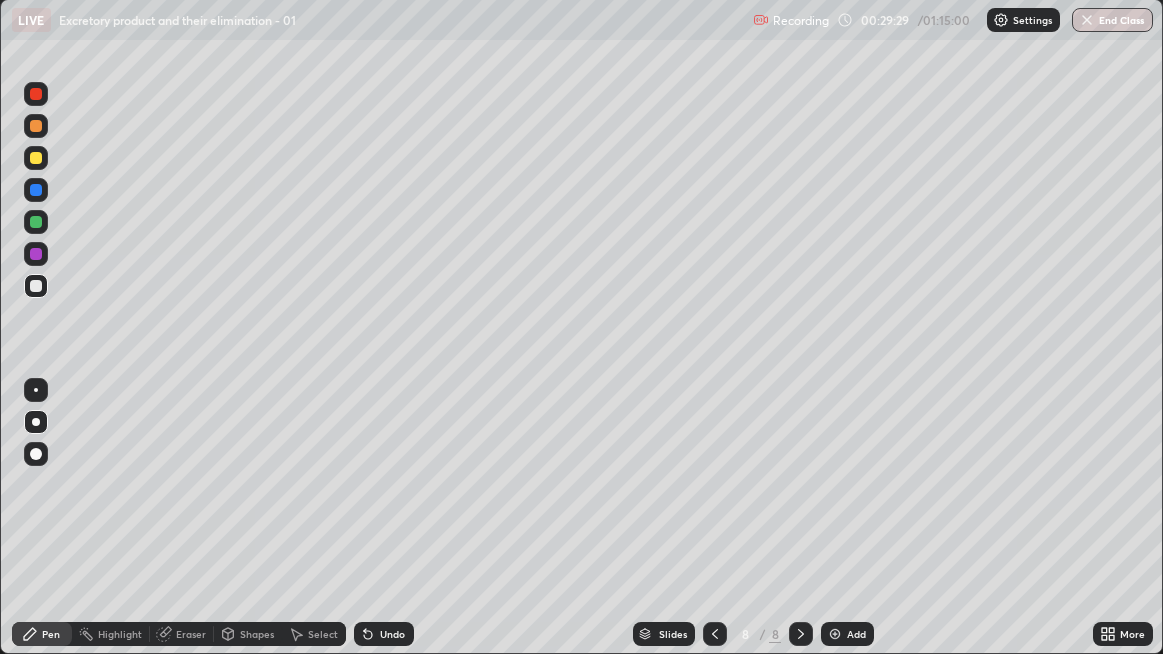 click at bounding box center (36, 286) 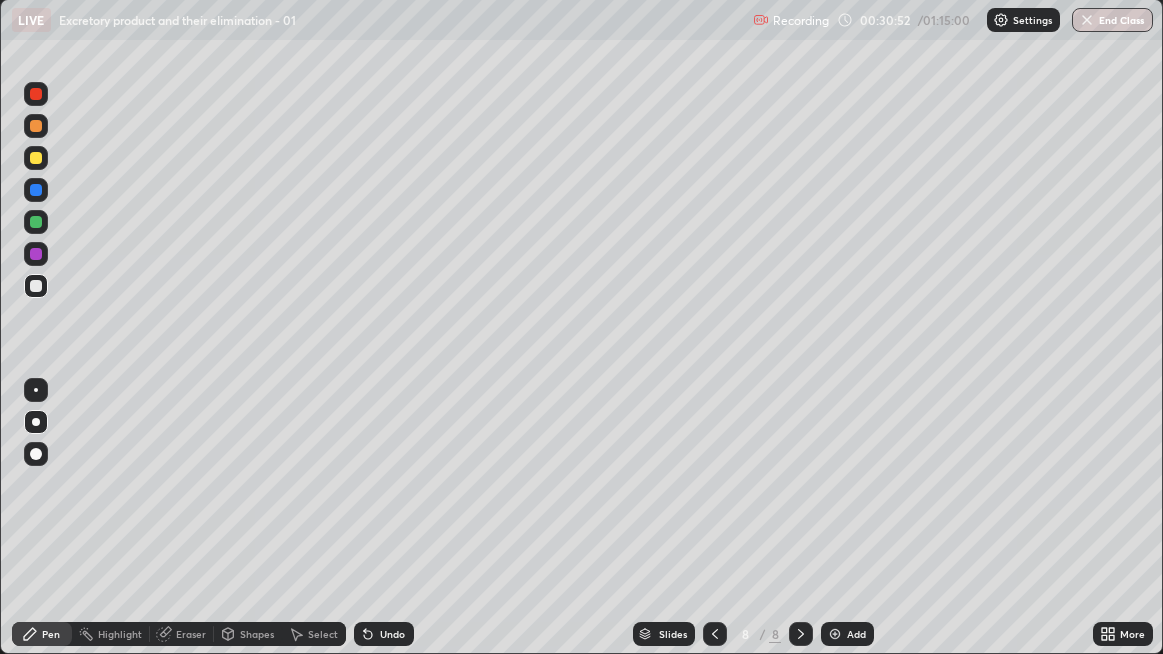 click at bounding box center [36, 286] 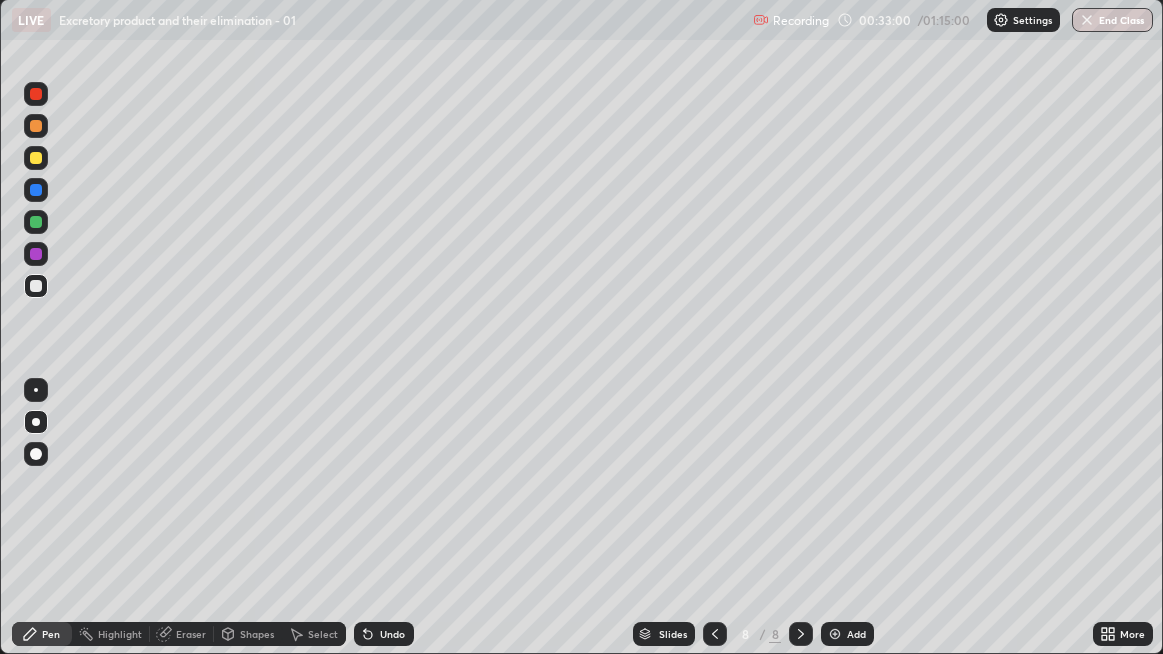 click on "Add" at bounding box center [856, 634] 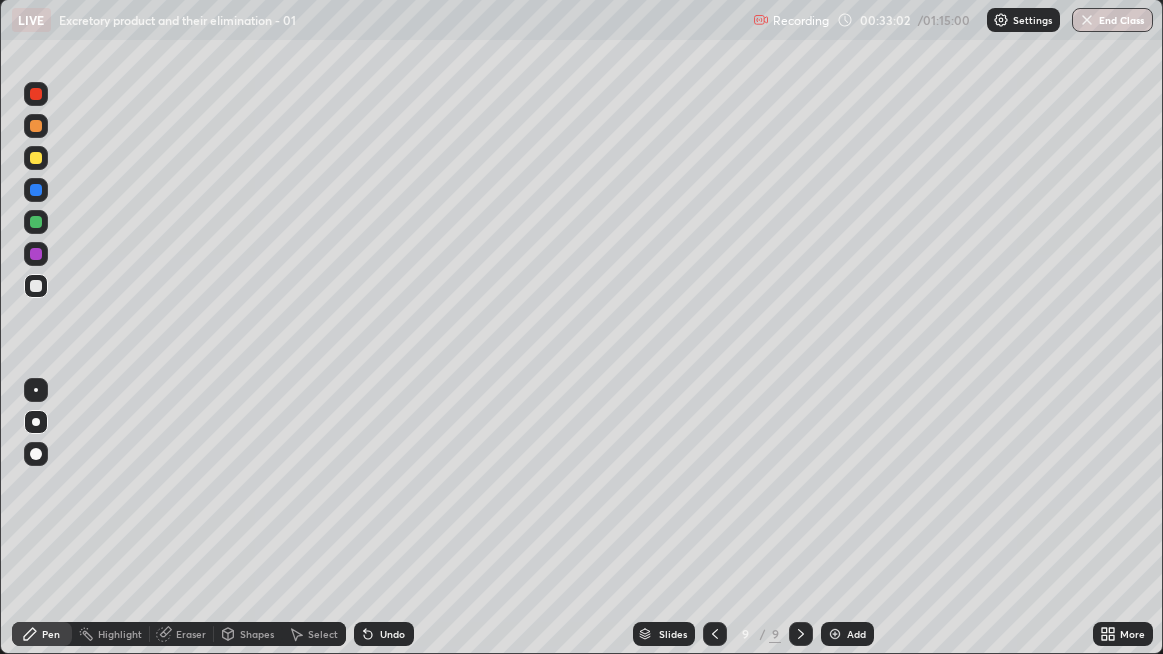 click at bounding box center (36, 286) 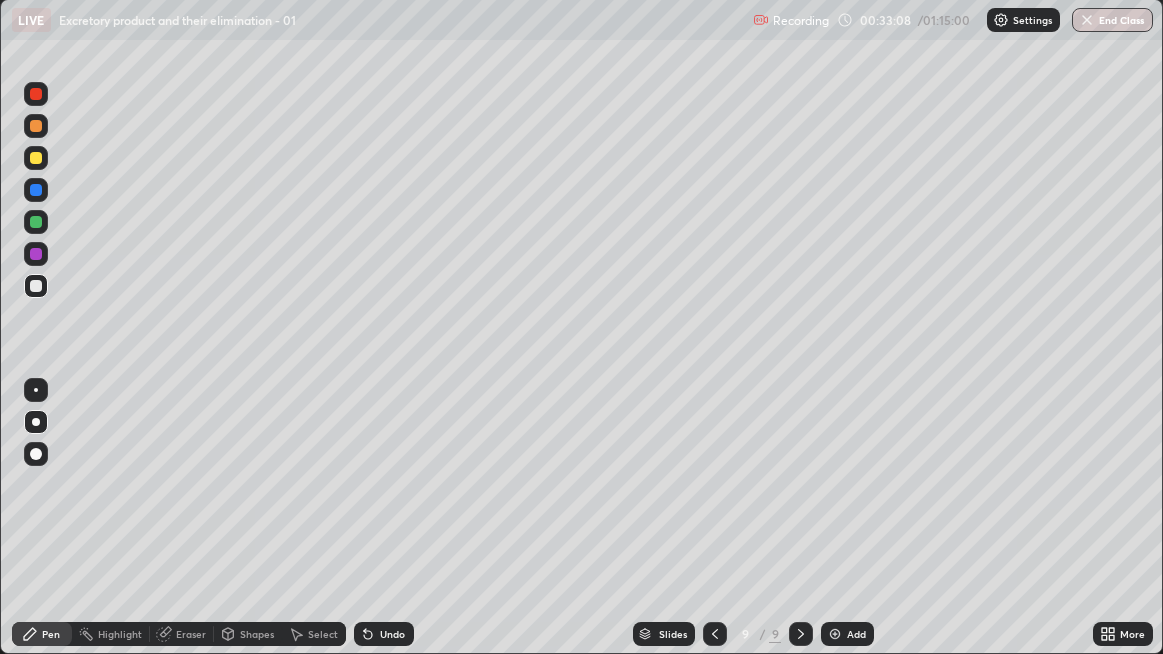 click at bounding box center (36, 286) 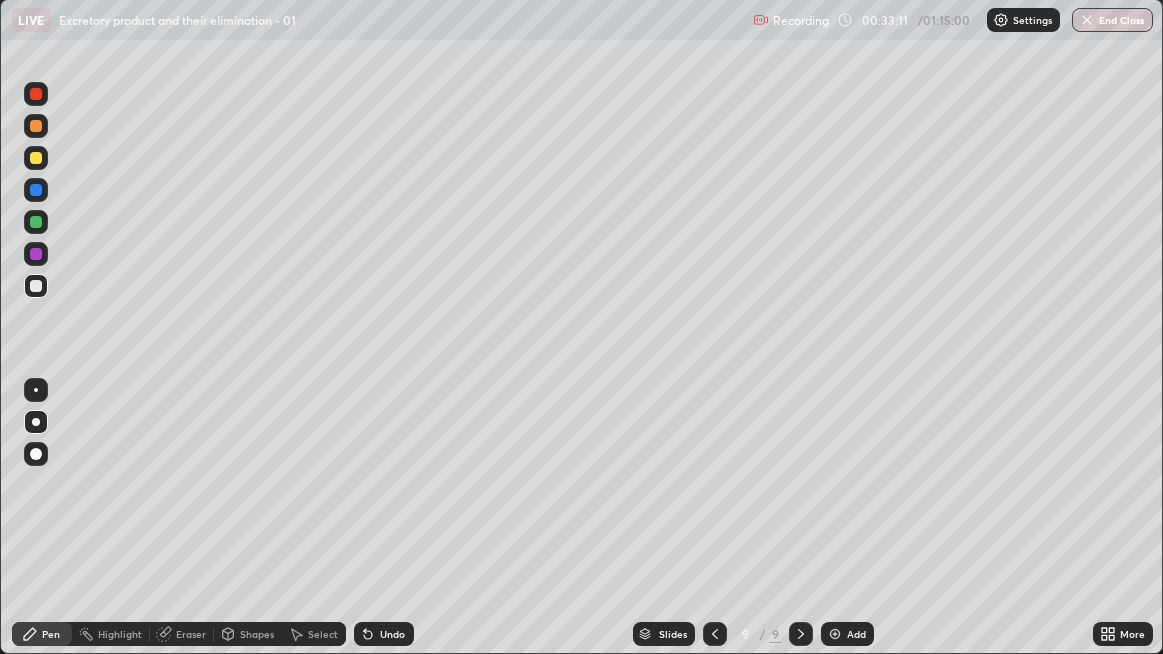 click on "Undo" at bounding box center [392, 634] 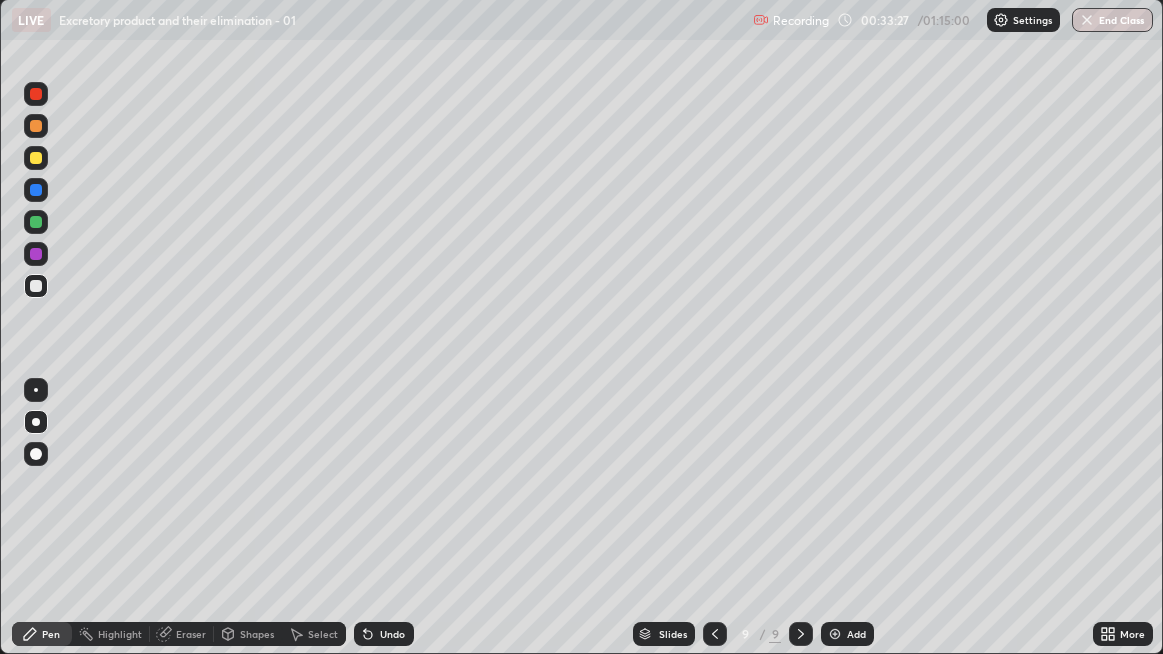 click at bounding box center [36, 286] 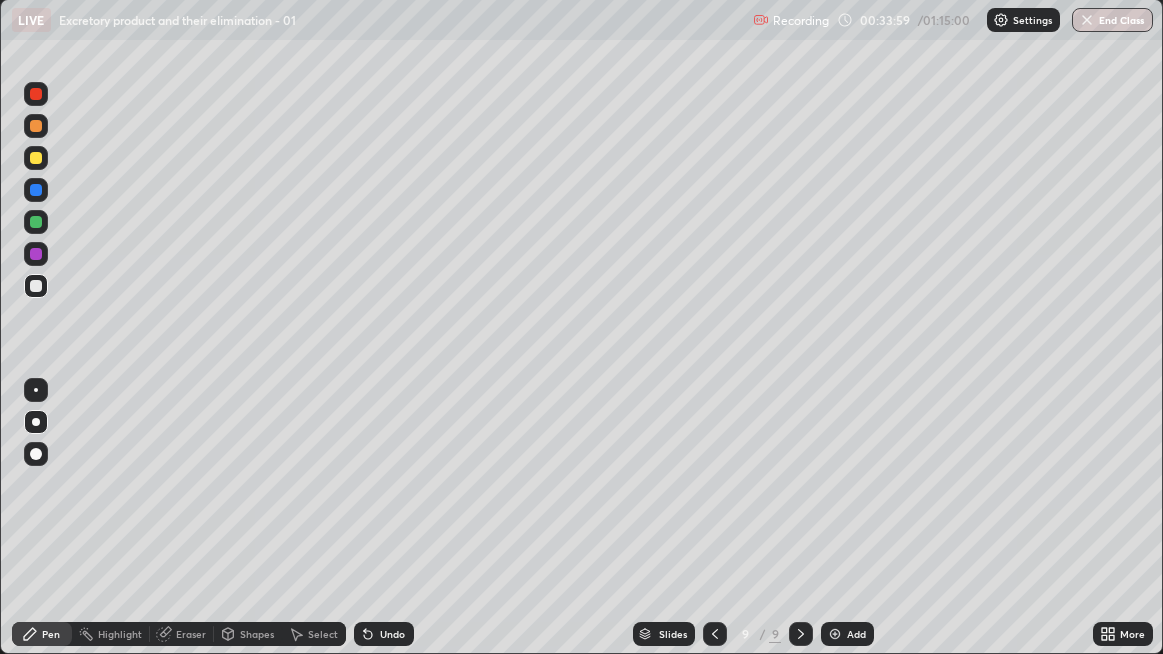 click at bounding box center (36, 286) 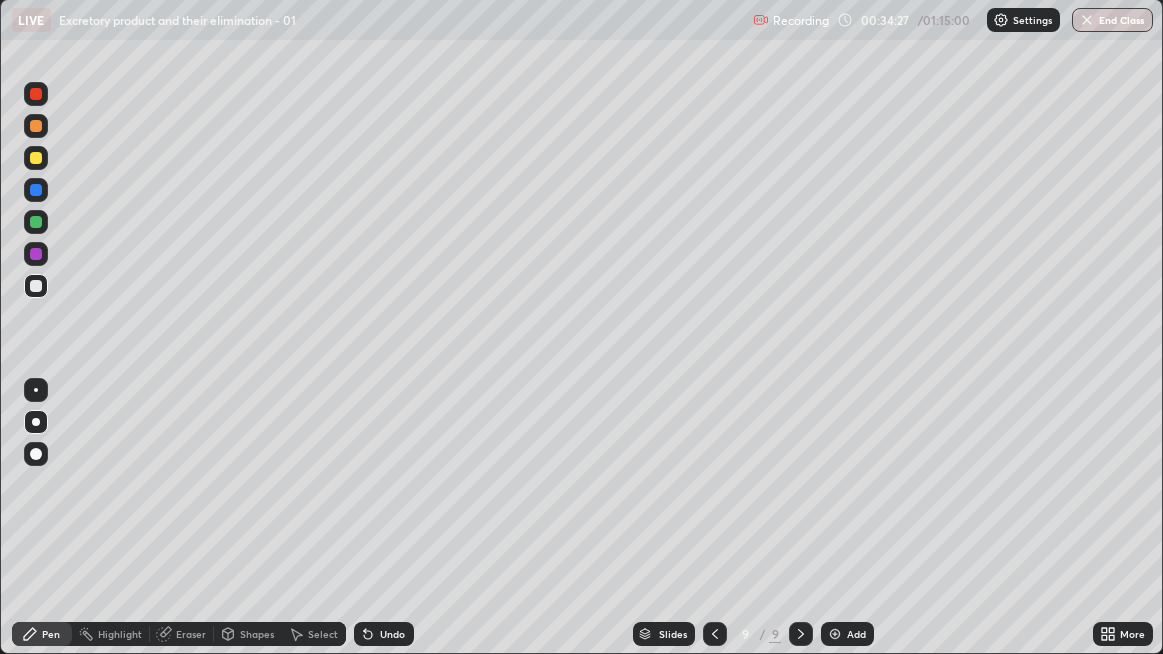 click at bounding box center [36, 286] 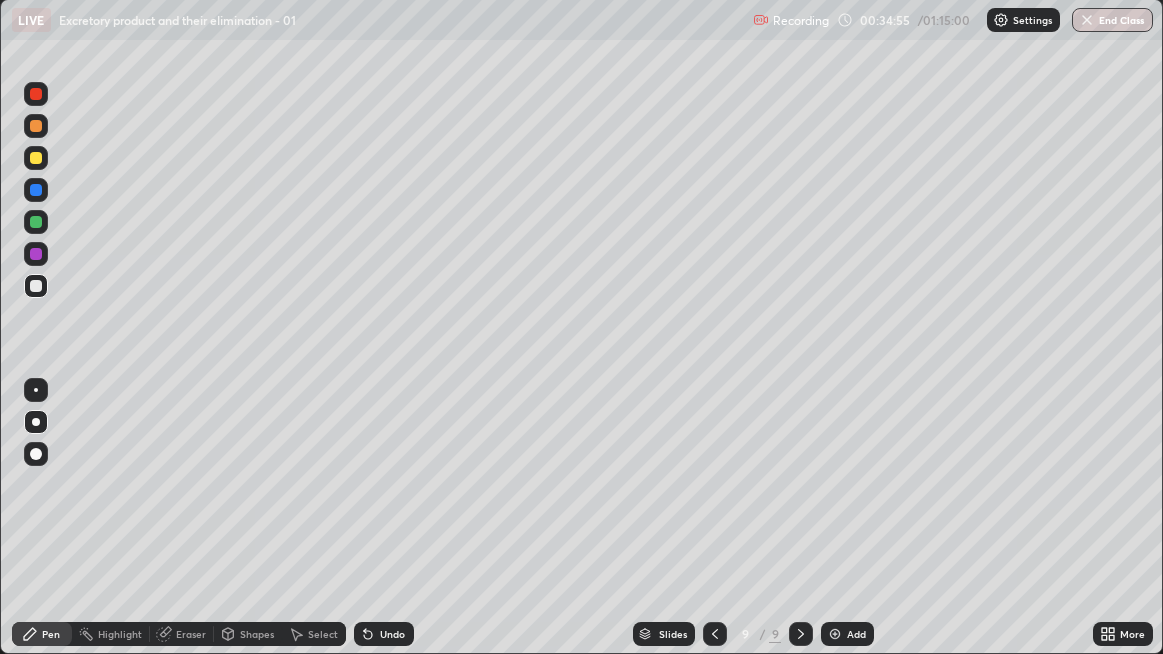 click at bounding box center [36, 286] 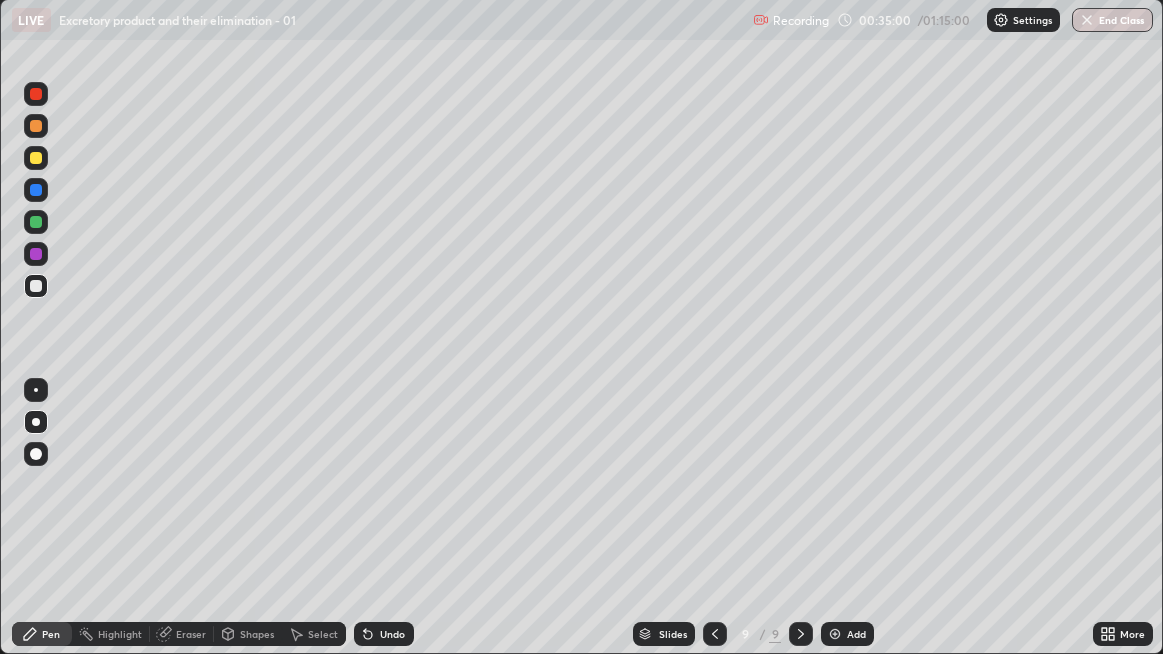 click at bounding box center (36, 286) 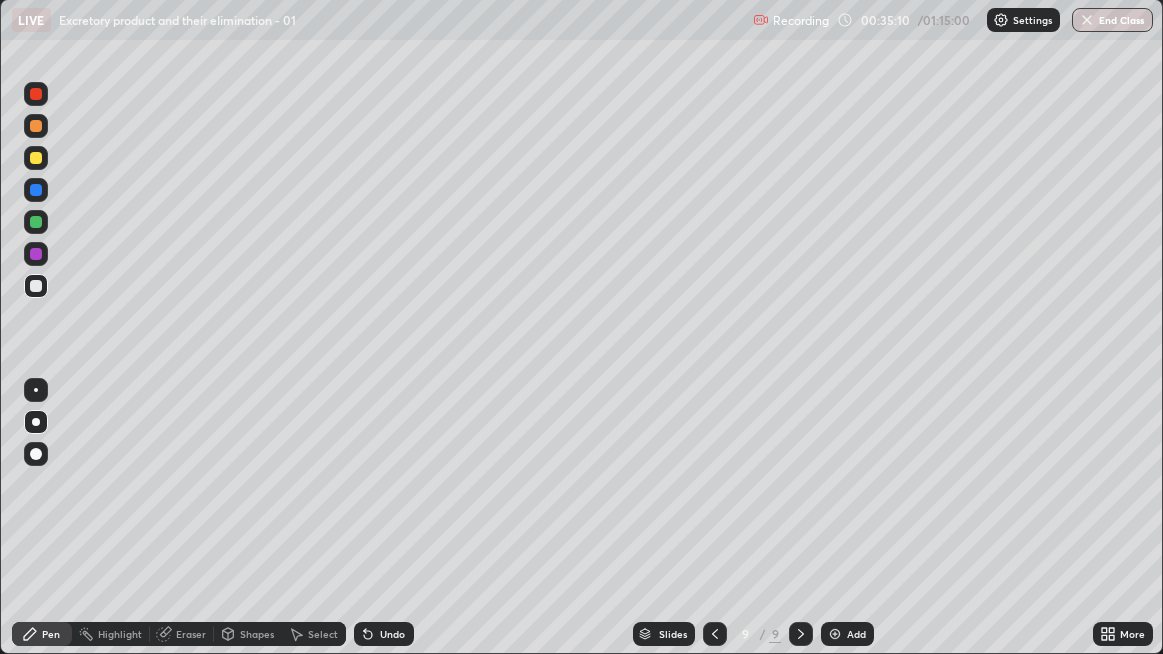 click on "Undo" at bounding box center (392, 634) 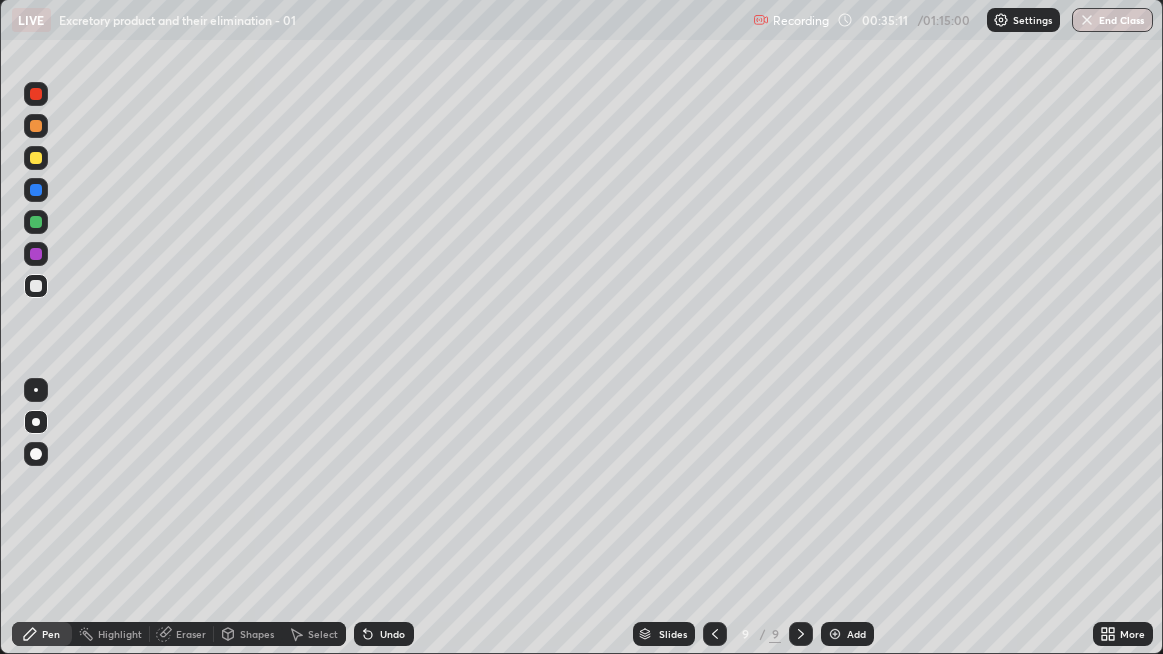 click on "Undo" at bounding box center (384, 634) 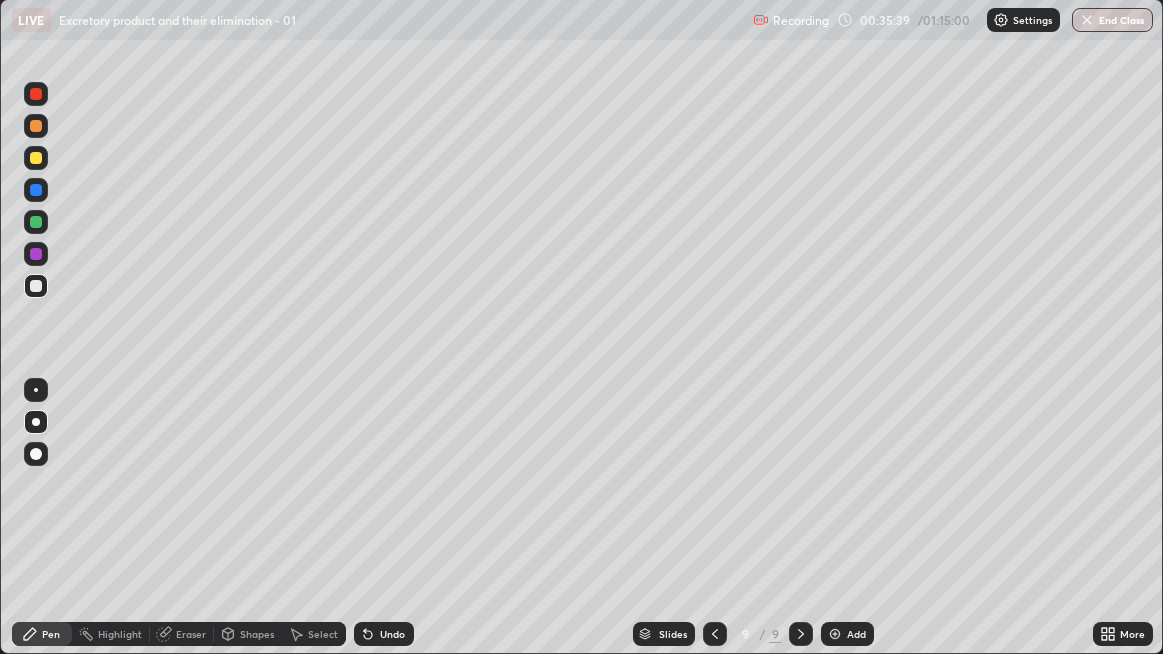 click 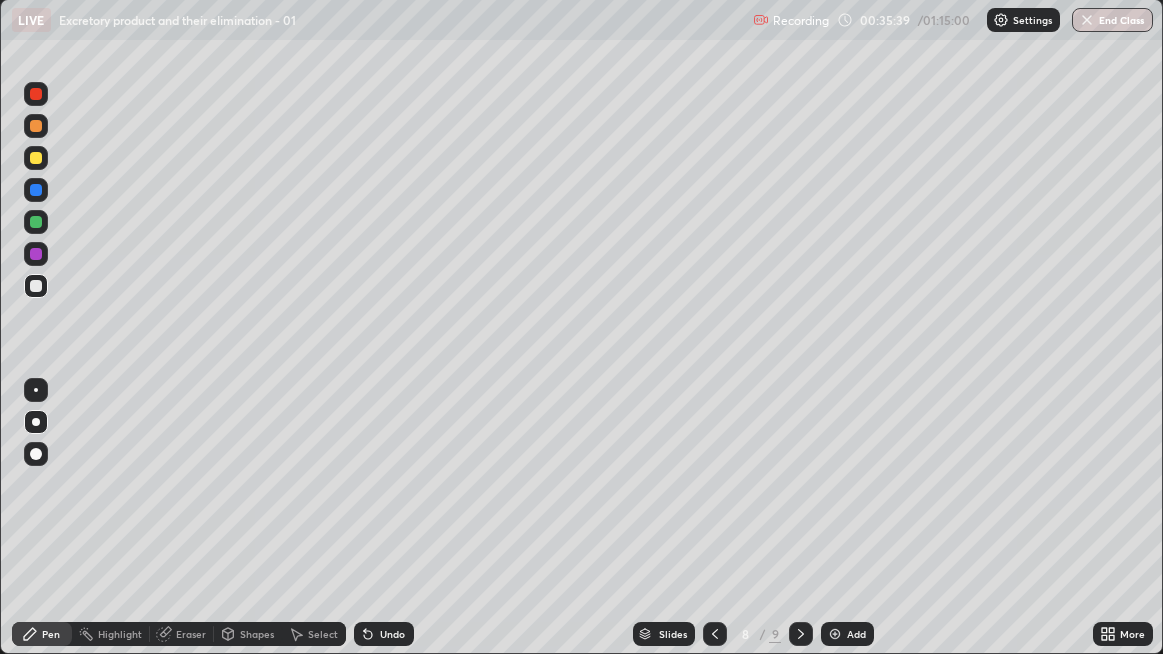 click 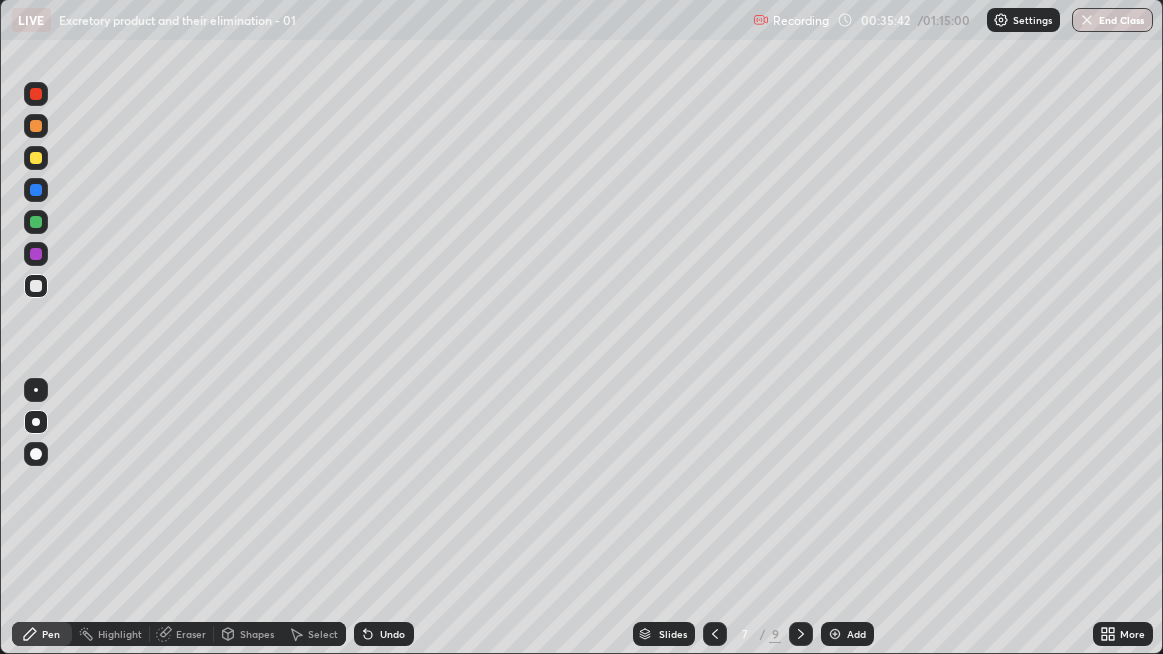 click at bounding box center (36, 190) 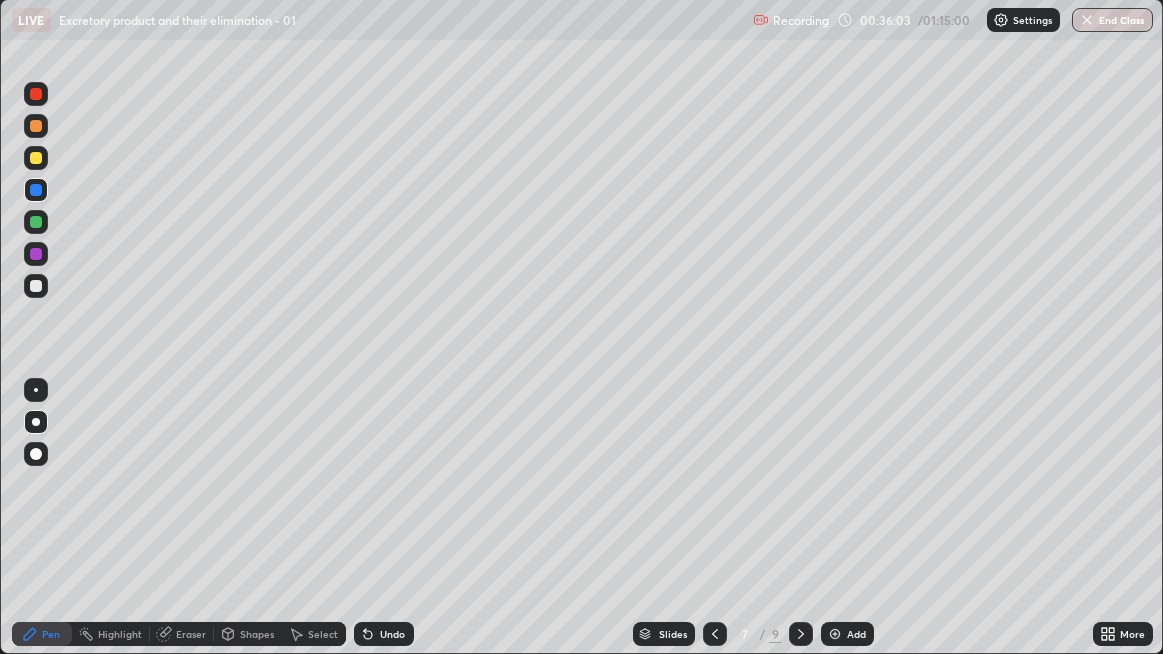 click on "Undo" at bounding box center [392, 634] 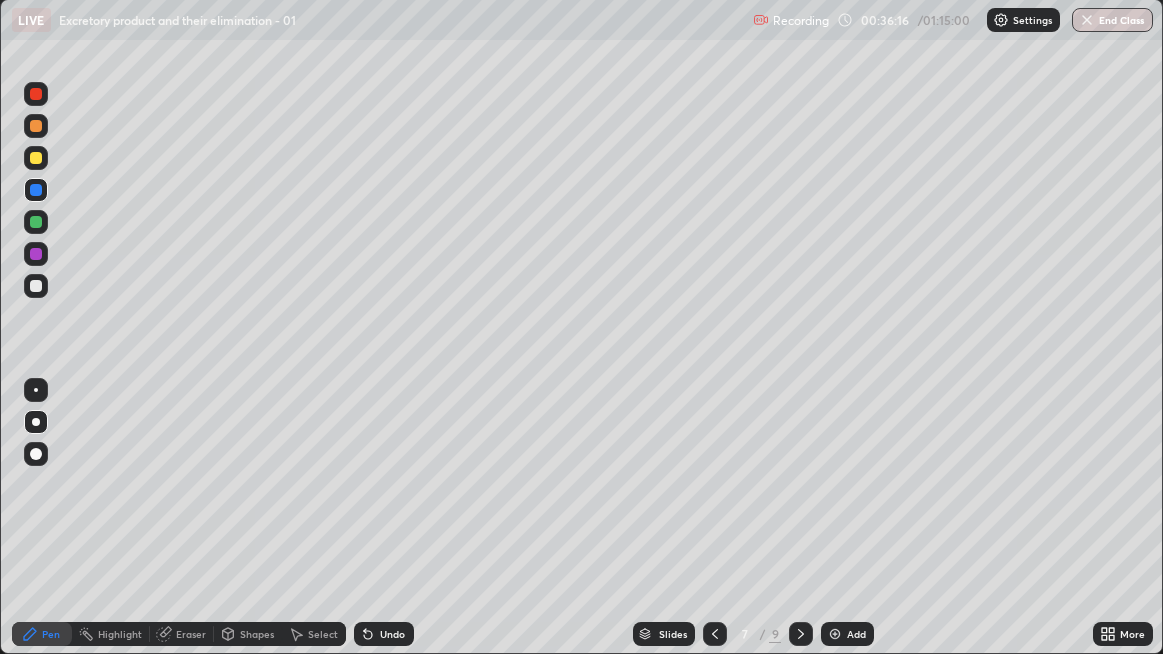 click 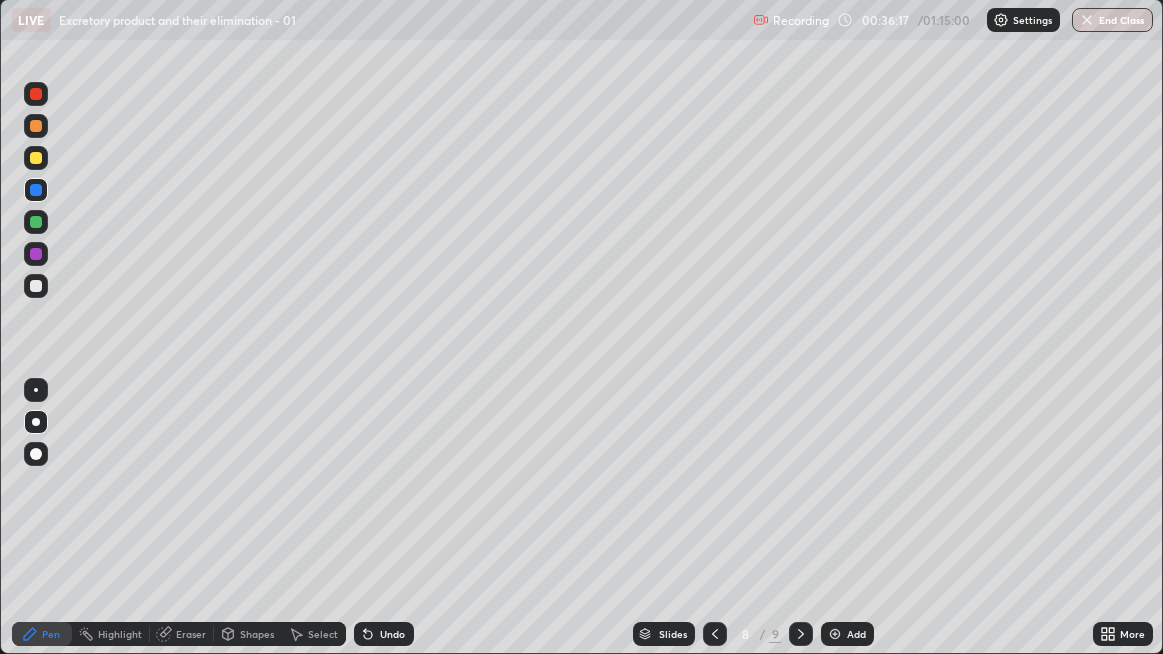 click 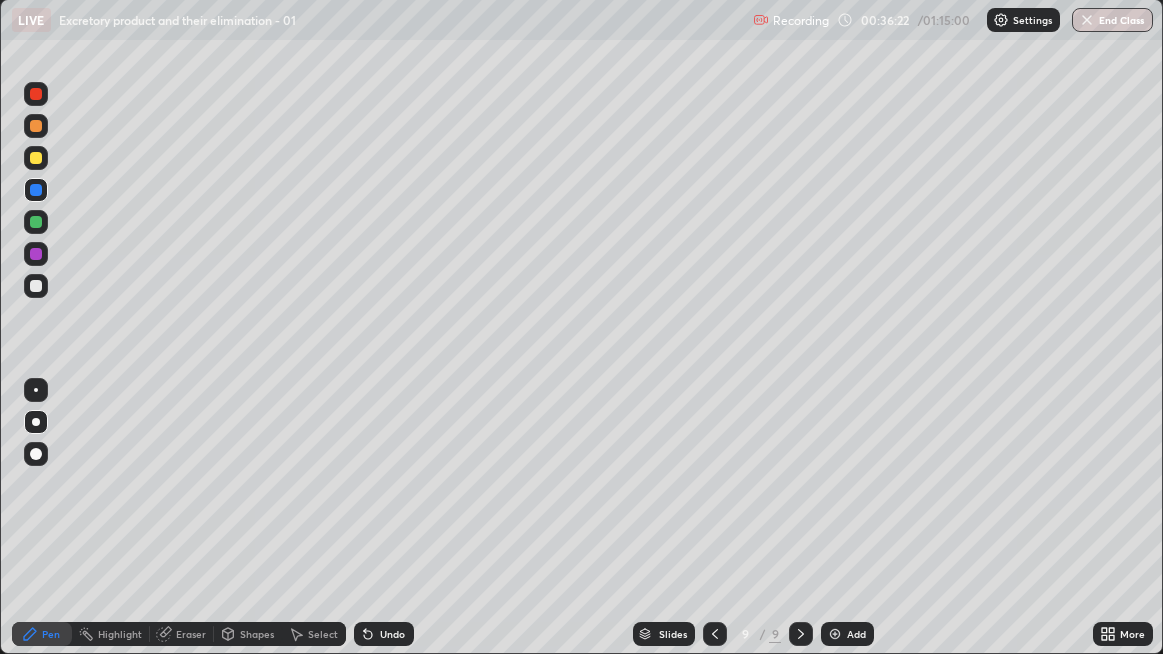 click at bounding box center (36, 286) 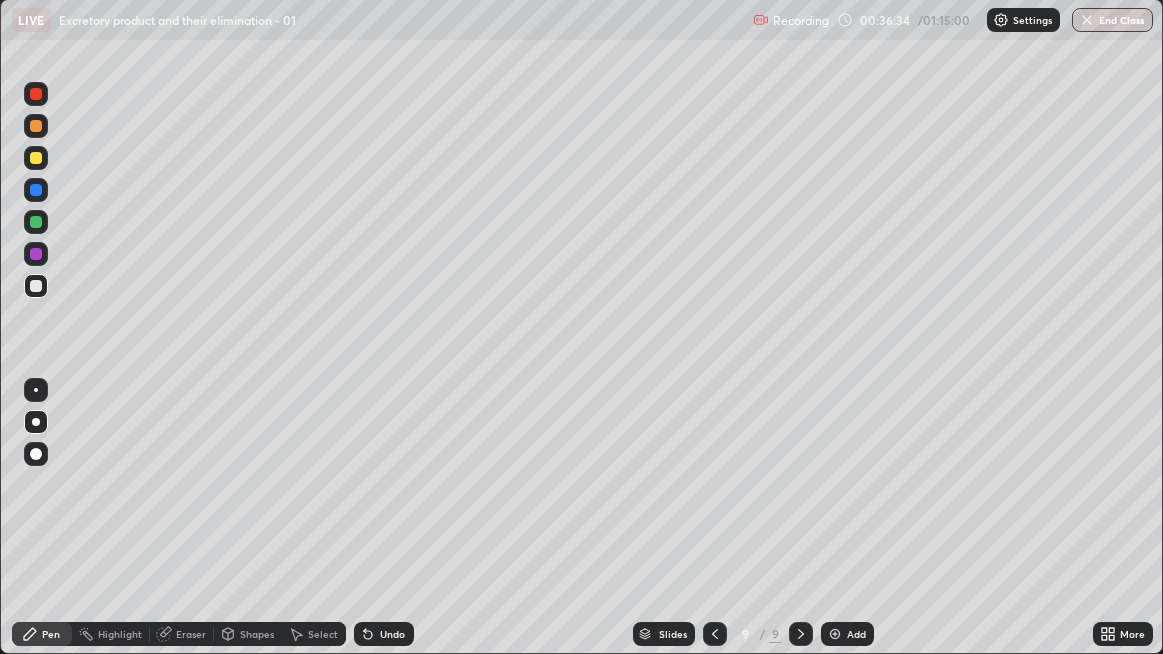 click 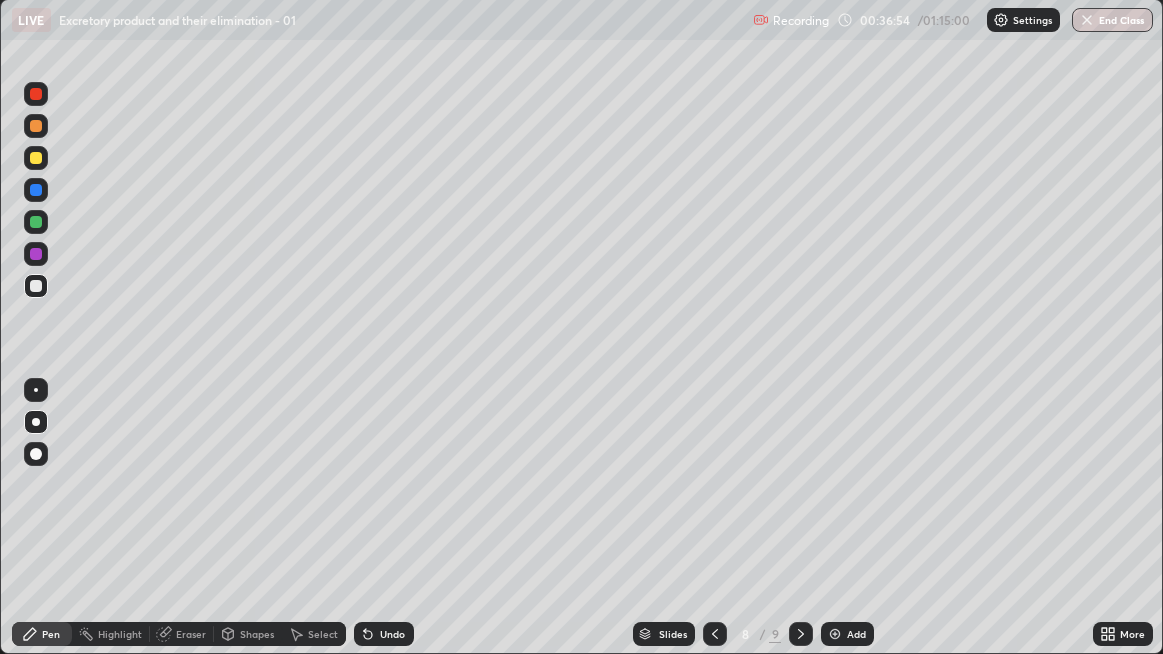 click 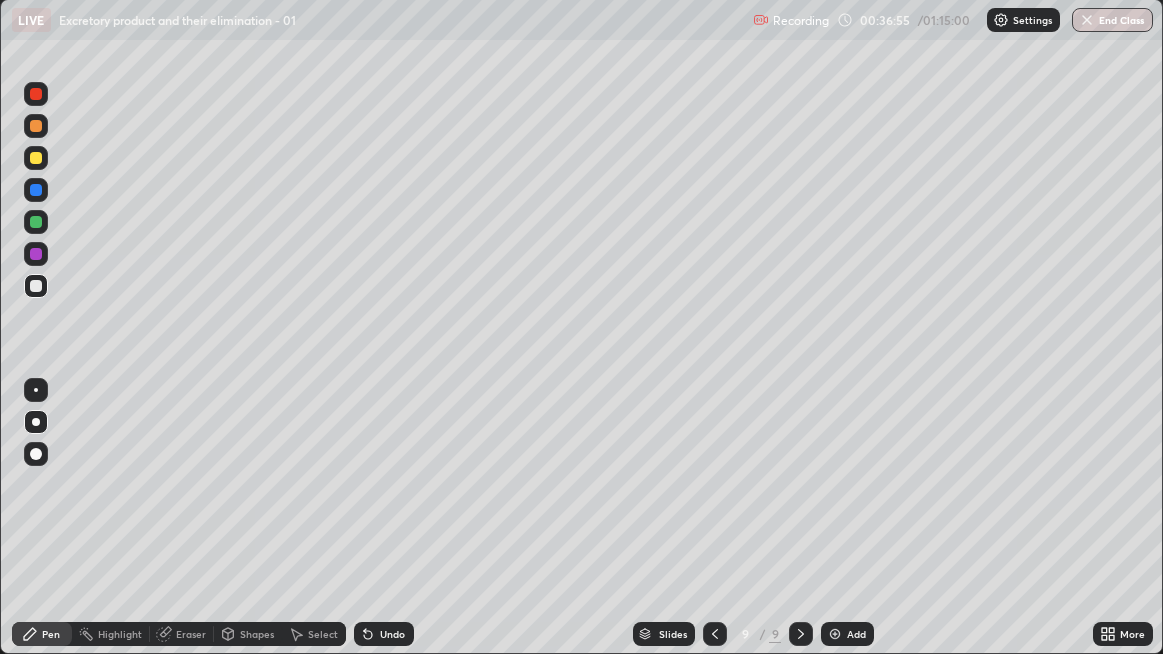 click 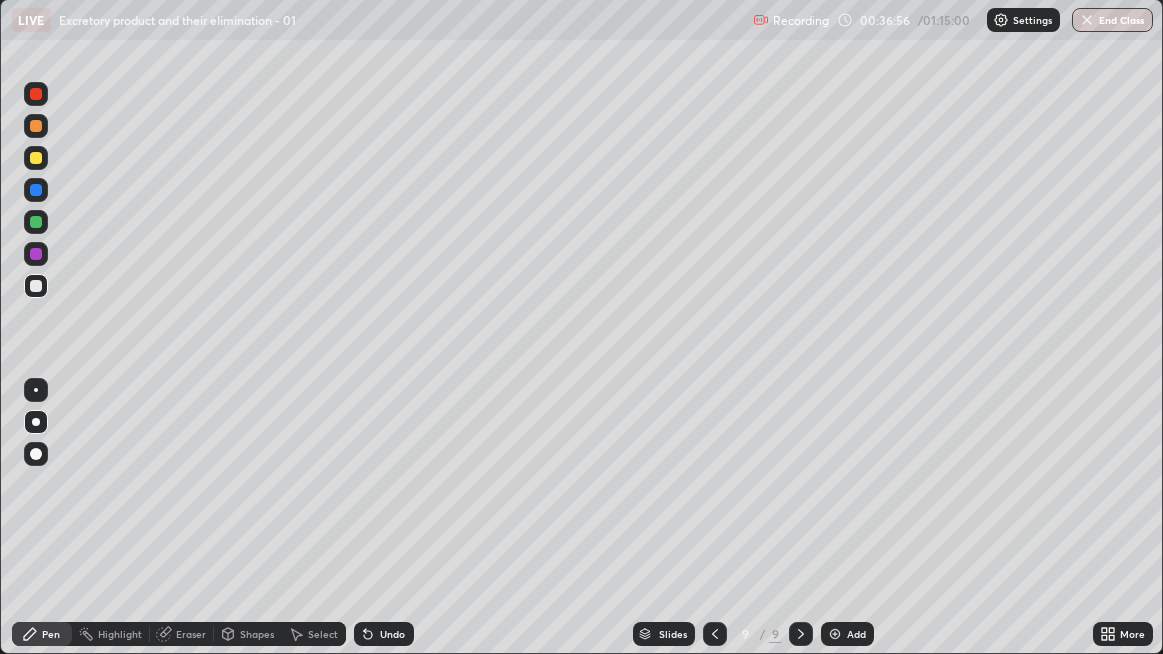 click on "Add" at bounding box center [856, 634] 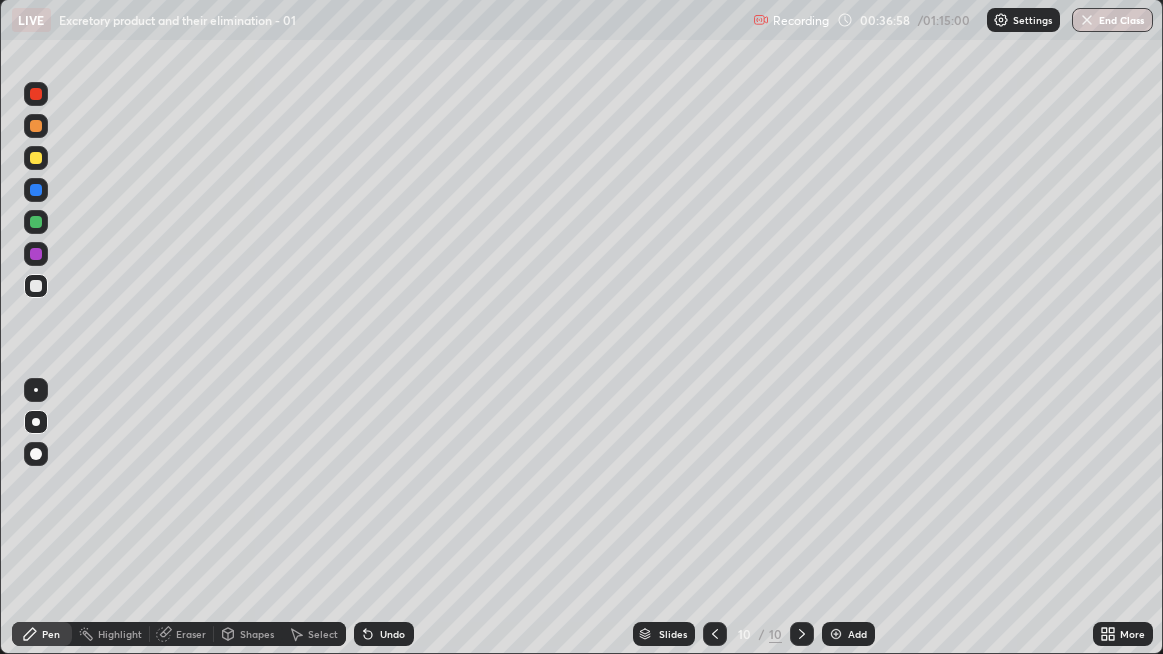 click at bounding box center [36, 190] 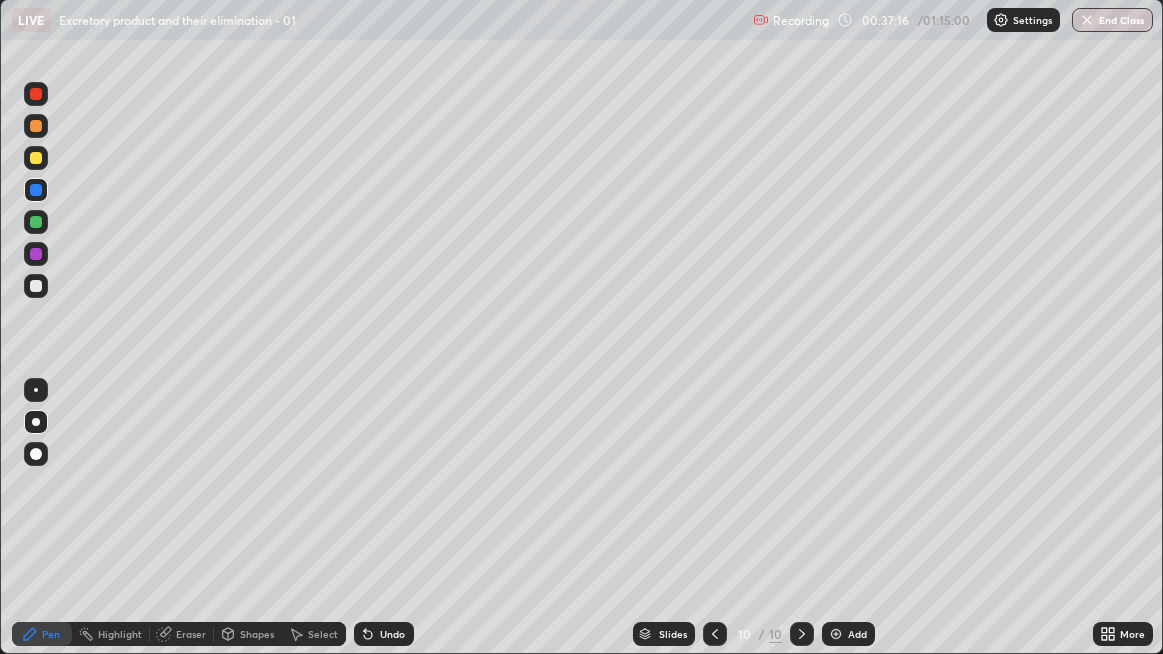click at bounding box center [36, 286] 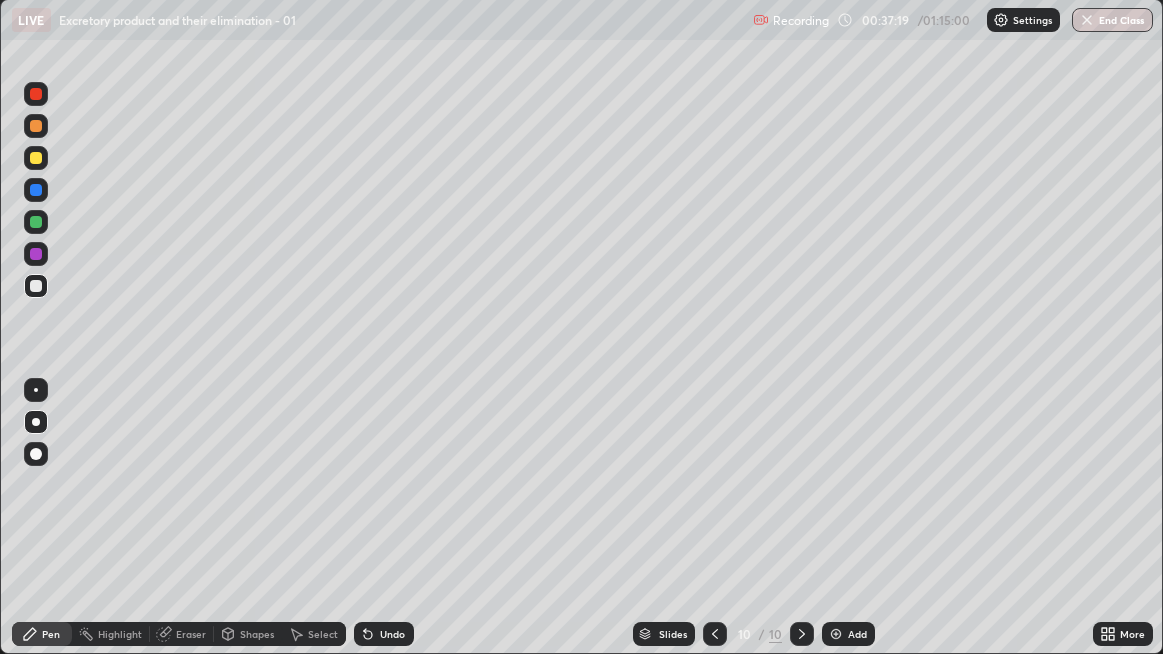 click at bounding box center [36, 286] 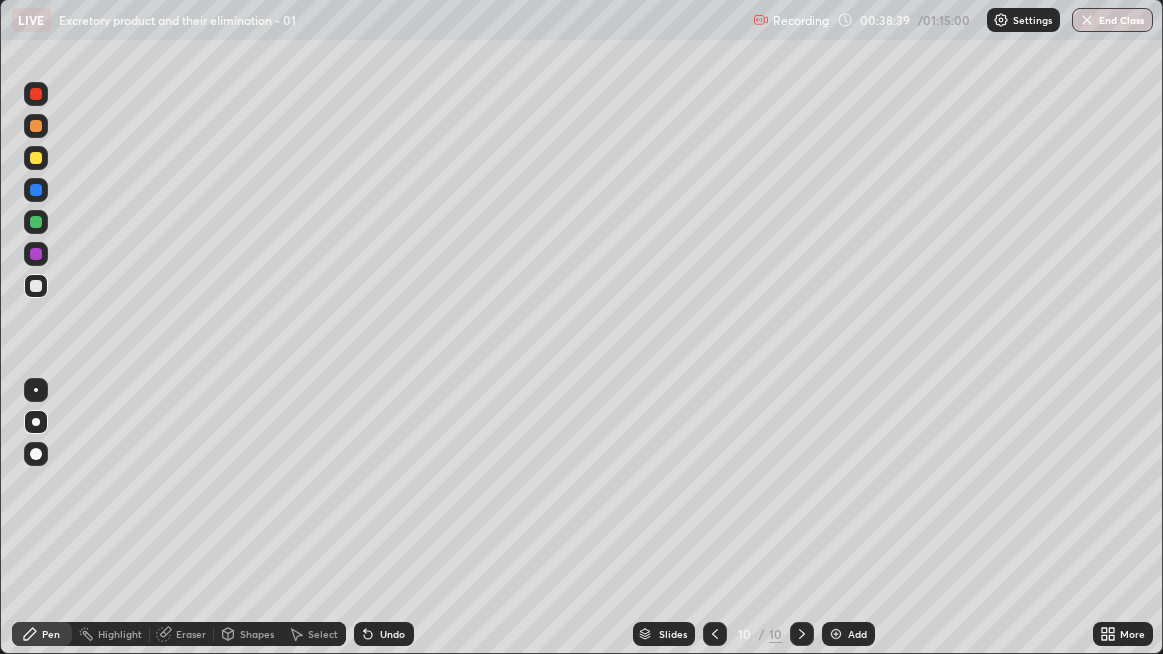 click at bounding box center [36, 222] 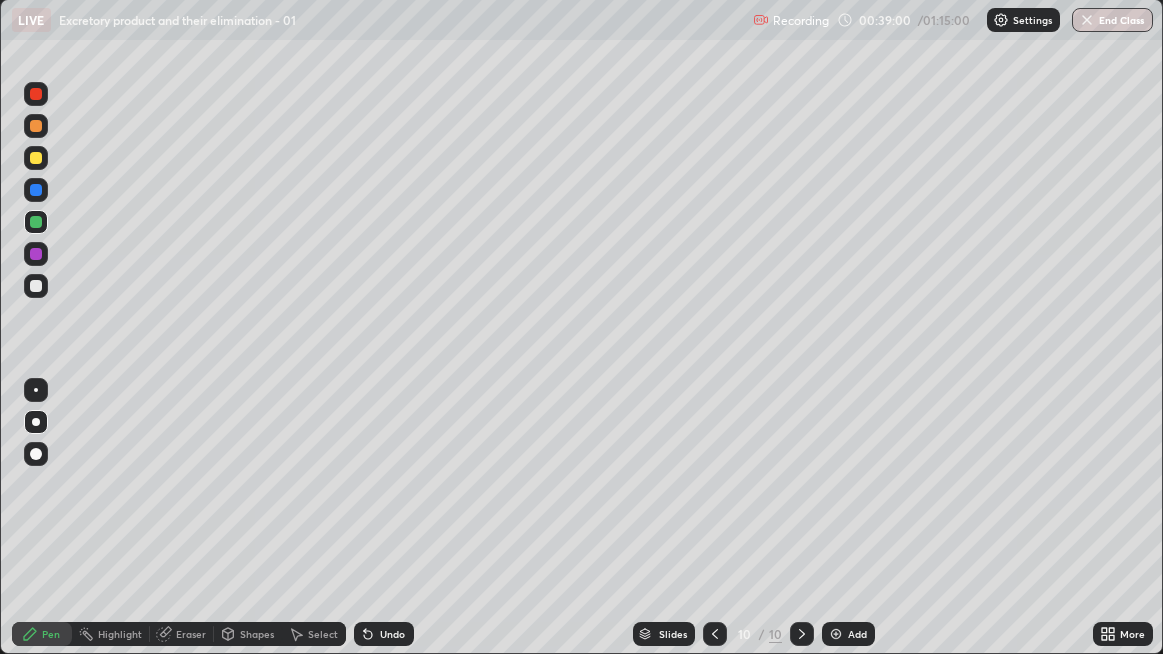 click at bounding box center (36, 286) 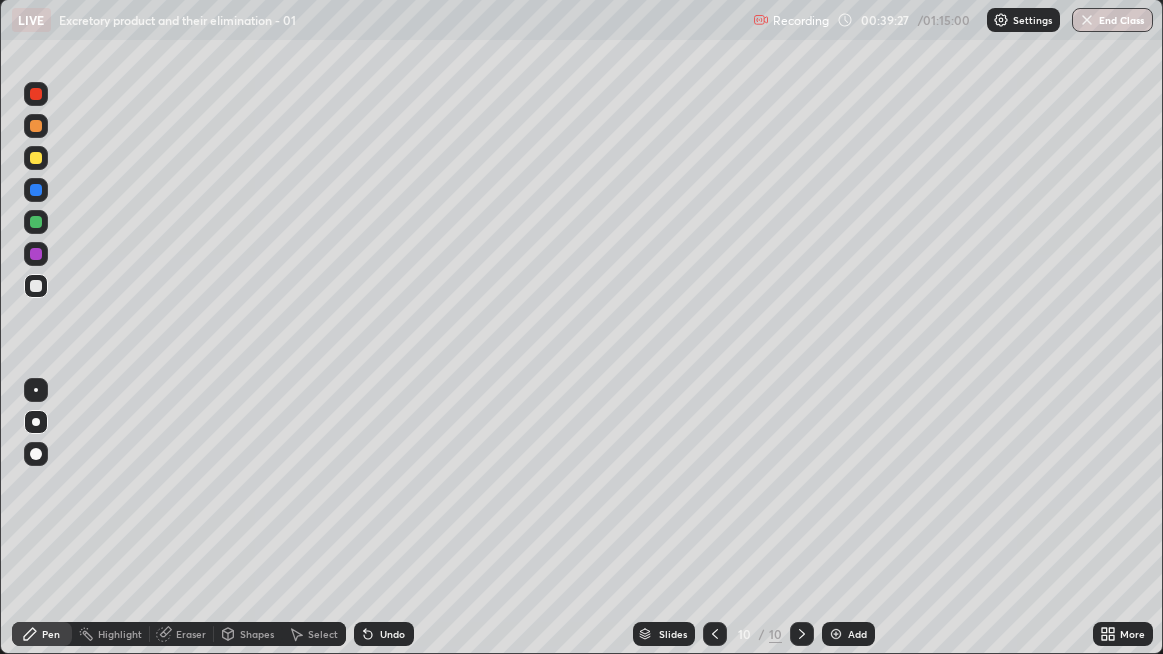 click at bounding box center (36, 158) 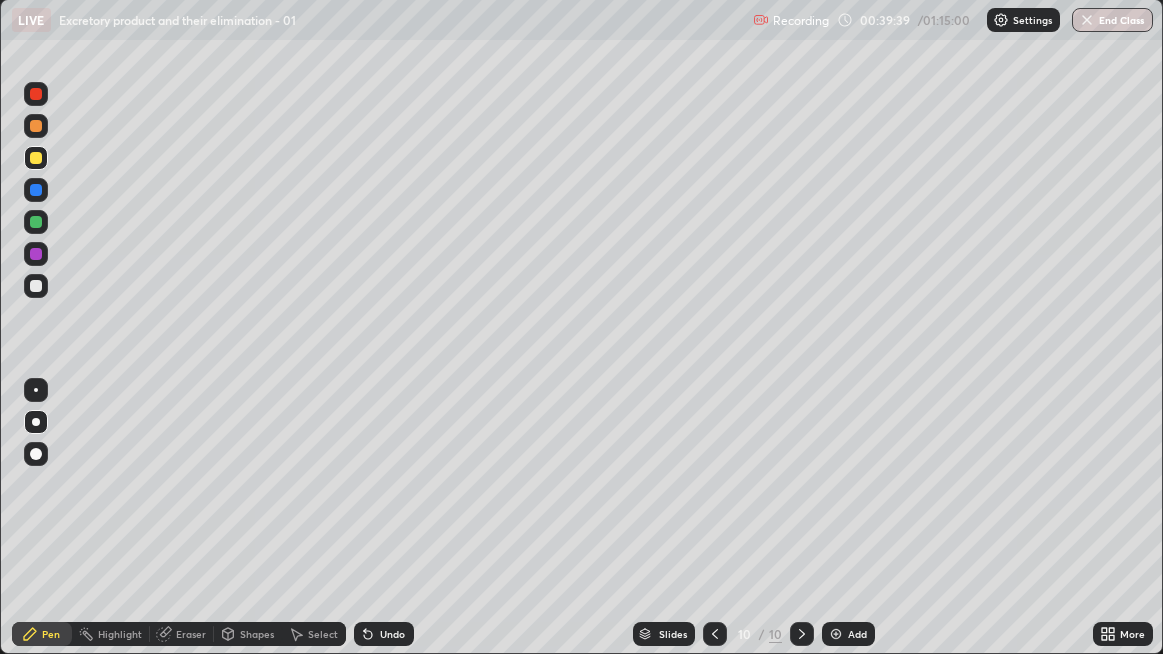 click at bounding box center [36, 286] 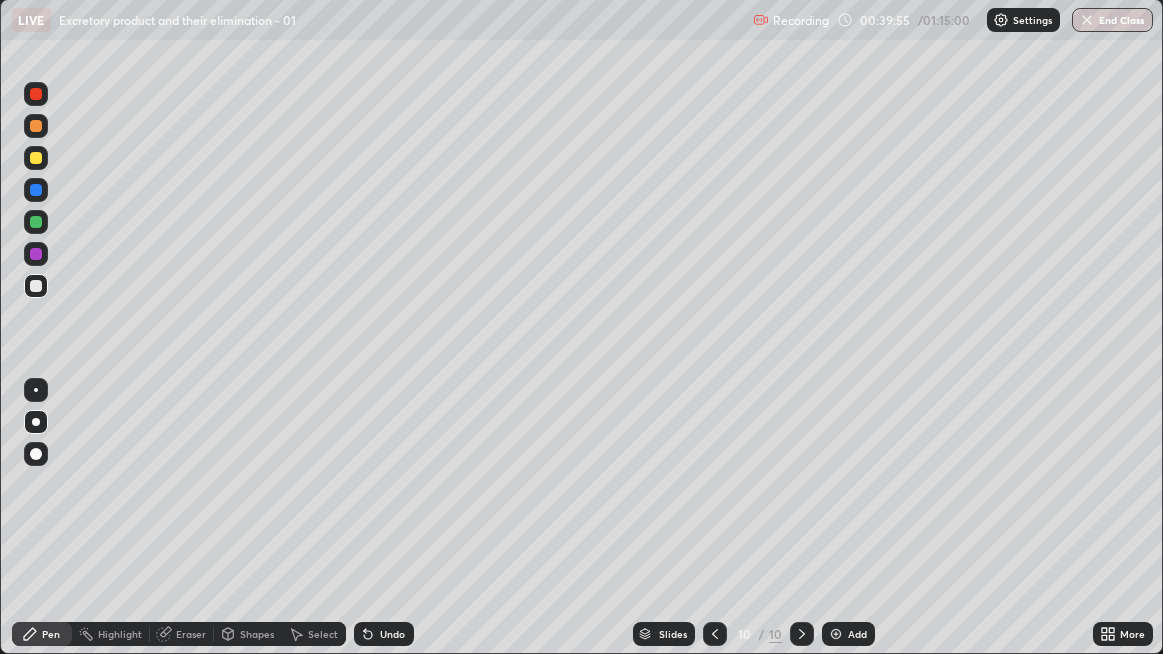 click at bounding box center (36, 286) 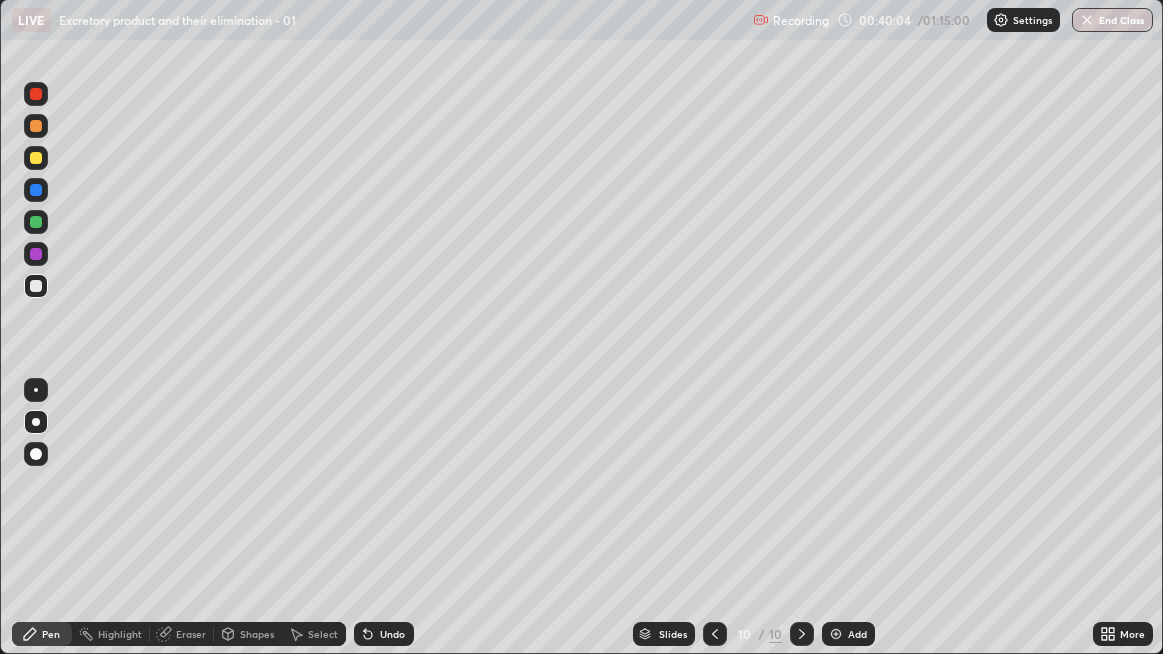 click on "Undo" at bounding box center (392, 634) 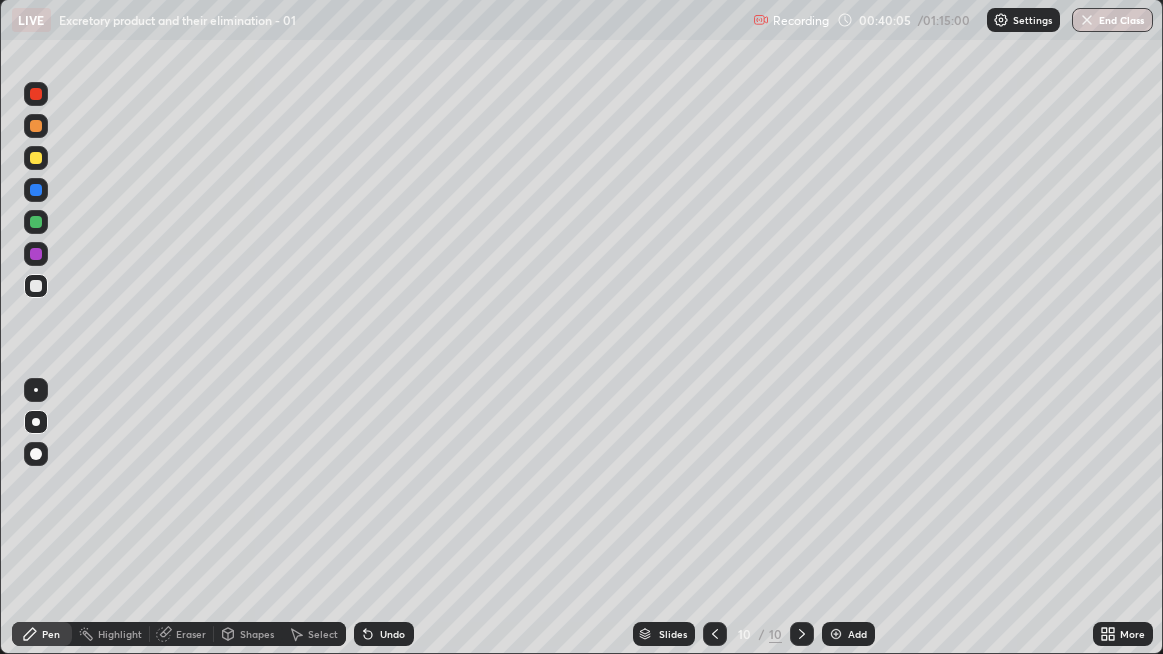 click on "Undo" at bounding box center (384, 634) 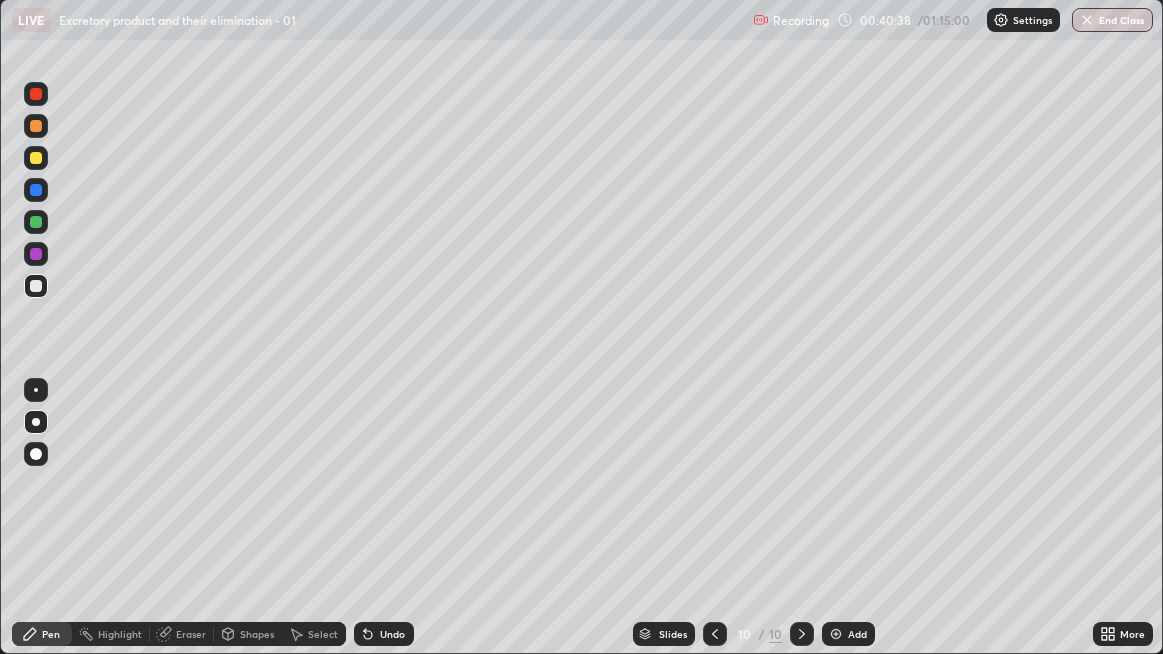 click at bounding box center [36, 286] 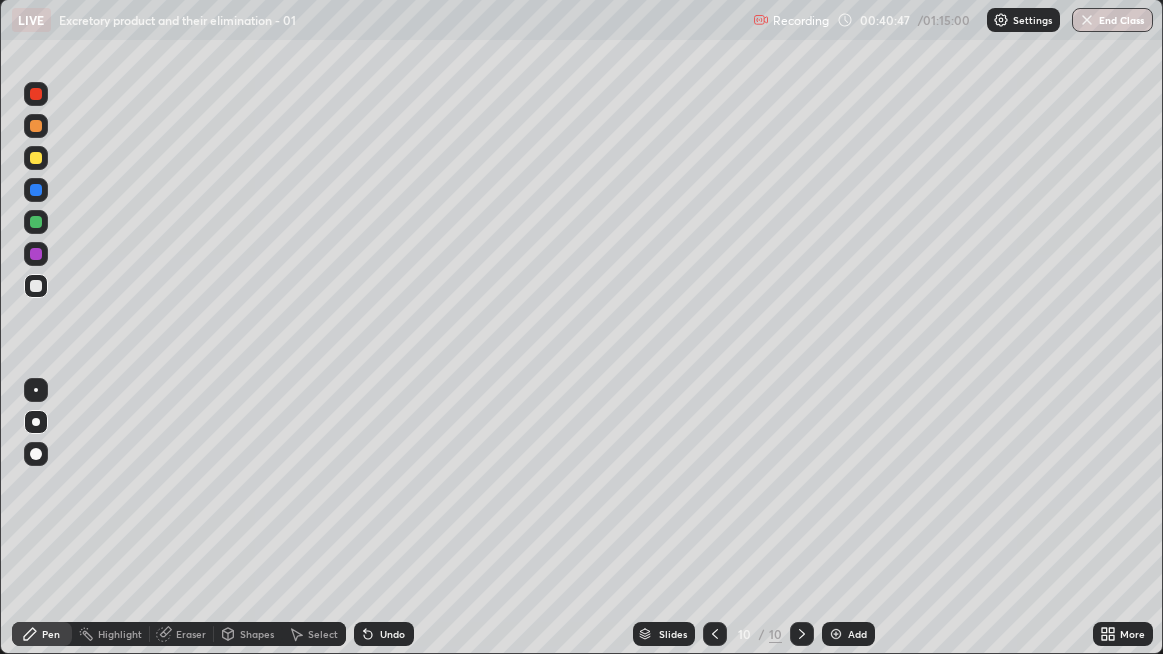click at bounding box center (36, 286) 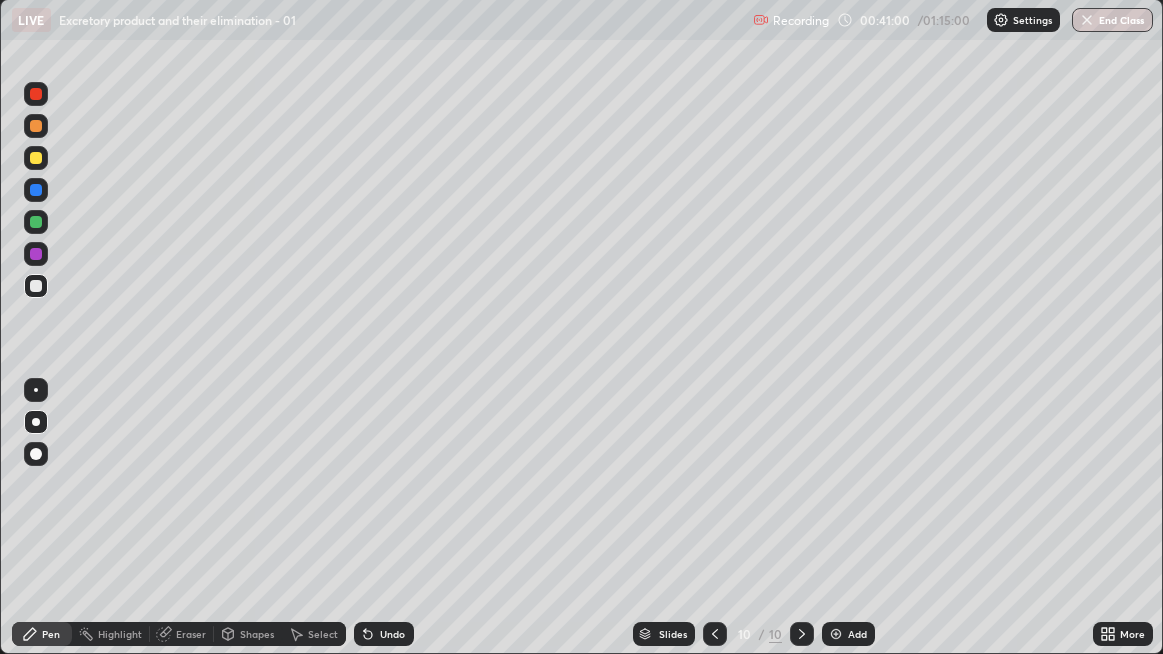 click on "Add" at bounding box center (857, 634) 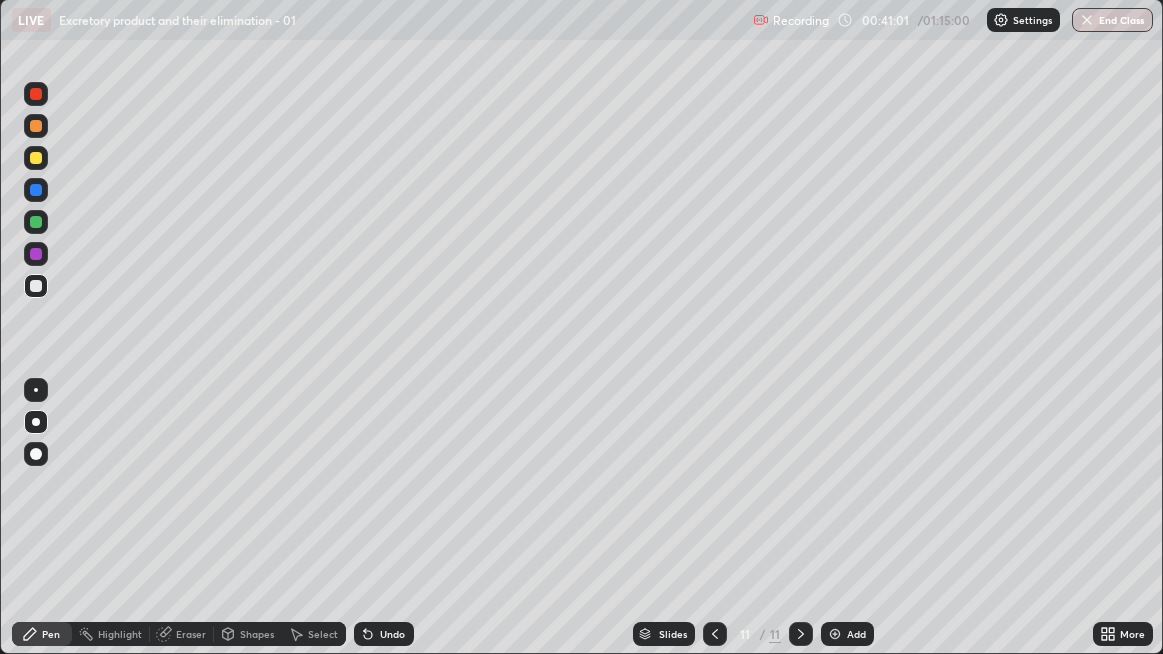click at bounding box center [36, 286] 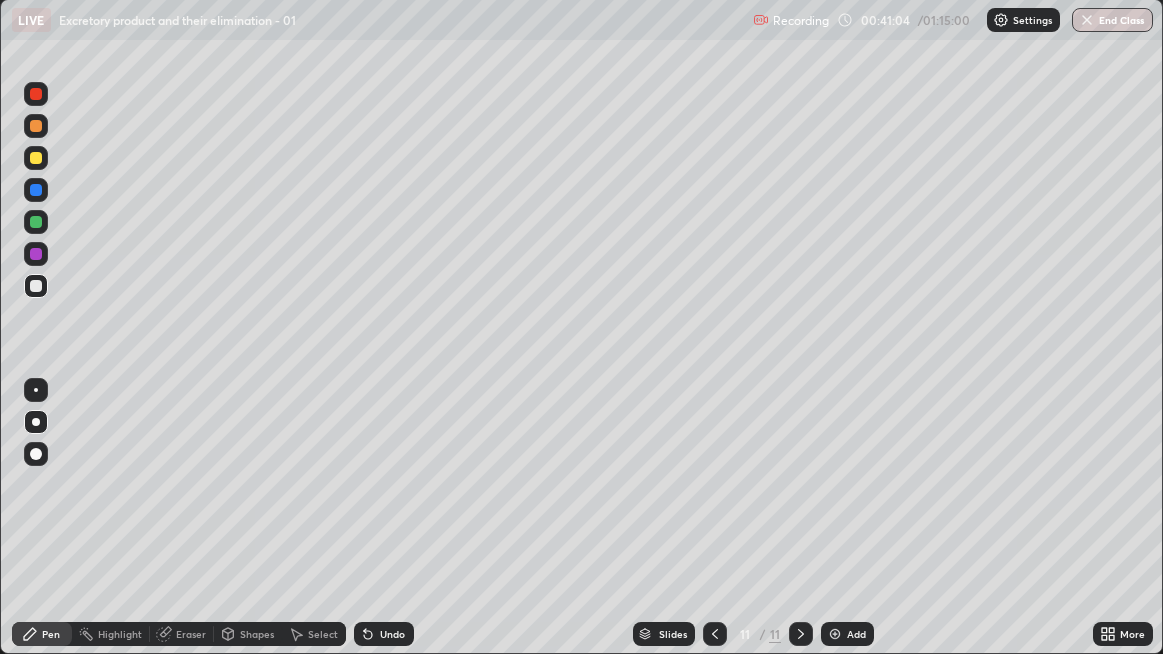 click on "Undo" at bounding box center (392, 634) 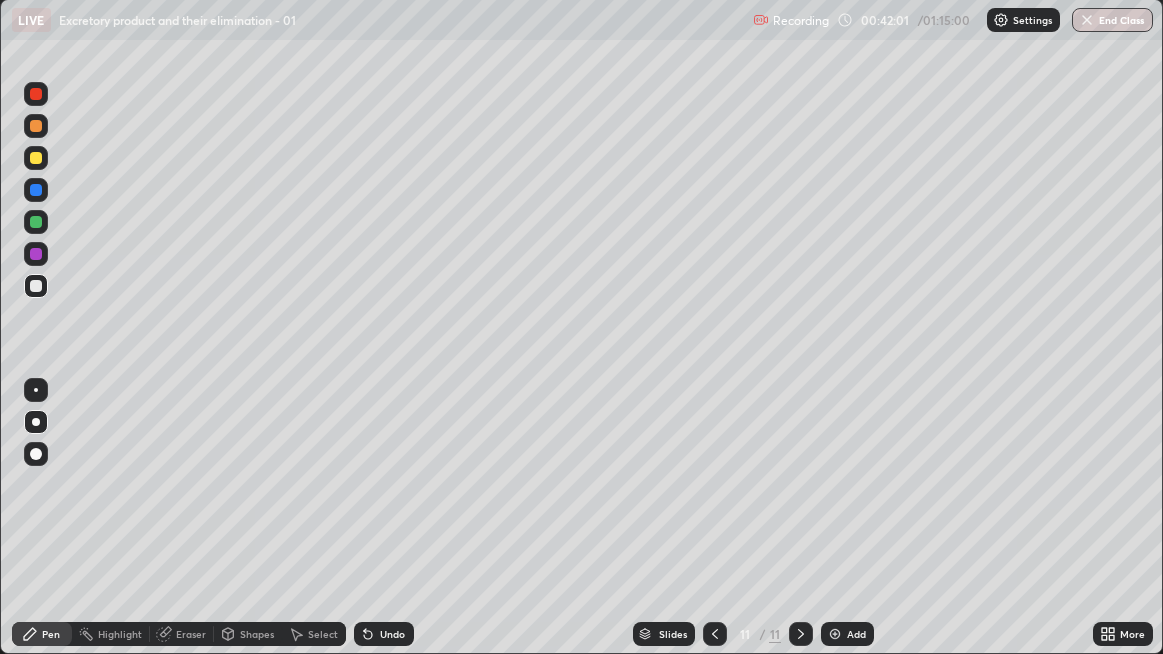 click at bounding box center (36, 286) 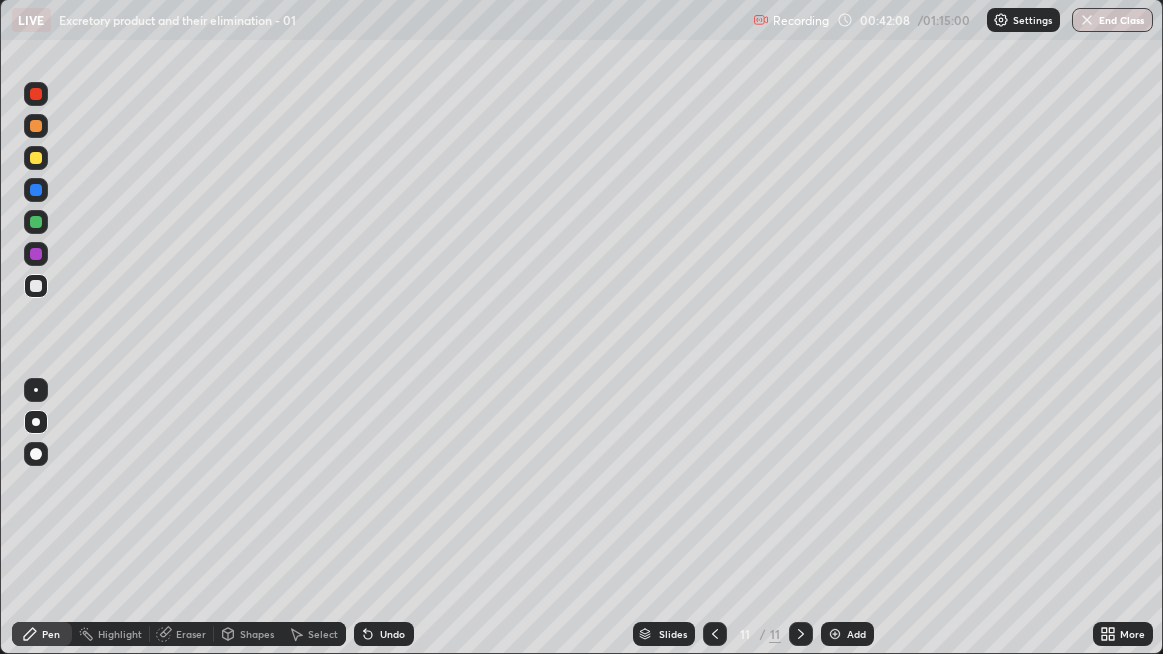 click 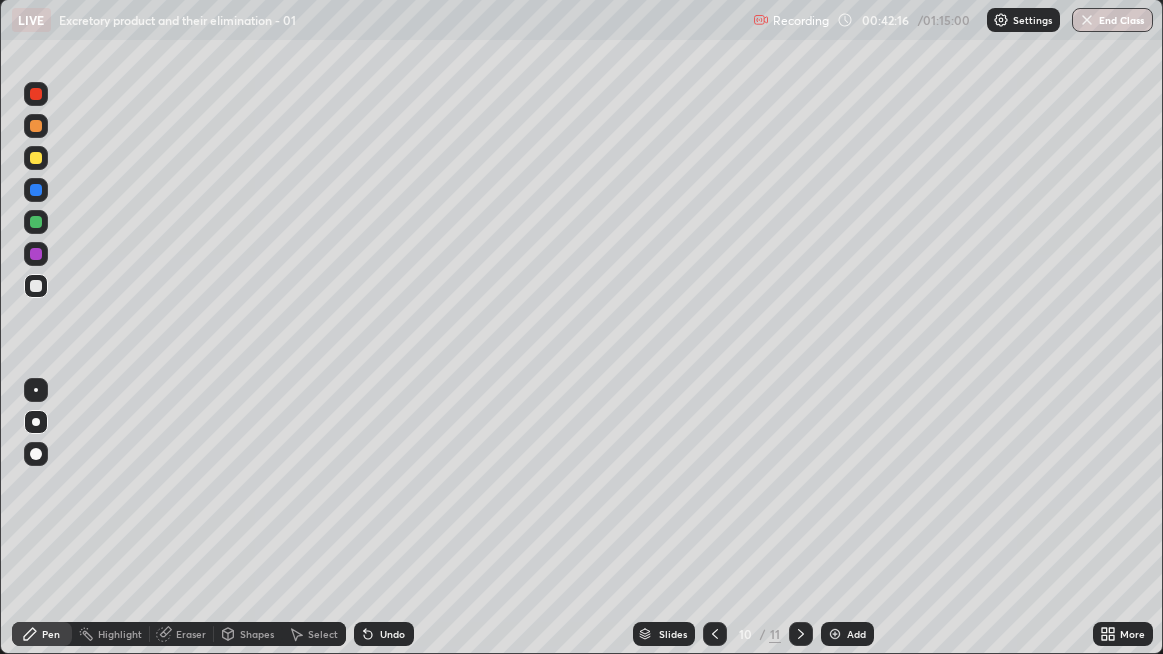 click at bounding box center [715, 634] 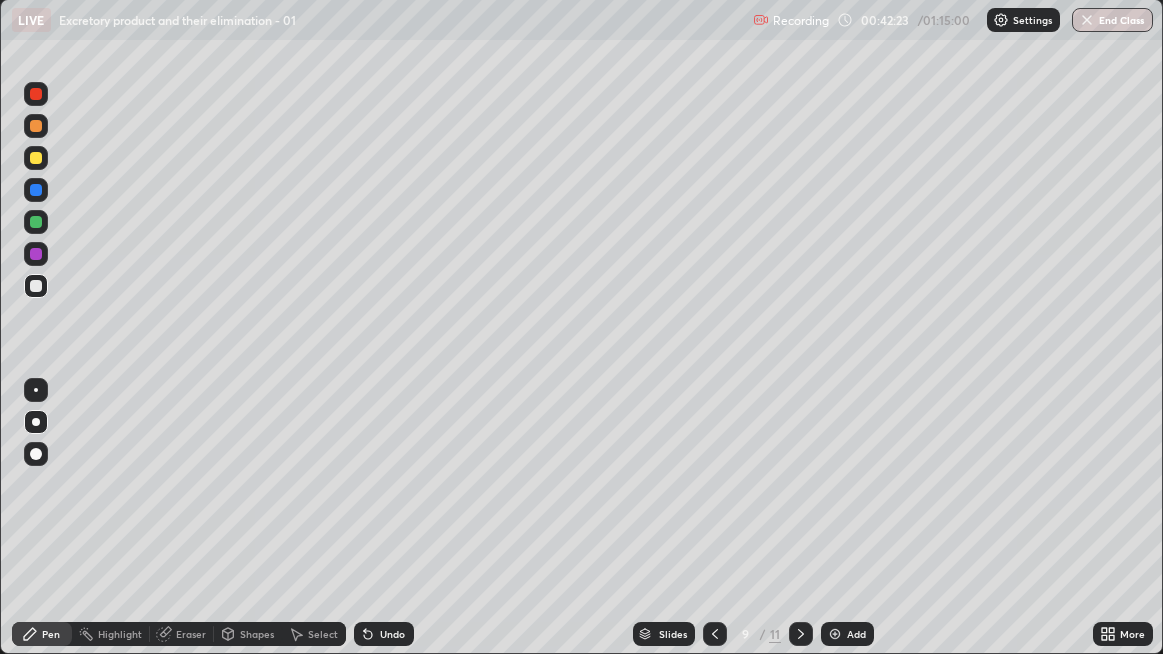 click 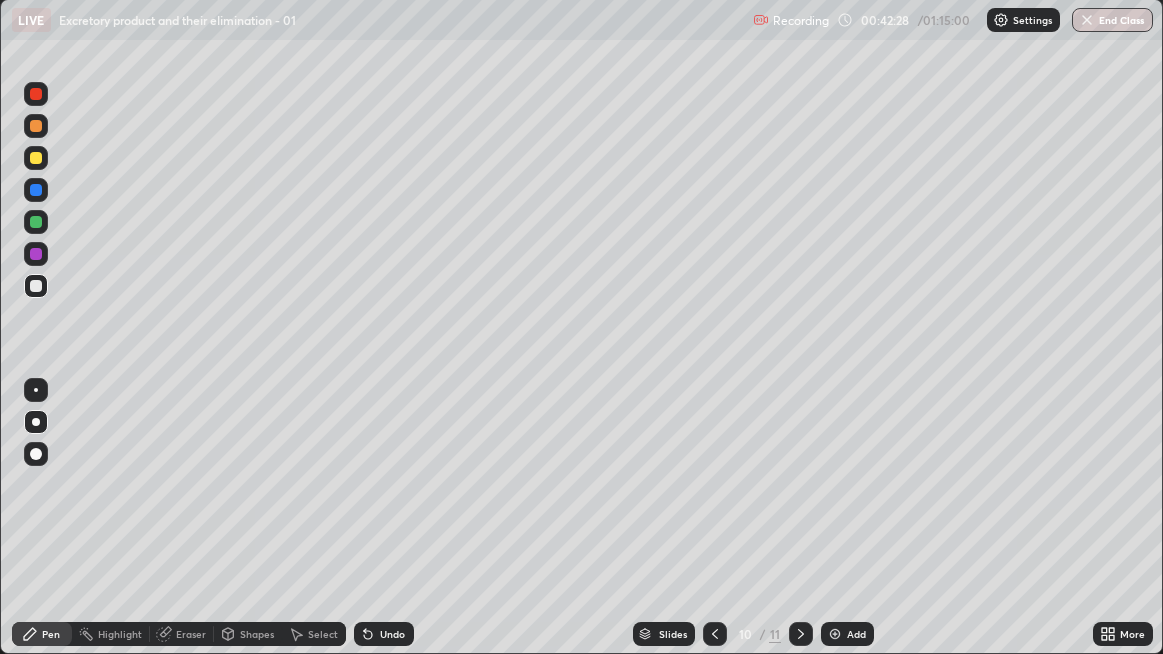 click 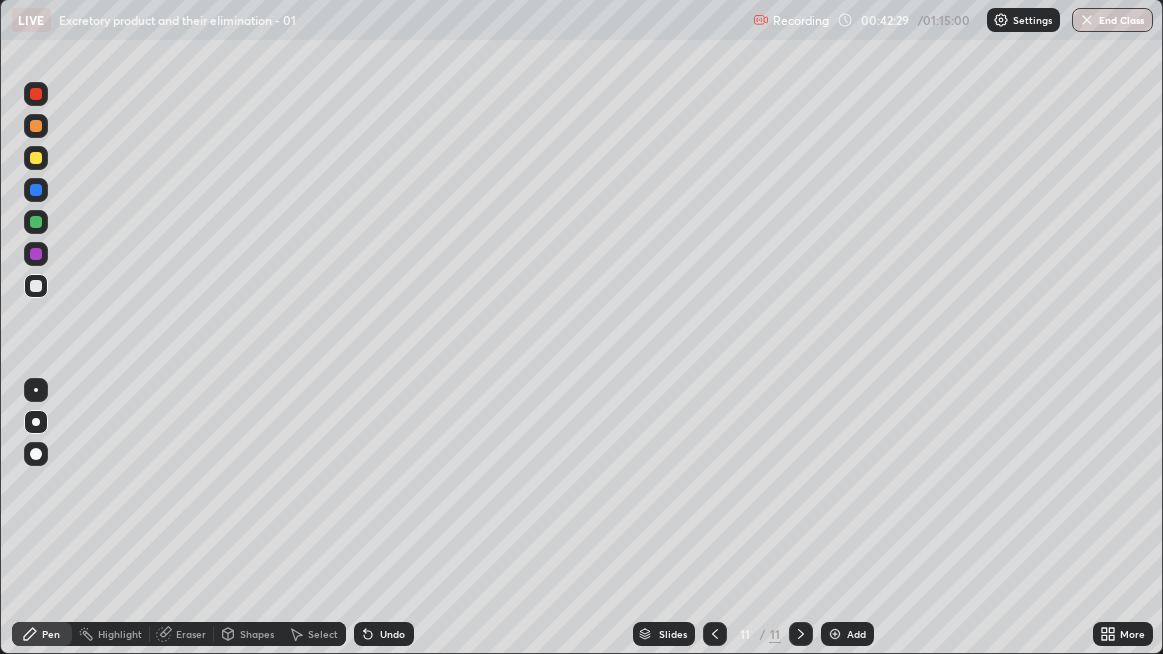click 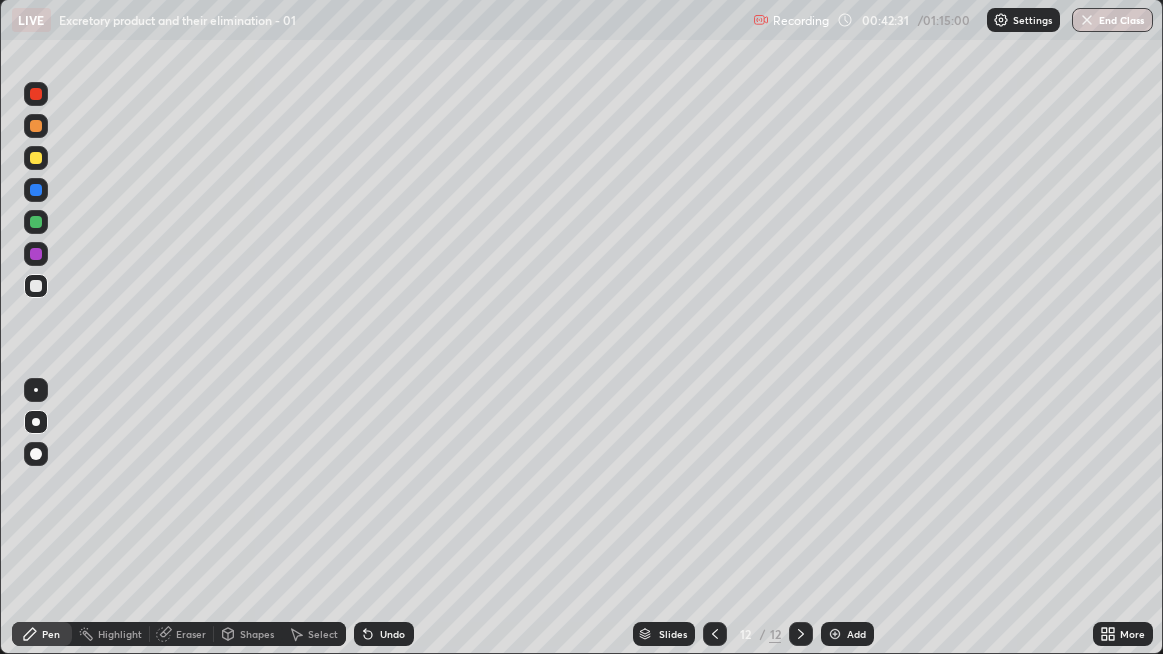 click at bounding box center (36, 254) 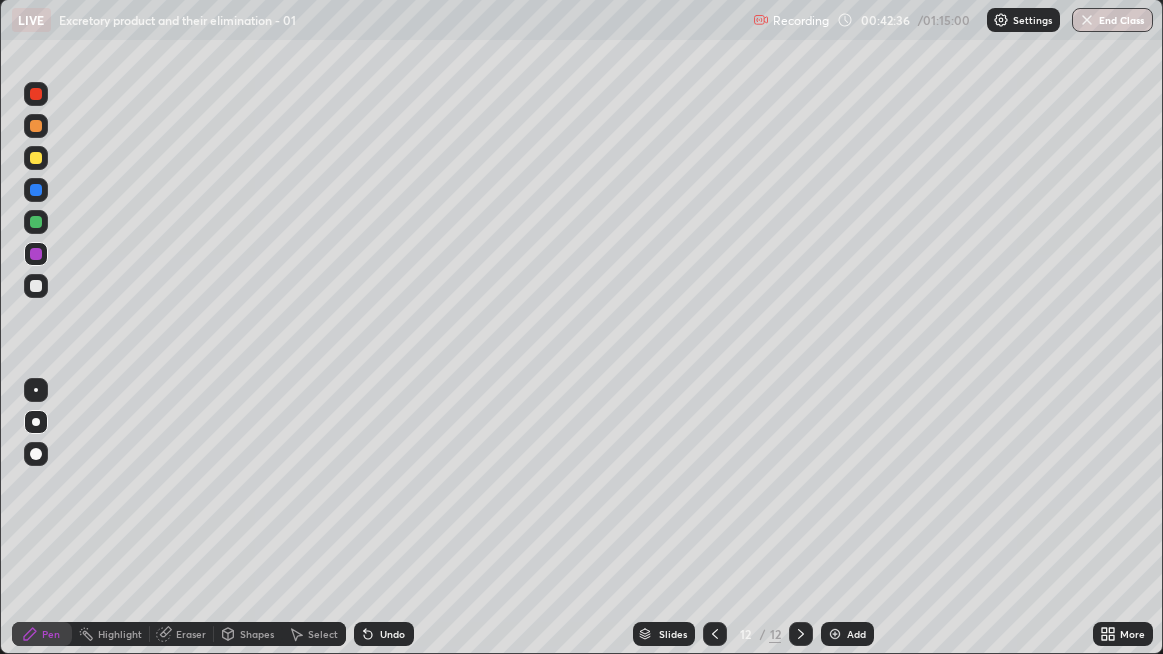 click at bounding box center (36, 286) 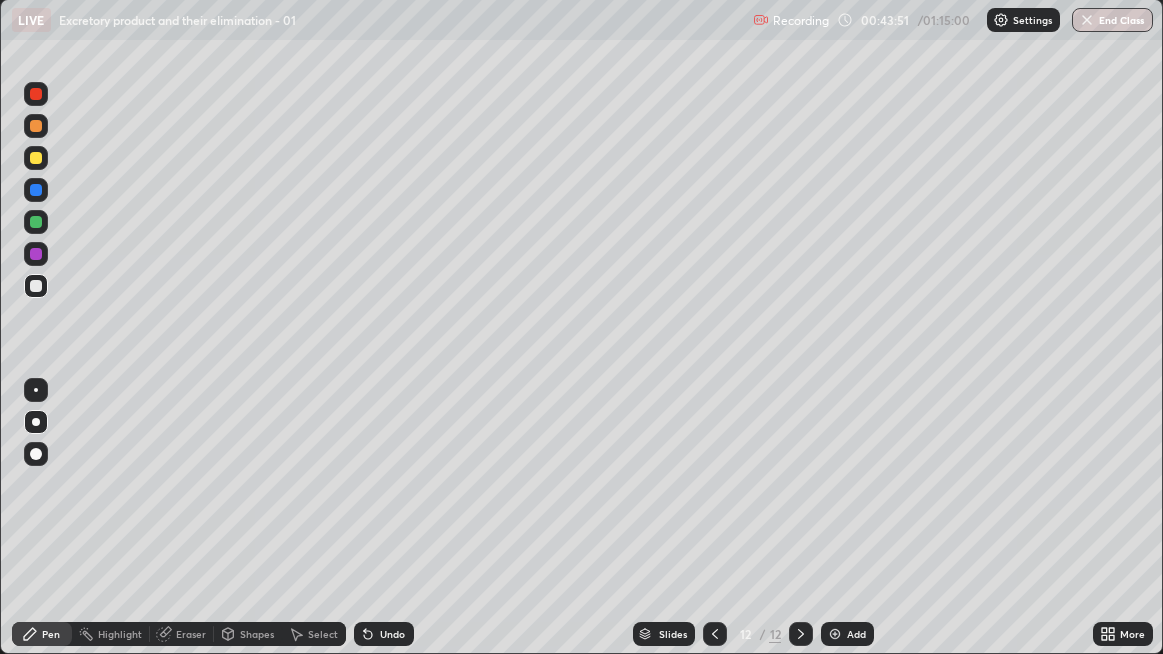 click at bounding box center [36, 286] 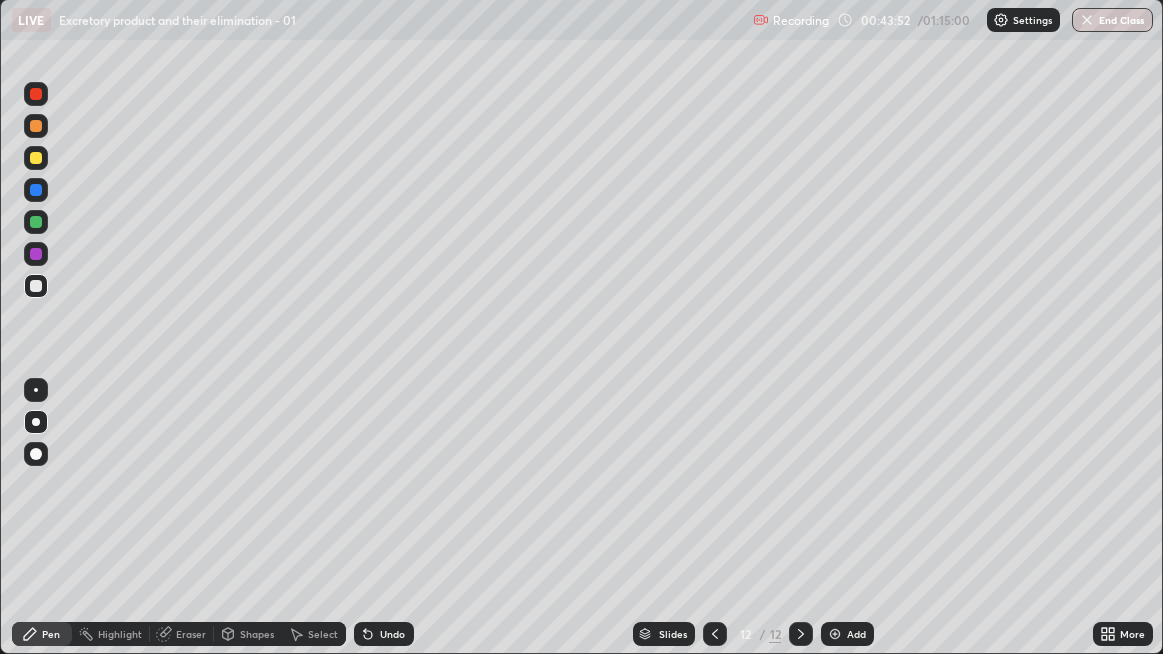 click at bounding box center [36, 286] 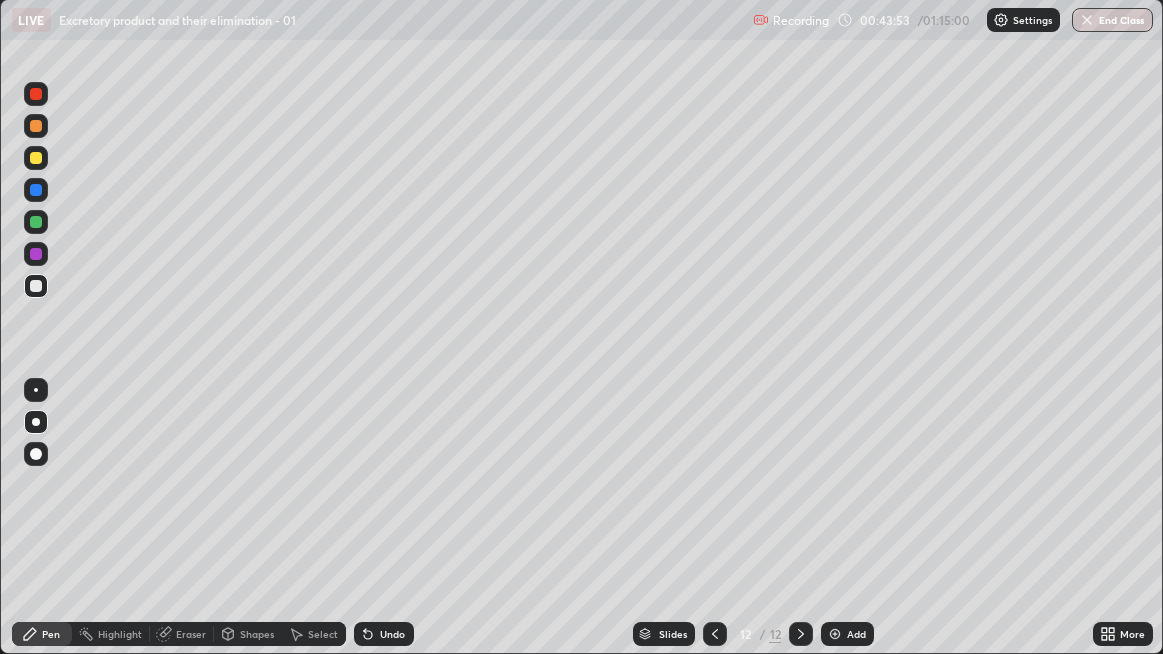 click at bounding box center (36, 286) 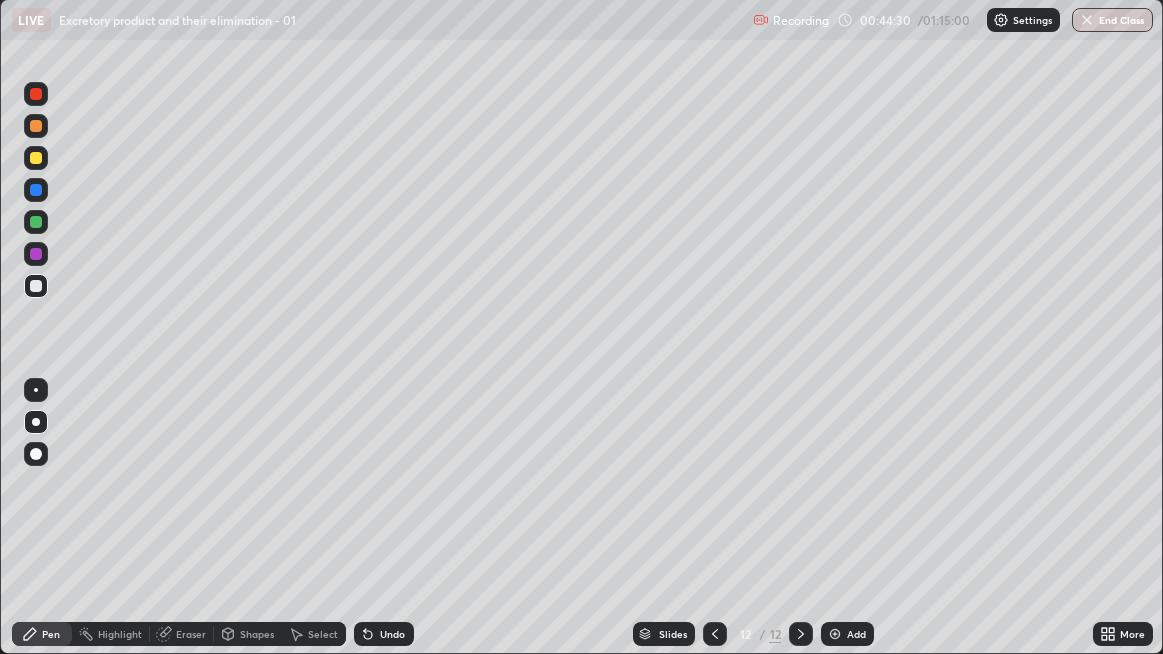 click at bounding box center [36, 286] 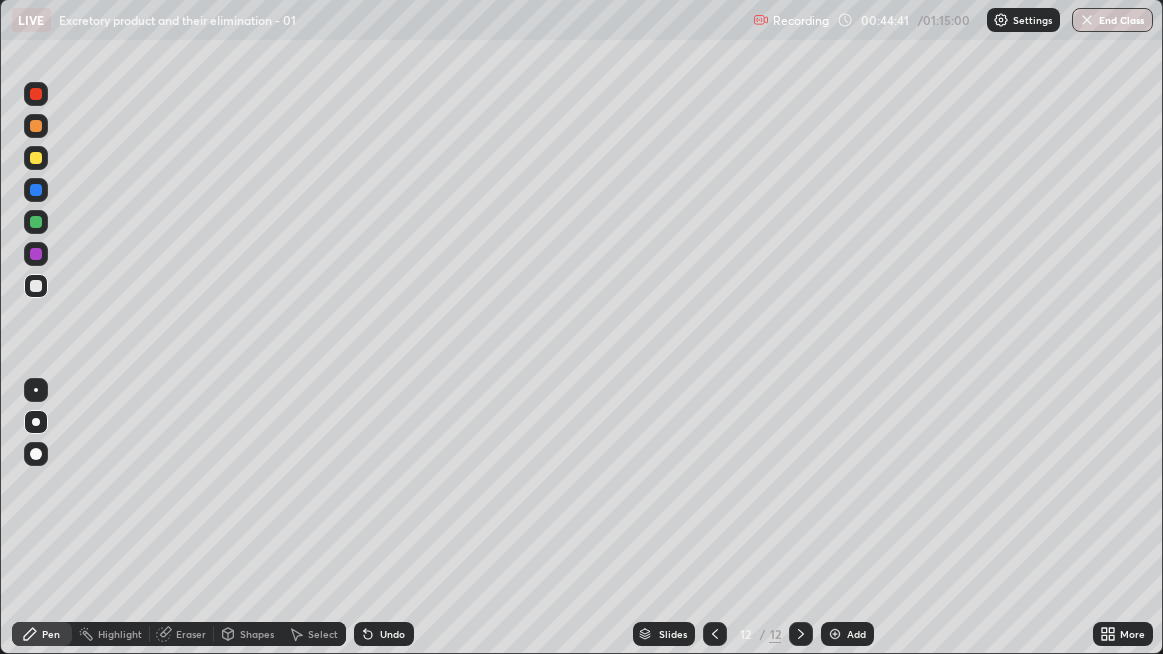 click at bounding box center [36, 254] 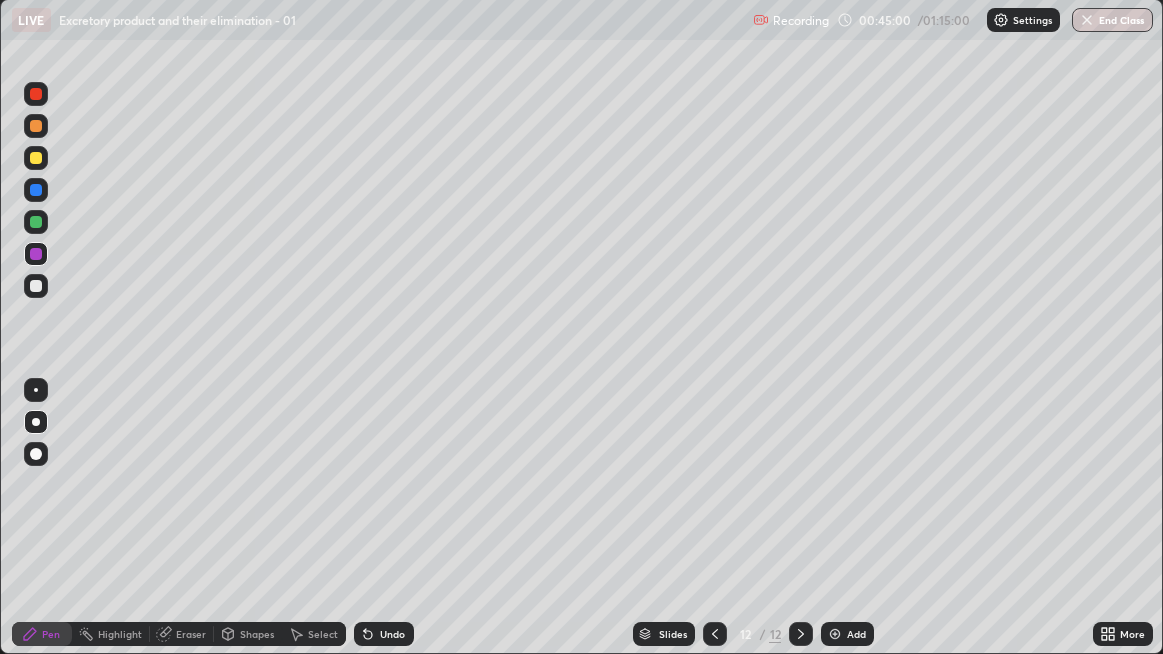 click on "Undo" at bounding box center (392, 634) 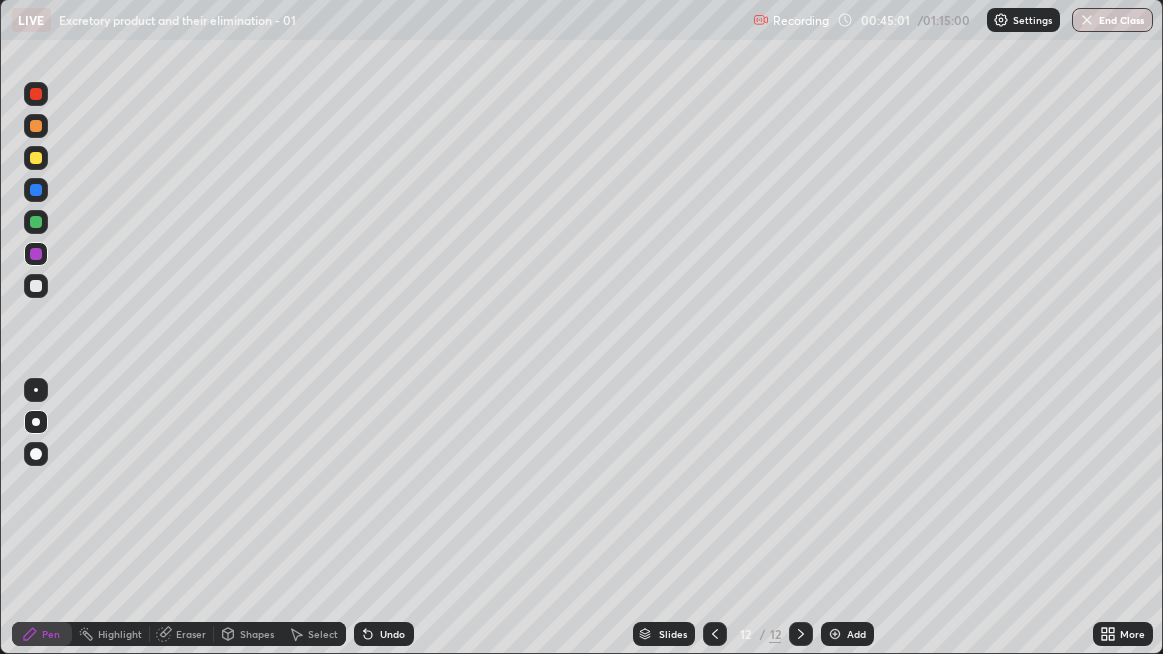 click on "Undo" at bounding box center [384, 634] 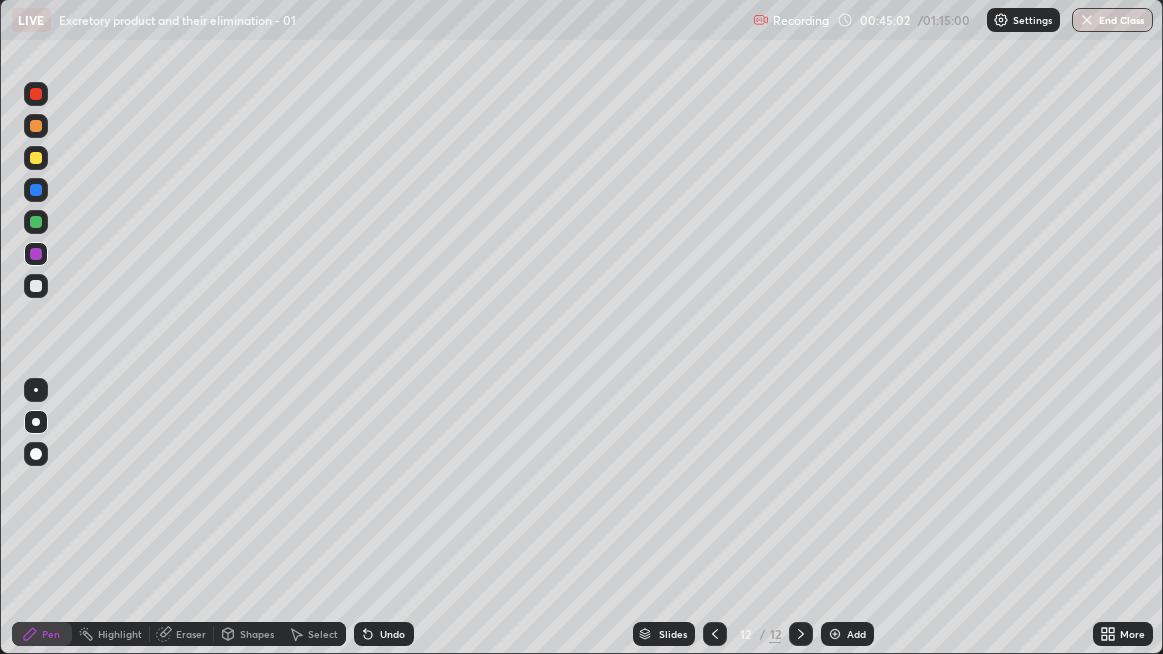 click on "Undo" at bounding box center (384, 634) 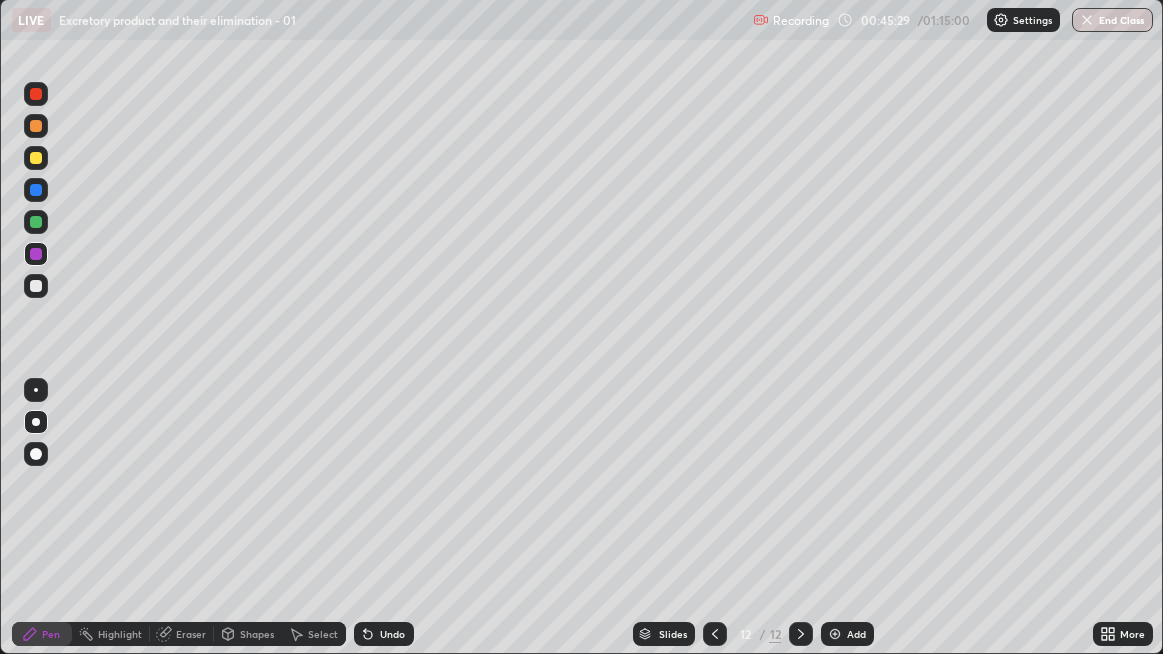 click at bounding box center [36, 286] 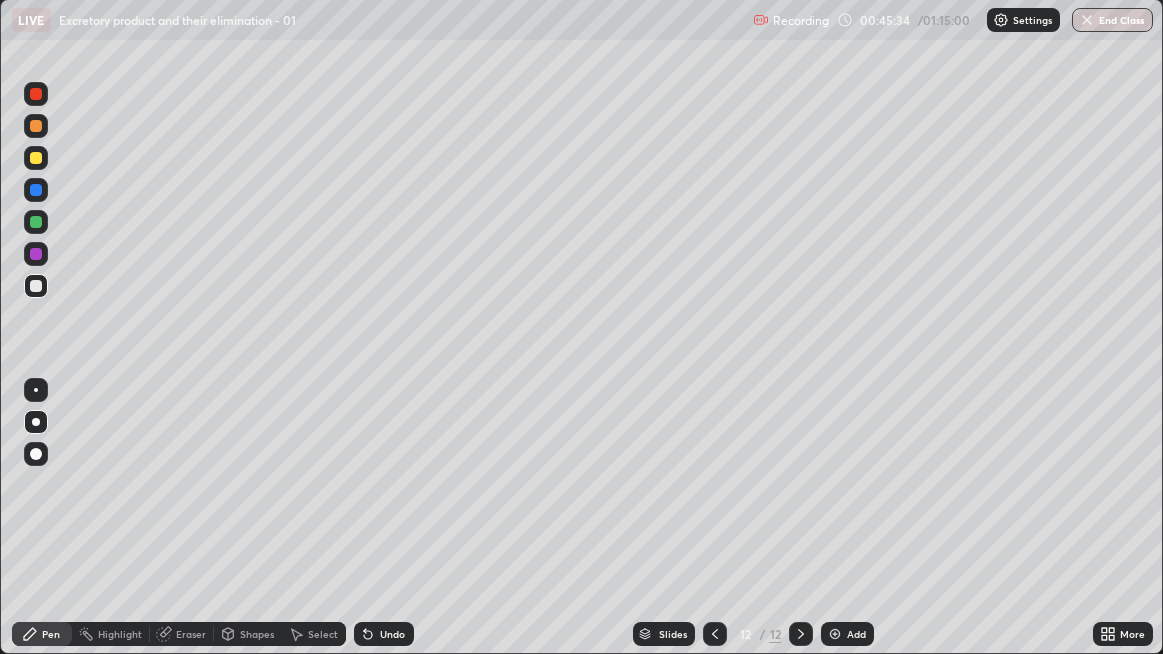 click on "Undo" at bounding box center (392, 634) 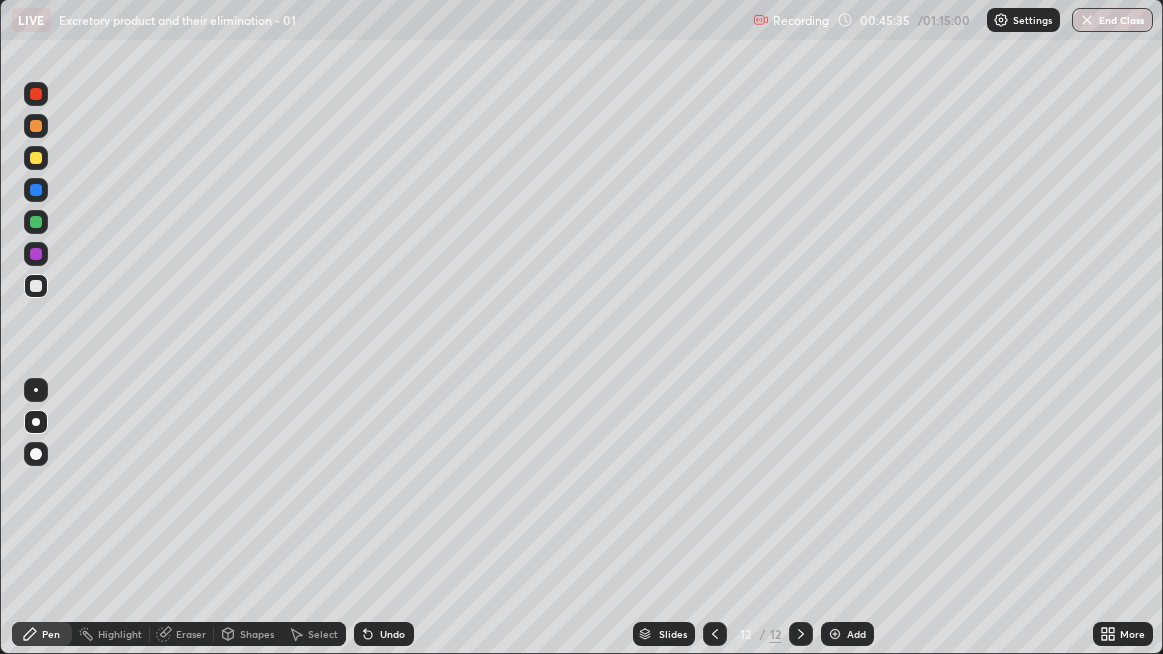 click on "Undo" at bounding box center [392, 634] 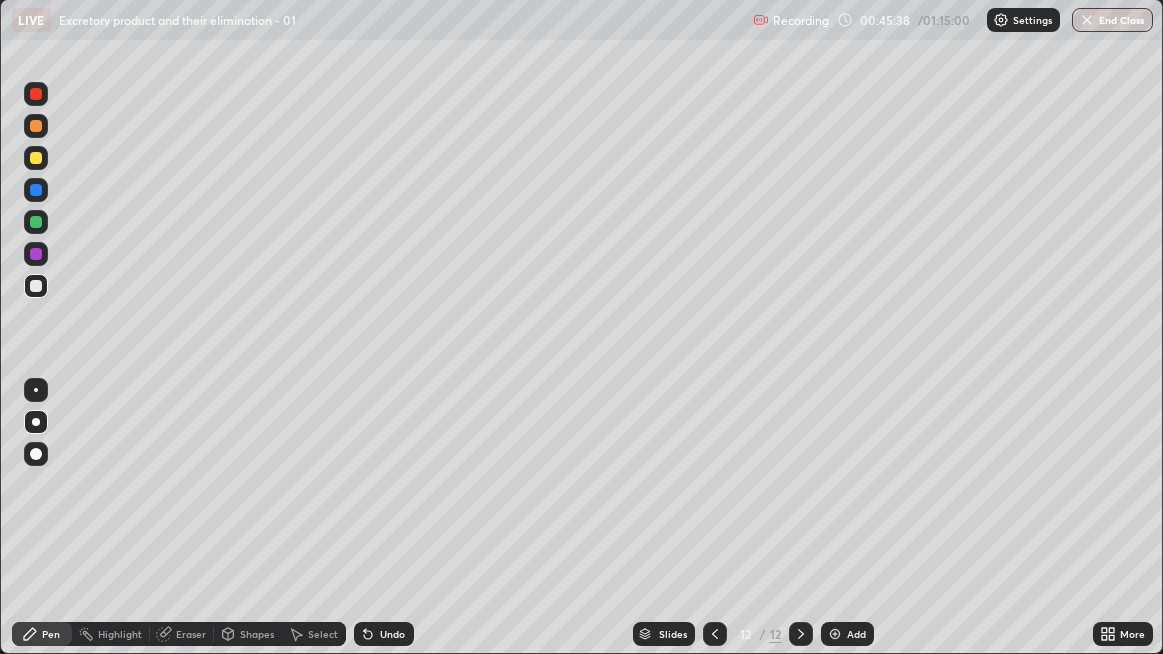 click on "Undo" at bounding box center (392, 634) 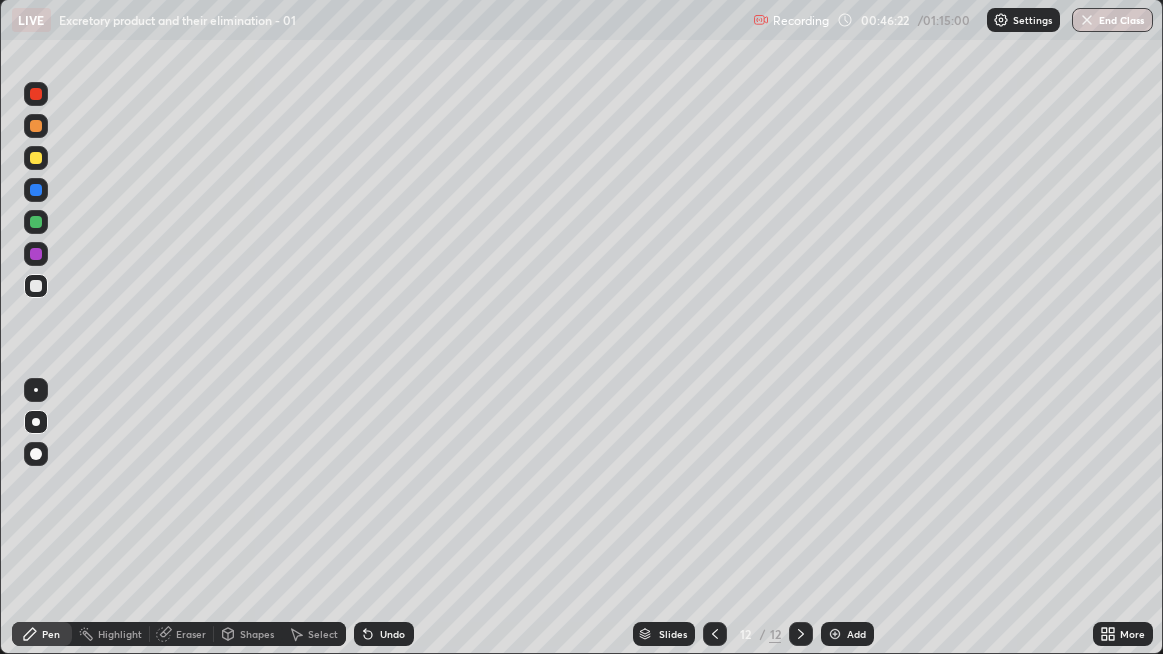 click at bounding box center [36, 286] 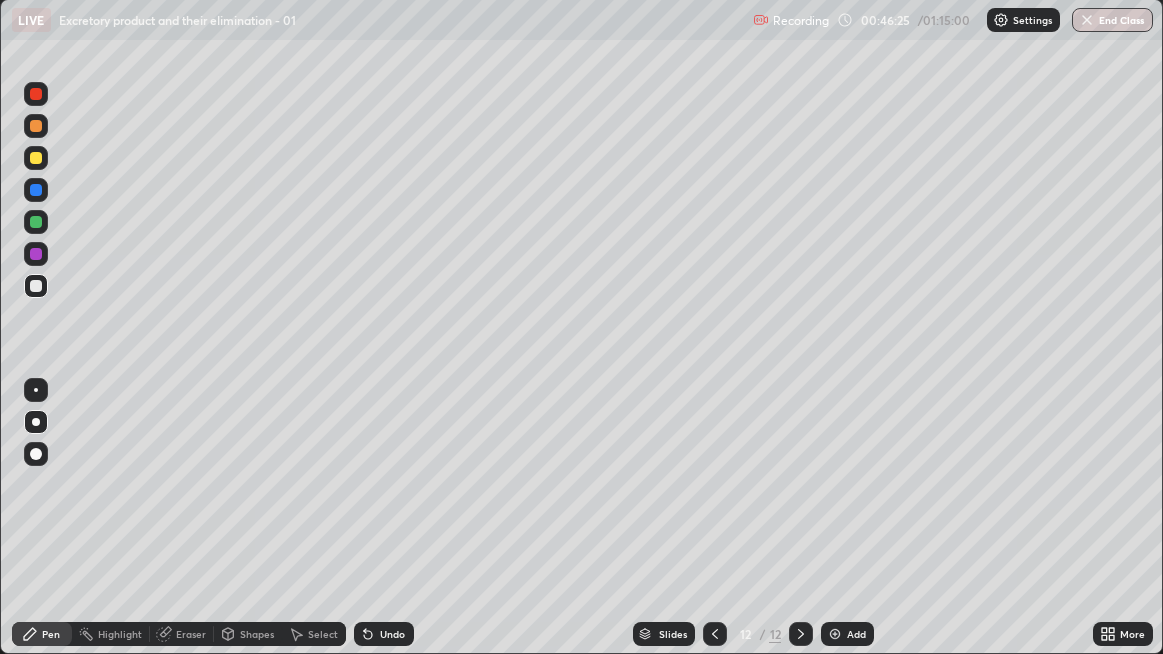 click on "Add" at bounding box center [847, 634] 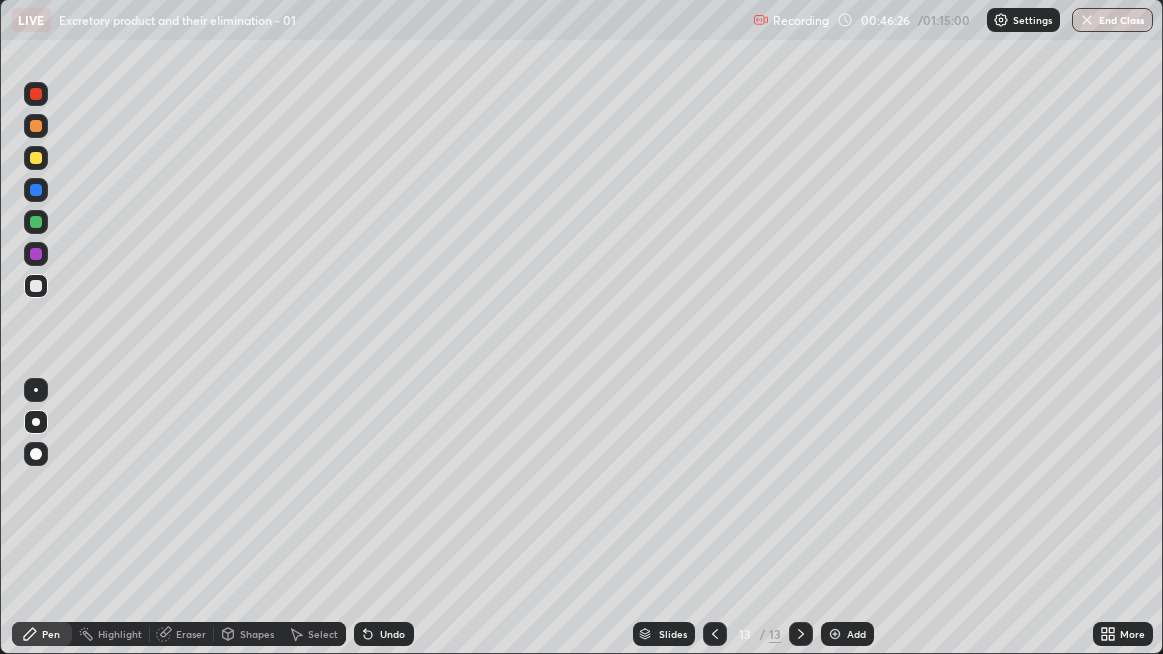 click at bounding box center (36, 286) 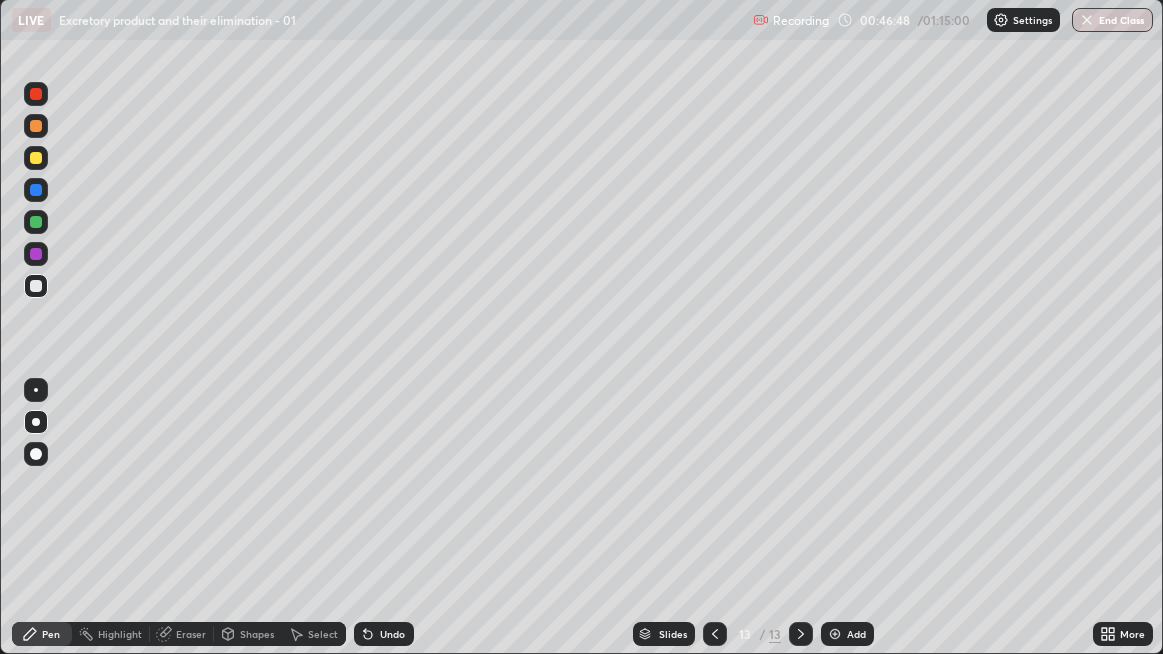 click on "Eraser" at bounding box center [182, 634] 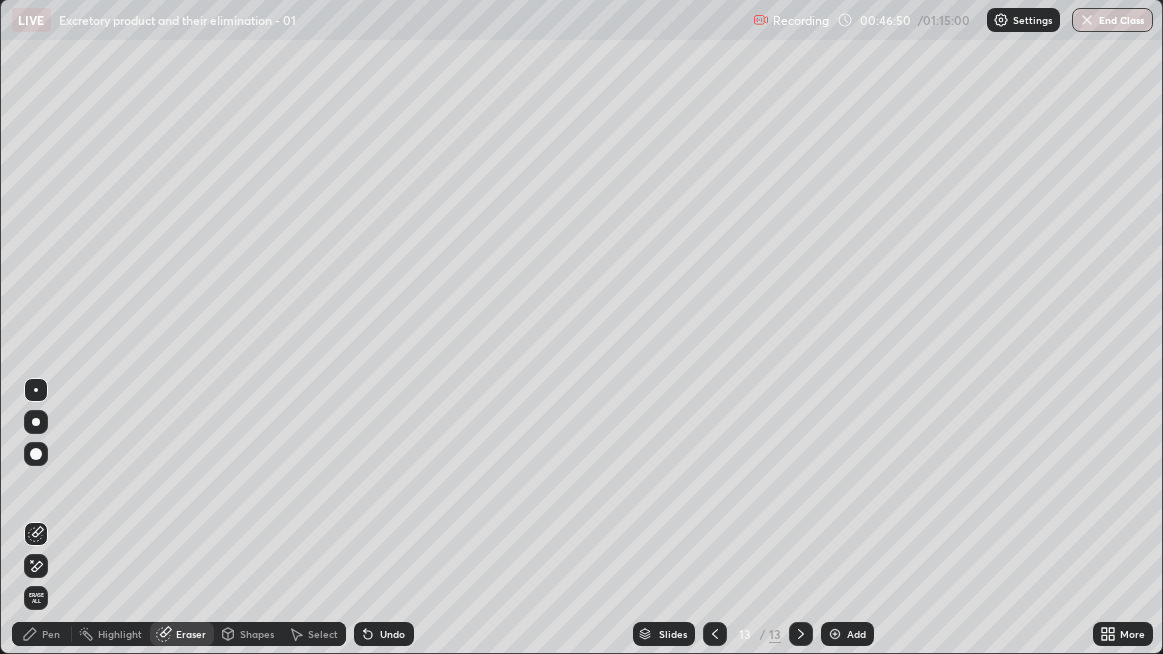 click on "Pen" at bounding box center (51, 634) 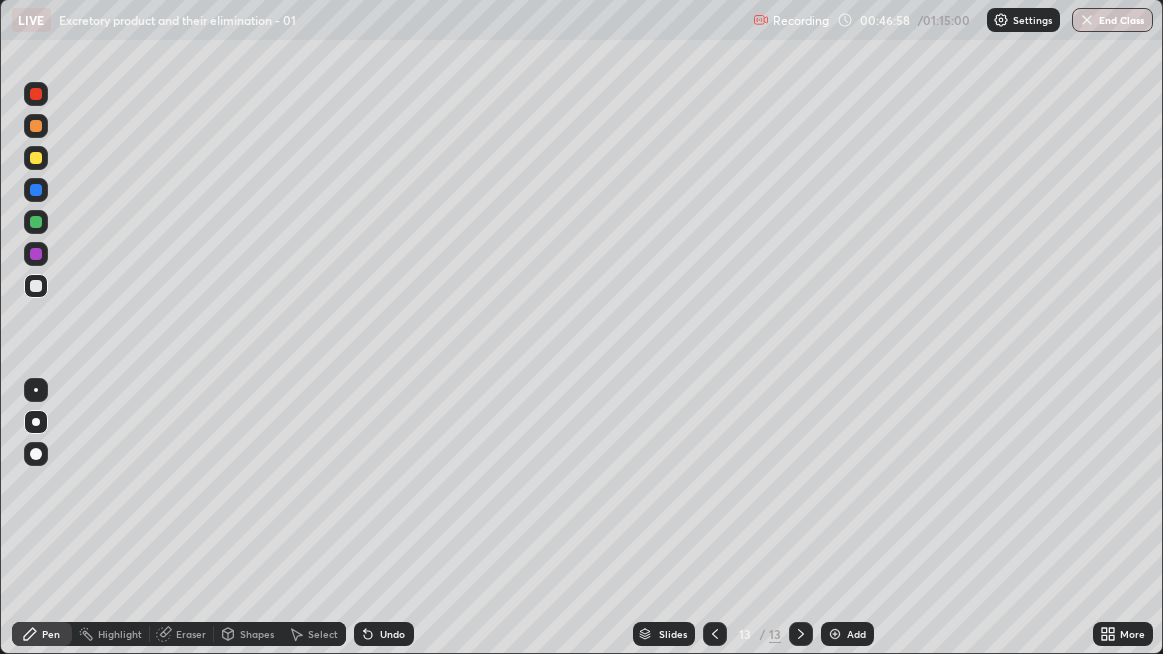 click at bounding box center (36, 286) 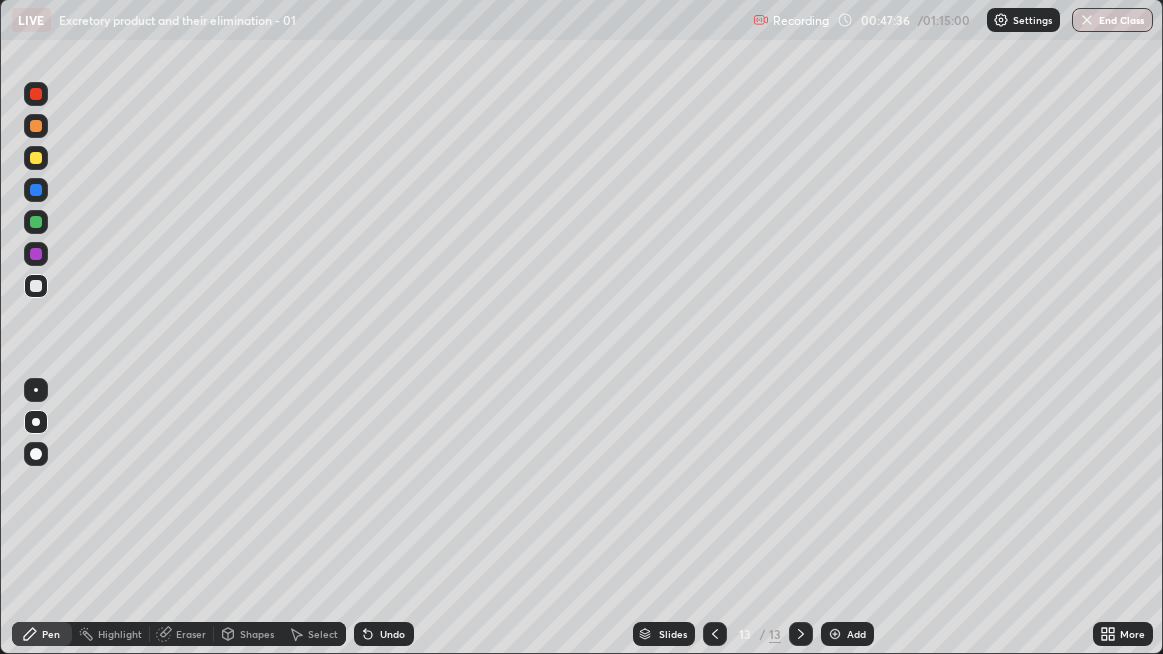 click on "Undo" at bounding box center (392, 634) 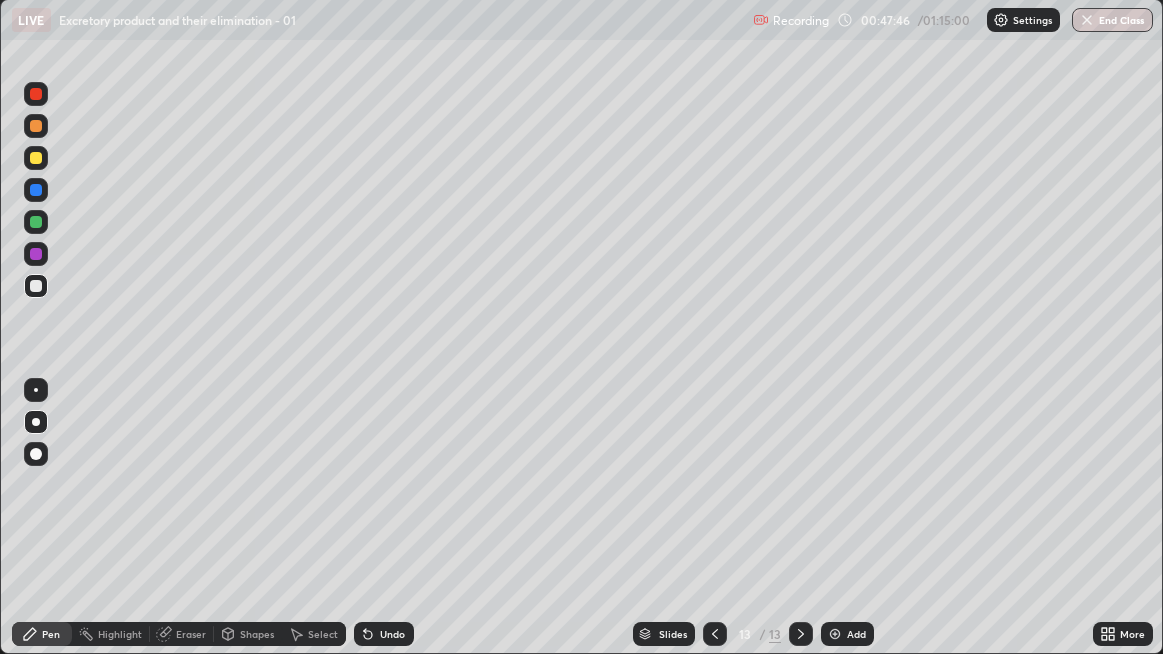 click on "Eraser" at bounding box center [182, 634] 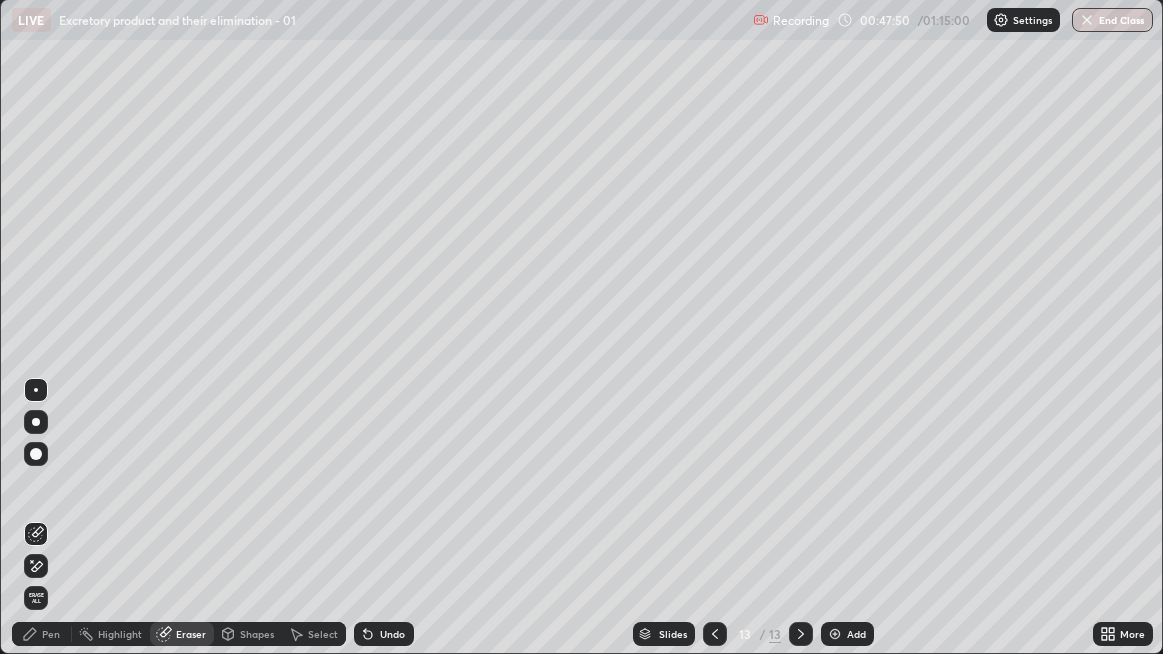 click on "Pen" at bounding box center (51, 634) 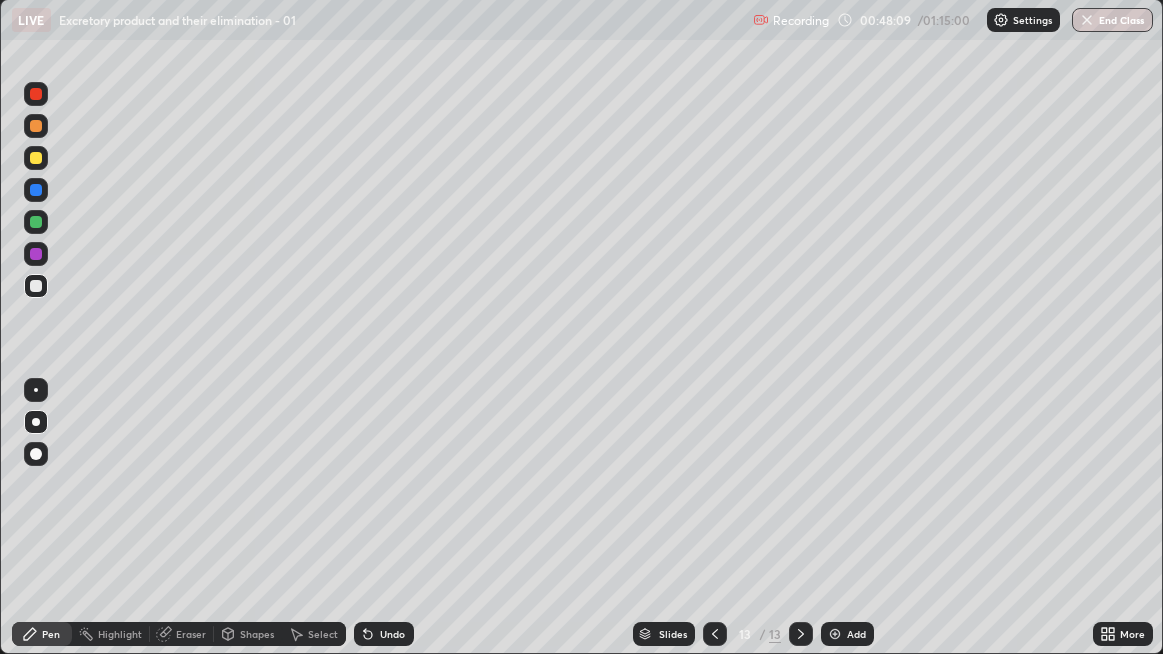click at bounding box center (36, 286) 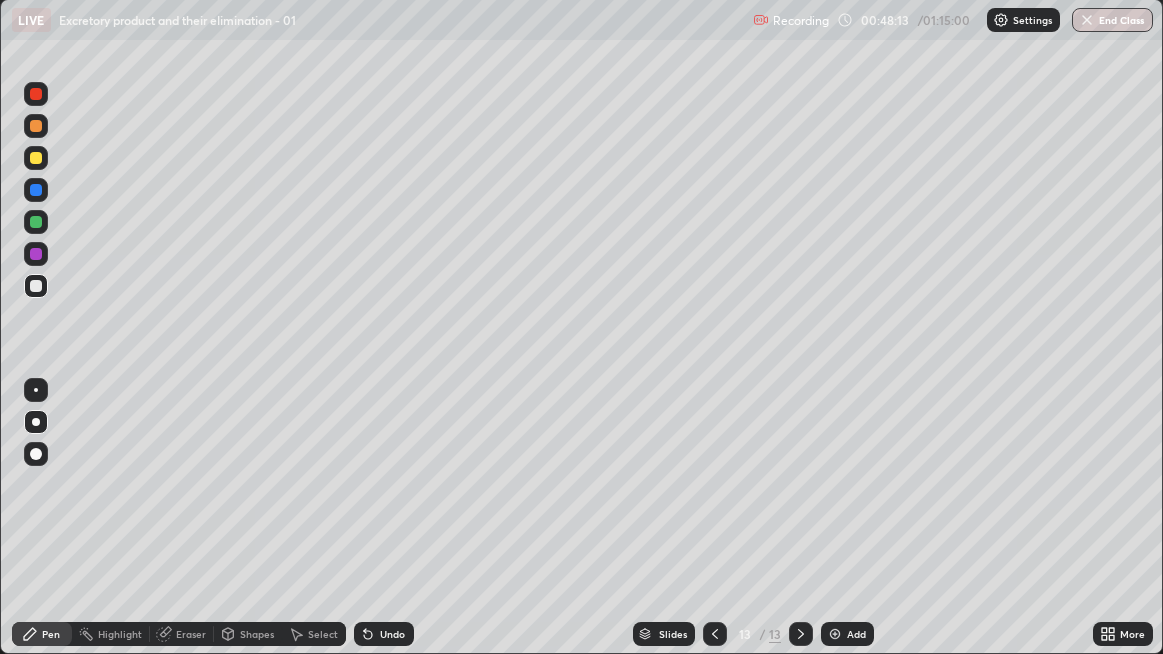 click at bounding box center (36, 286) 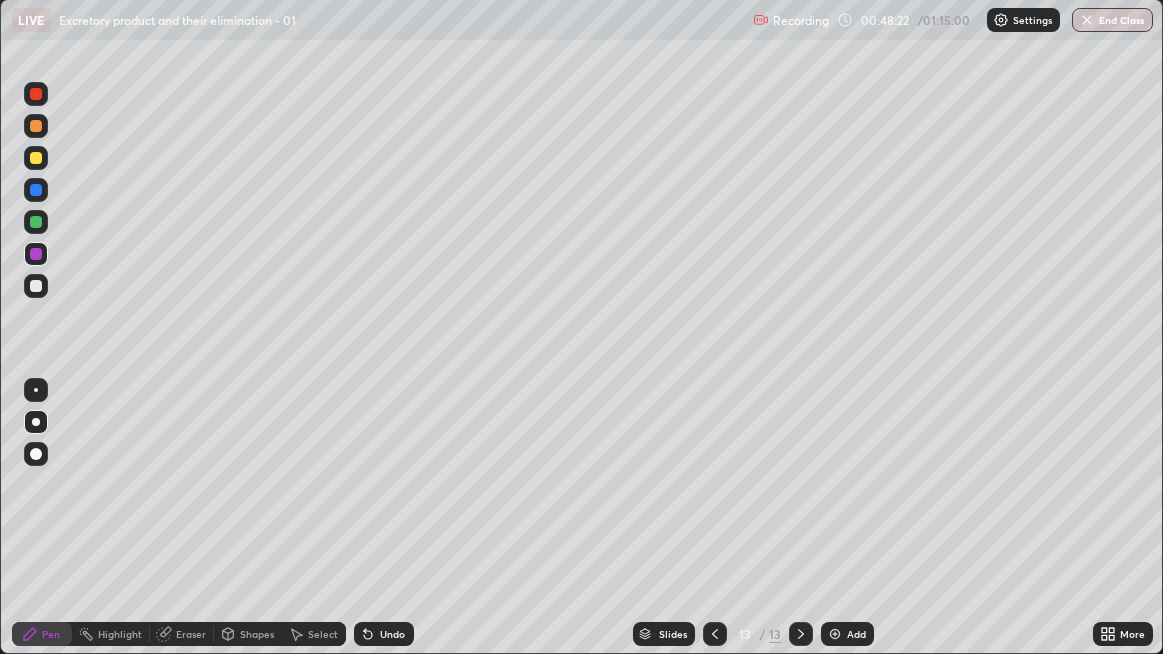 click at bounding box center [36, 286] 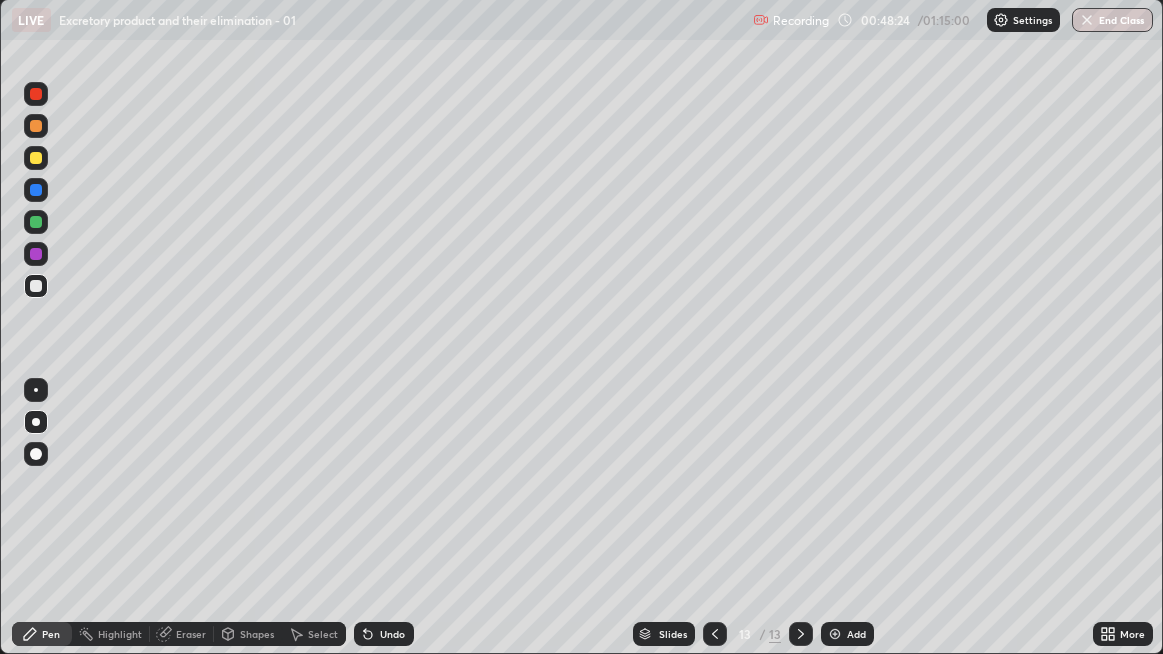click at bounding box center [36, 222] 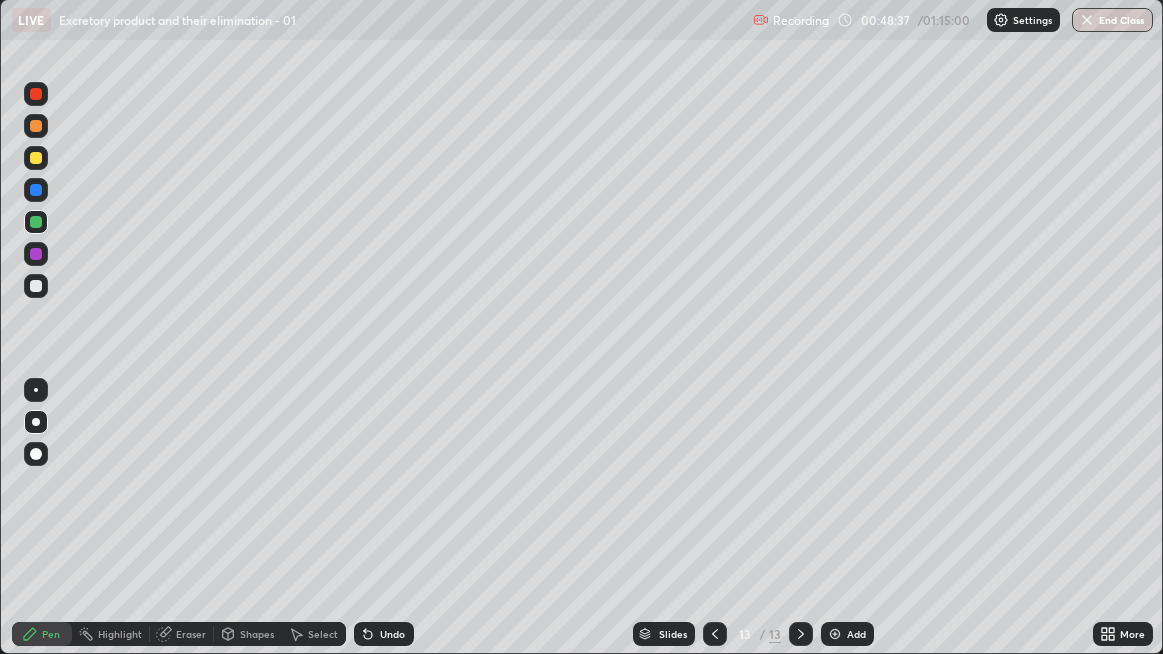 click on "Select" at bounding box center (314, 634) 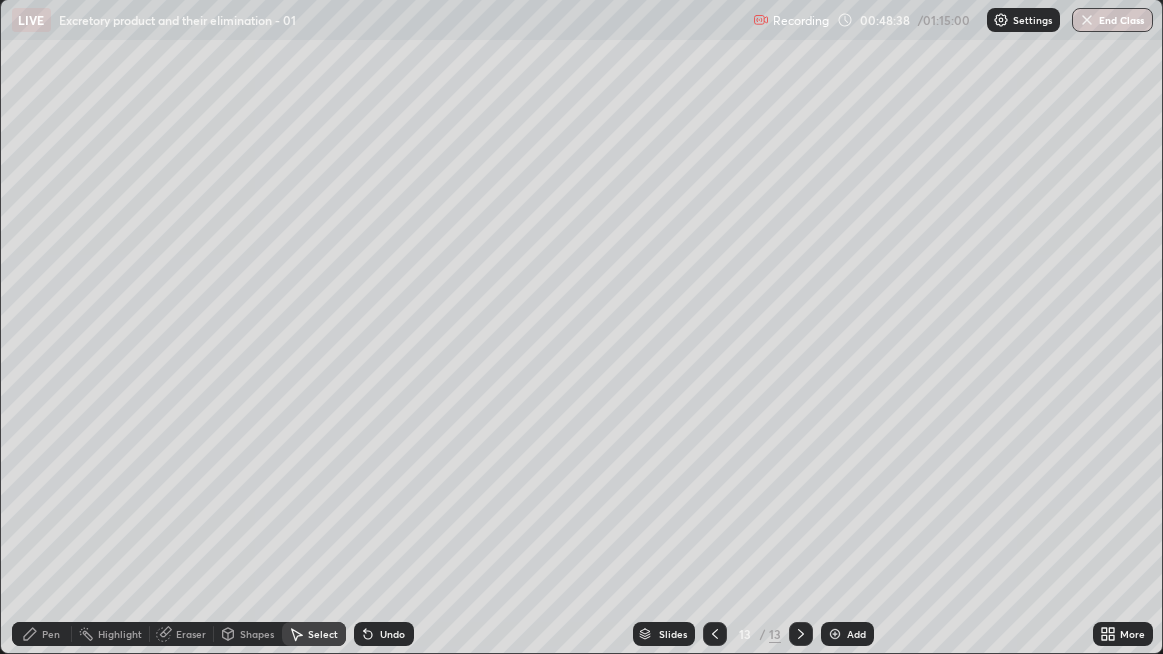 click on "0 ° Undo Copy Duplicate Duplicate to new slide Delete" at bounding box center [582, 326] 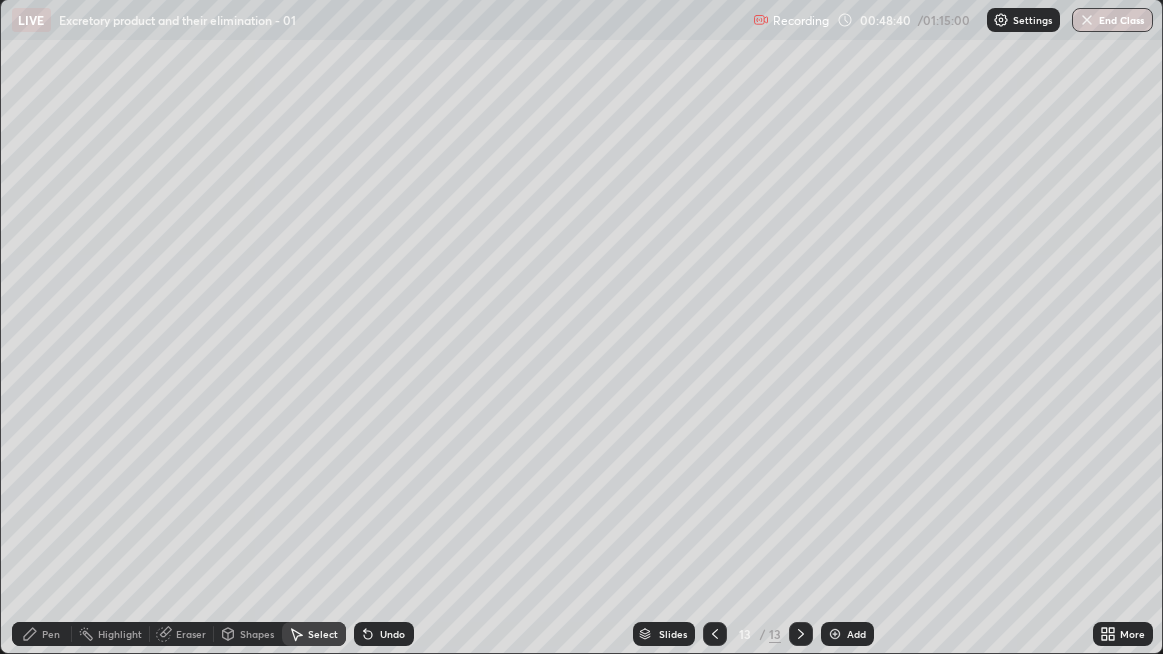 click on "Pen" at bounding box center (42, 634) 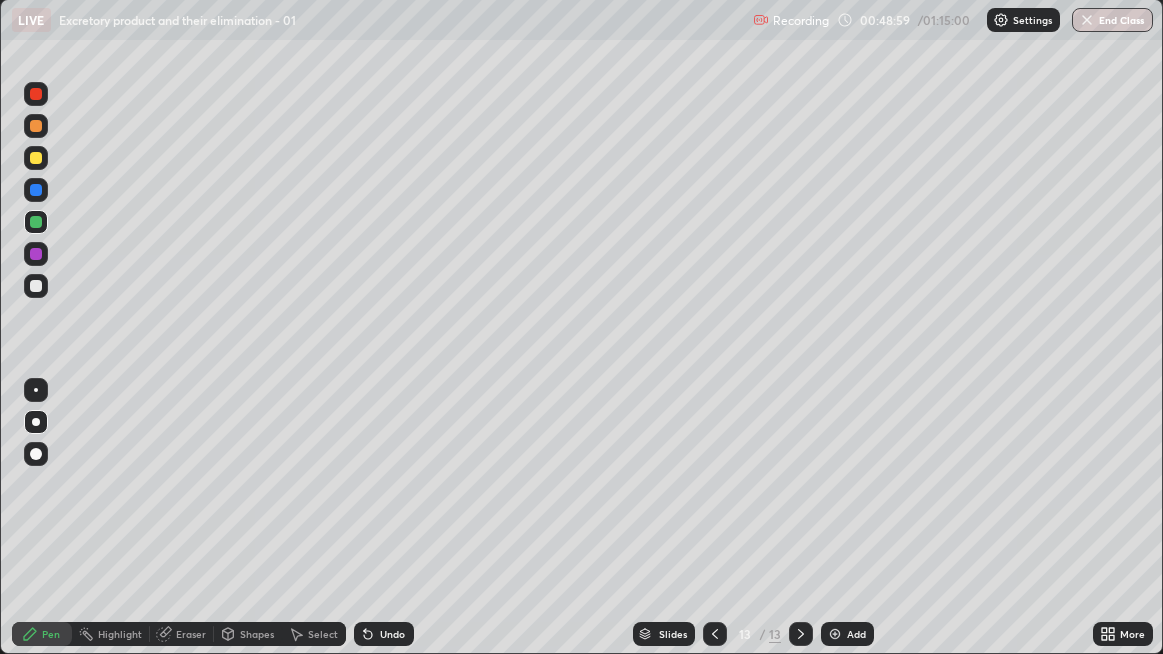 click at bounding box center [36, 286] 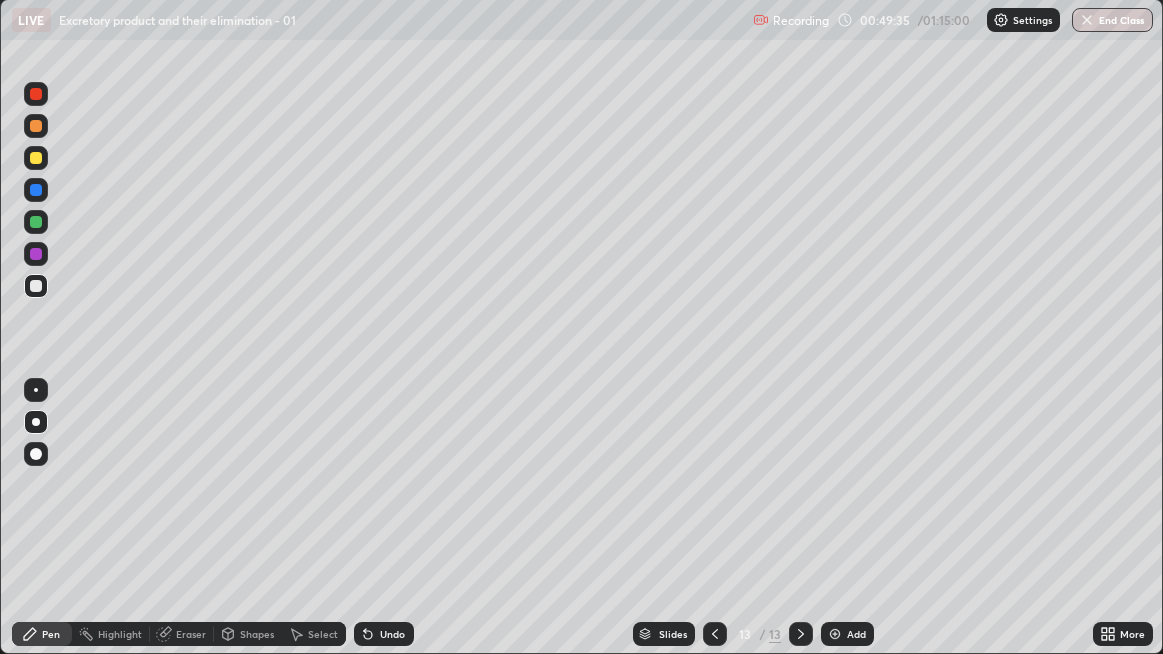 click at bounding box center [36, 158] 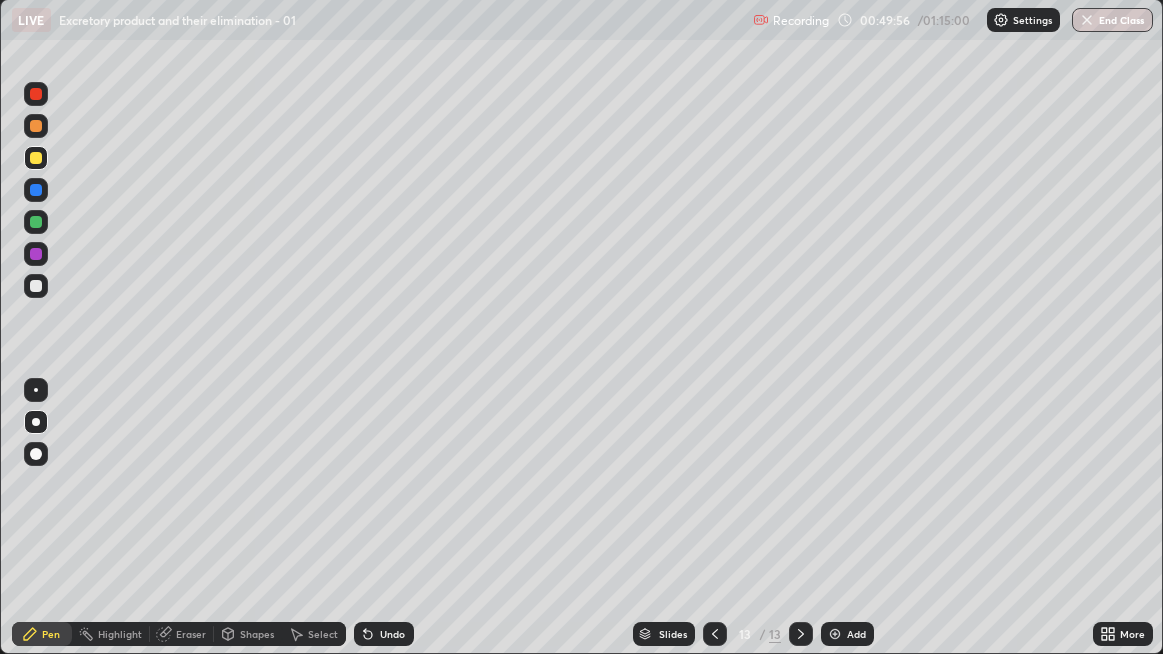 click at bounding box center [36, 286] 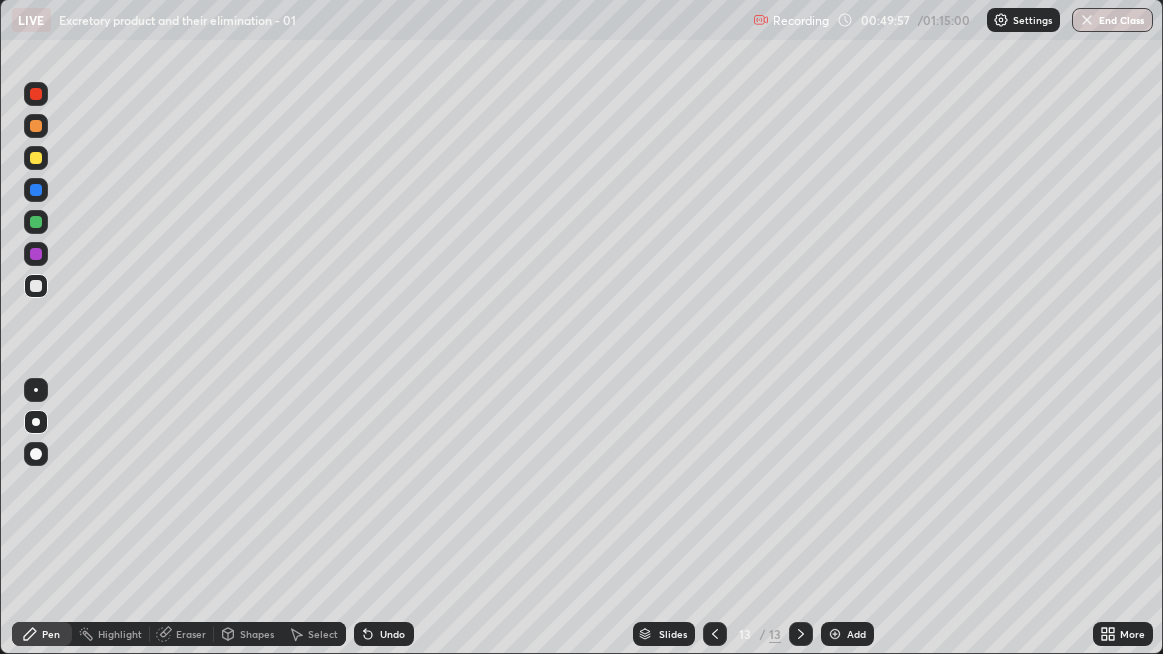 click at bounding box center (36, 190) 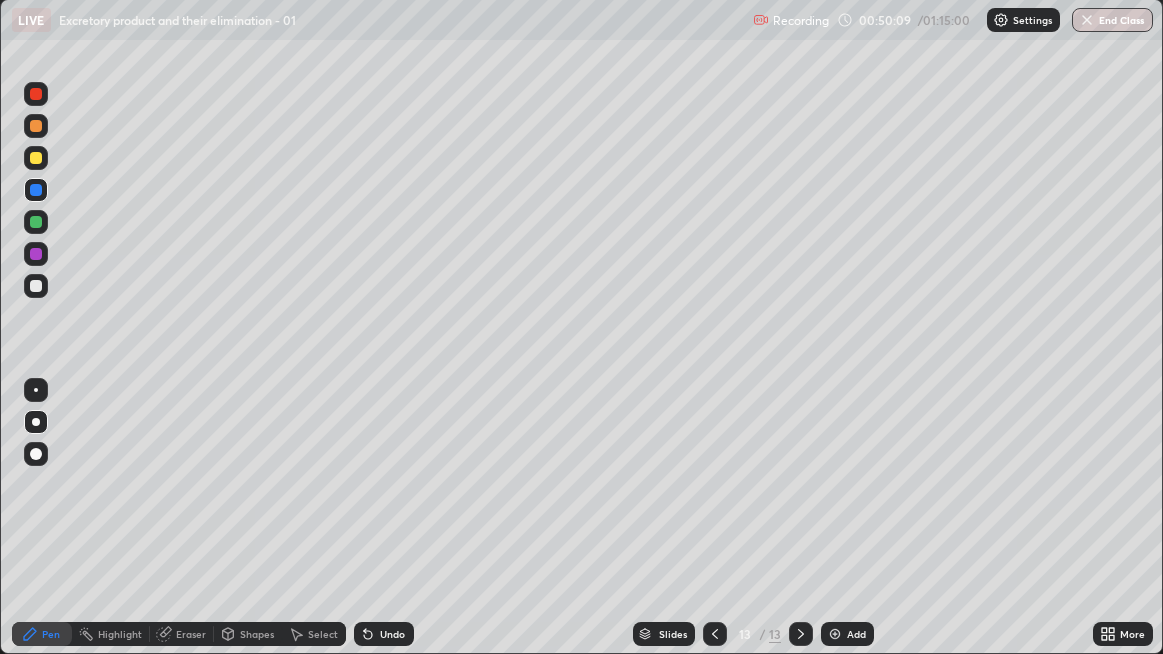 click at bounding box center (36, 286) 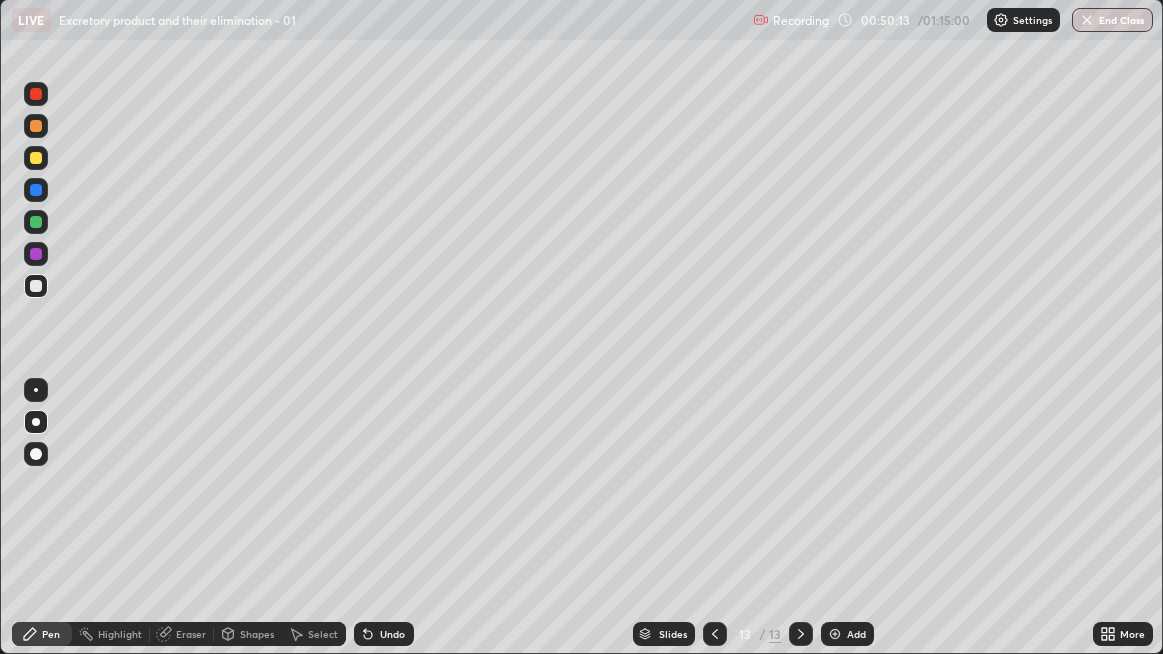 click on "Add" at bounding box center [847, 634] 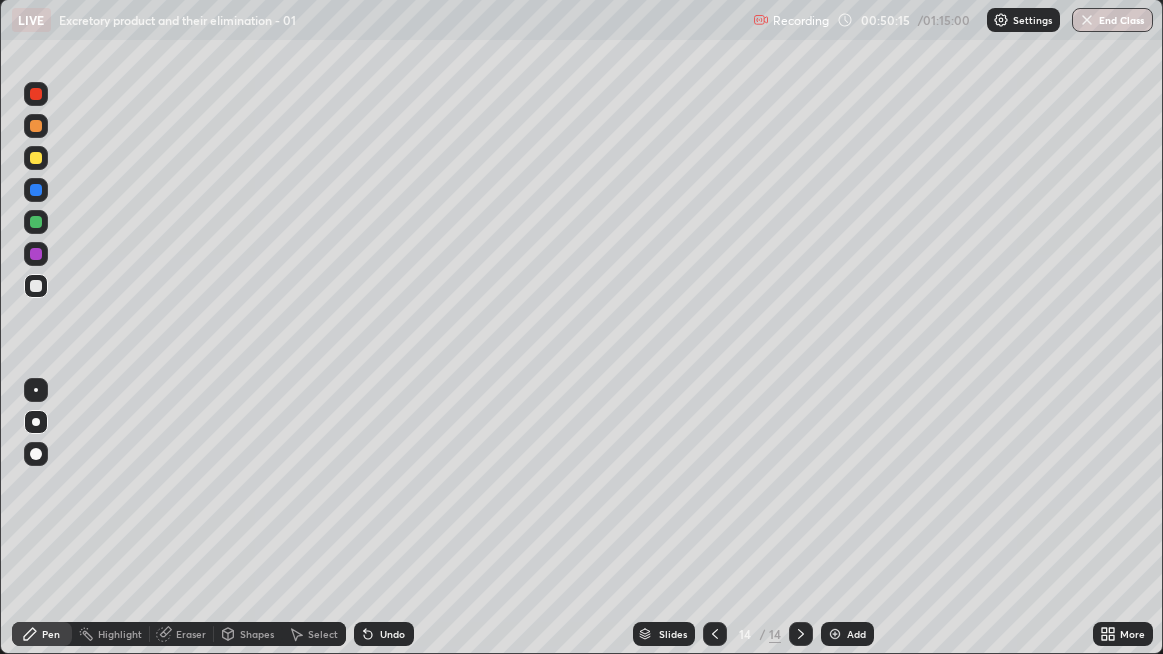 click at bounding box center (36, 286) 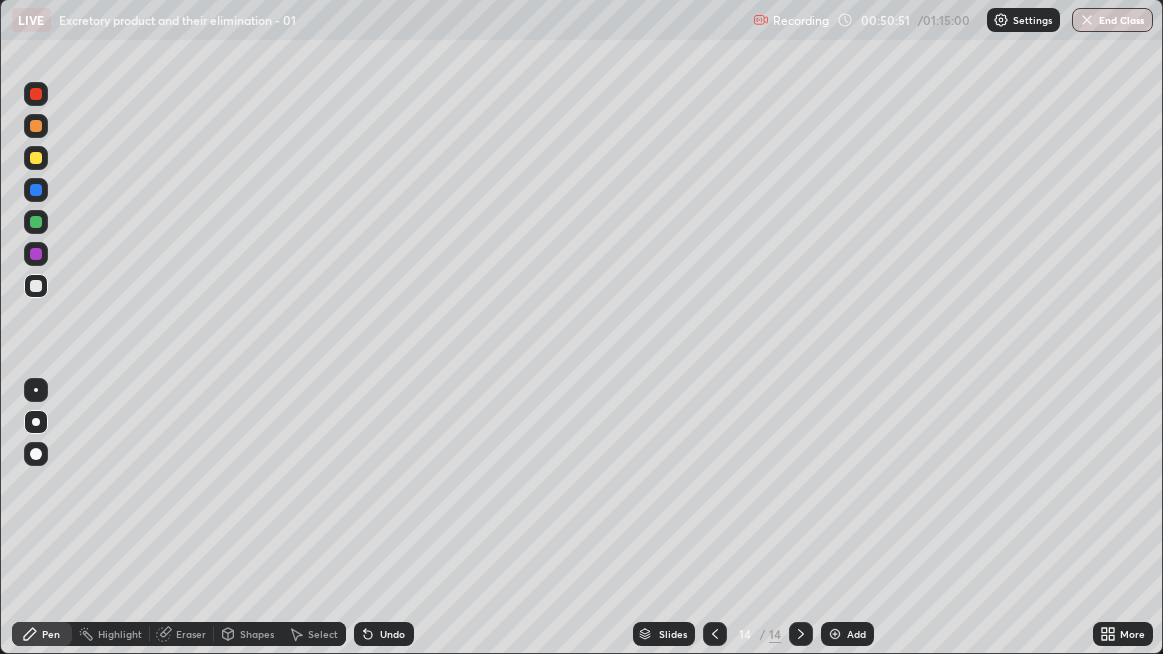 click at bounding box center [36, 286] 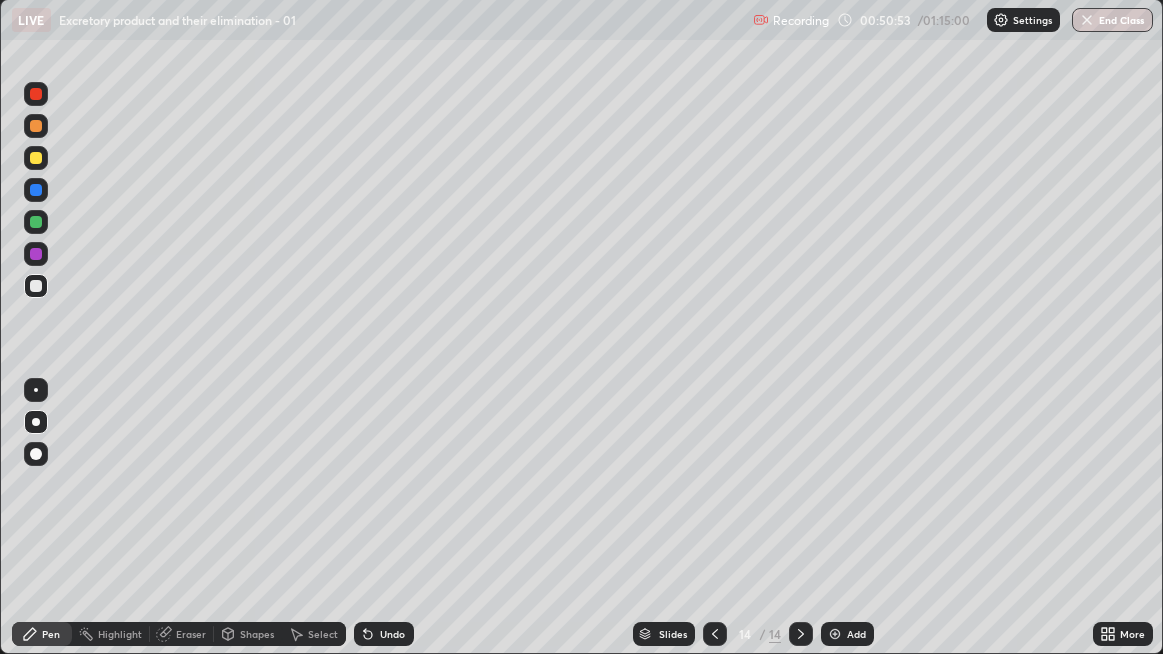 click 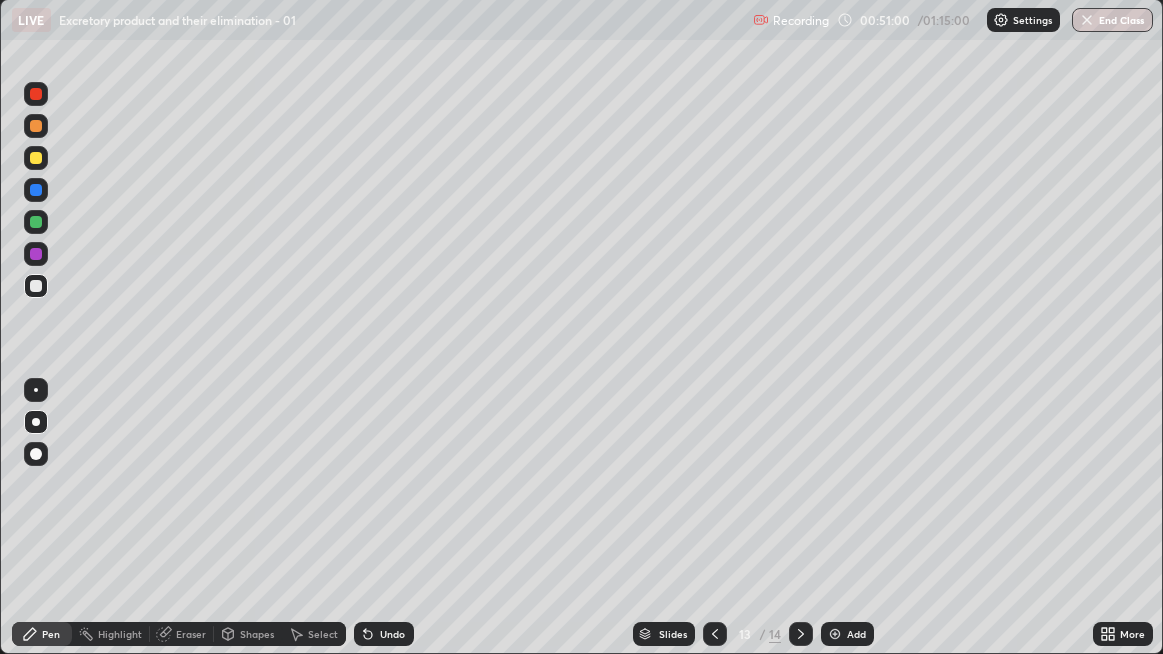 click 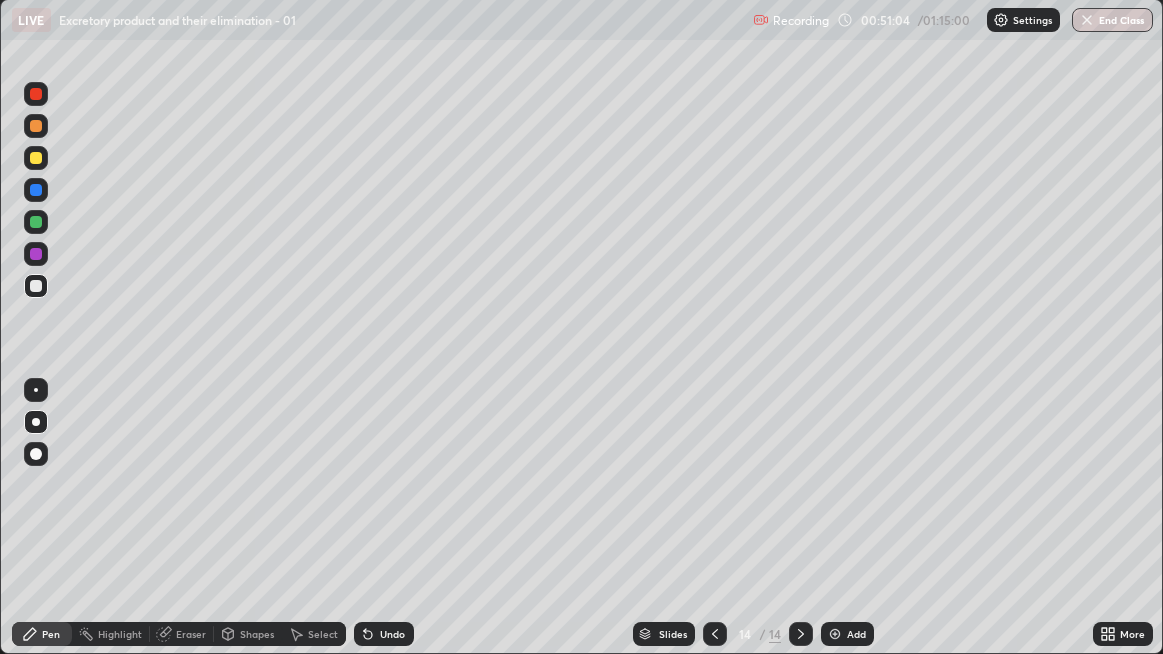 click on "Undo" at bounding box center [384, 634] 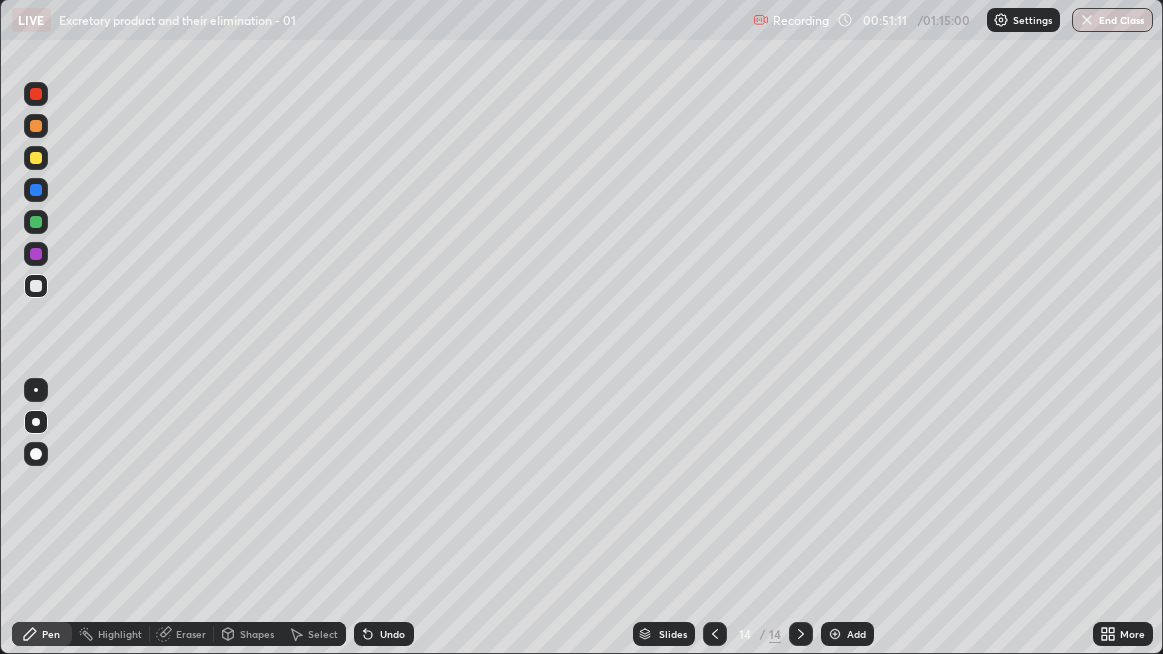 click at bounding box center (36, 286) 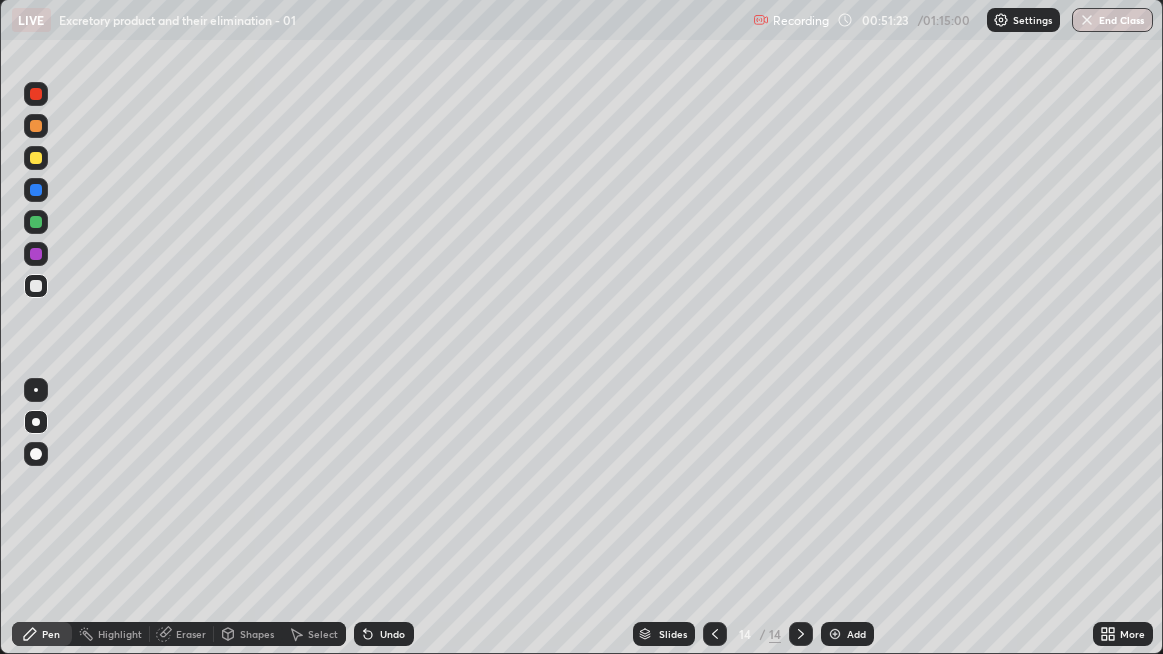 click on "Undo" at bounding box center (392, 634) 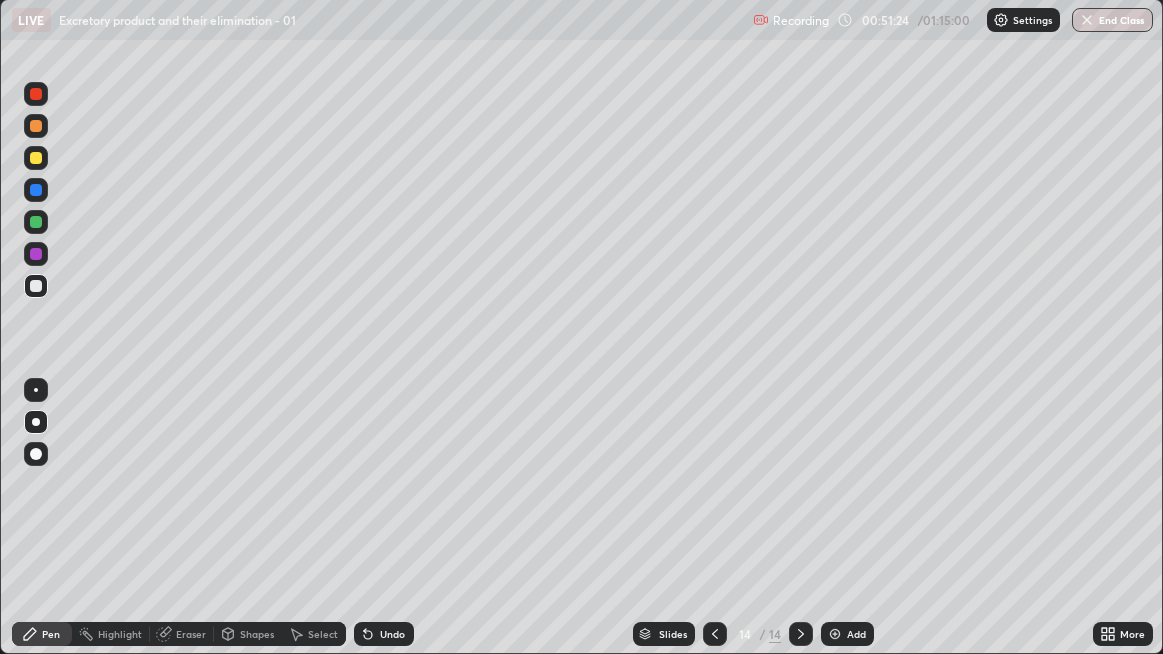 click on "Undo" at bounding box center (392, 634) 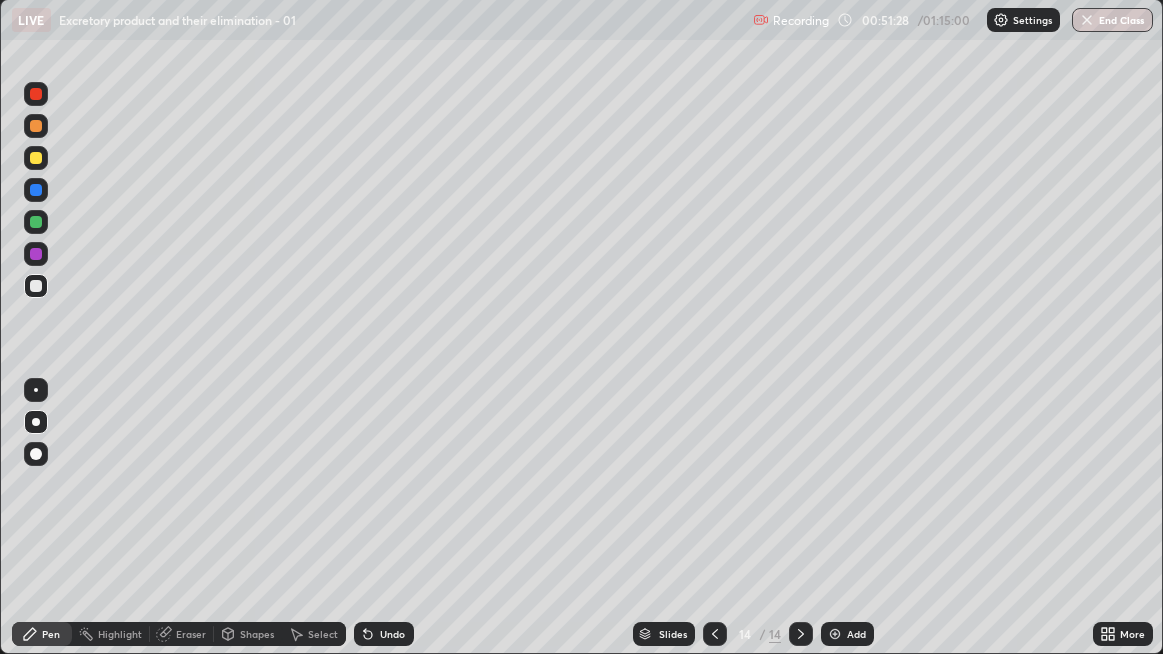click at bounding box center [36, 286] 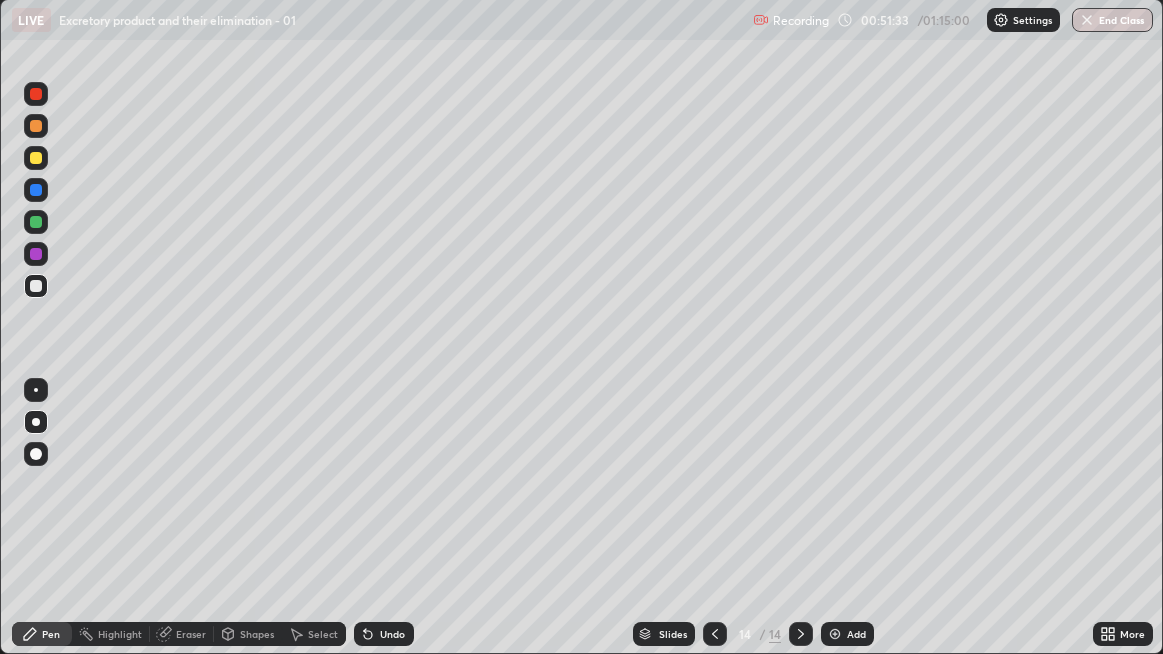 click at bounding box center [36, 286] 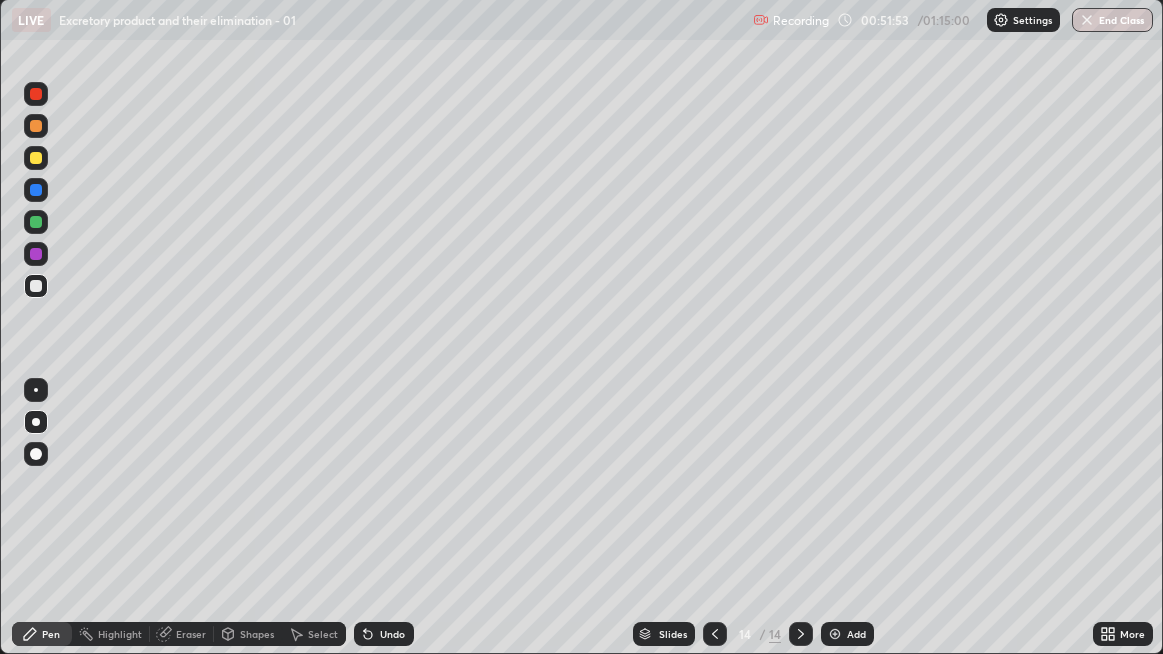 click at bounding box center (36, 286) 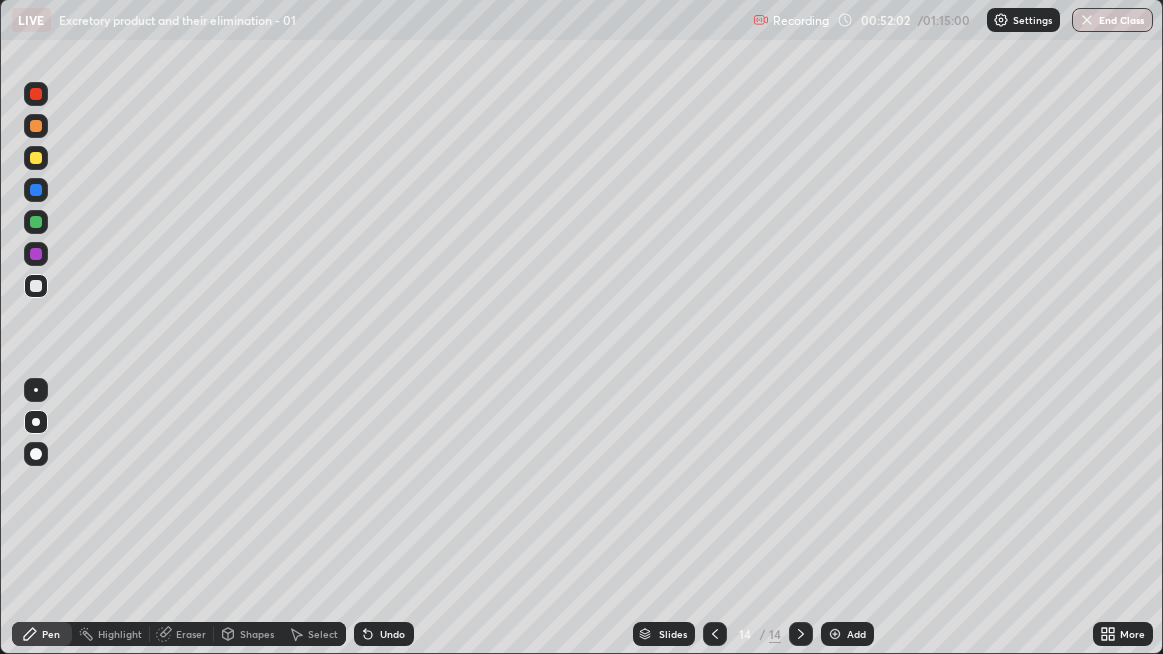 click 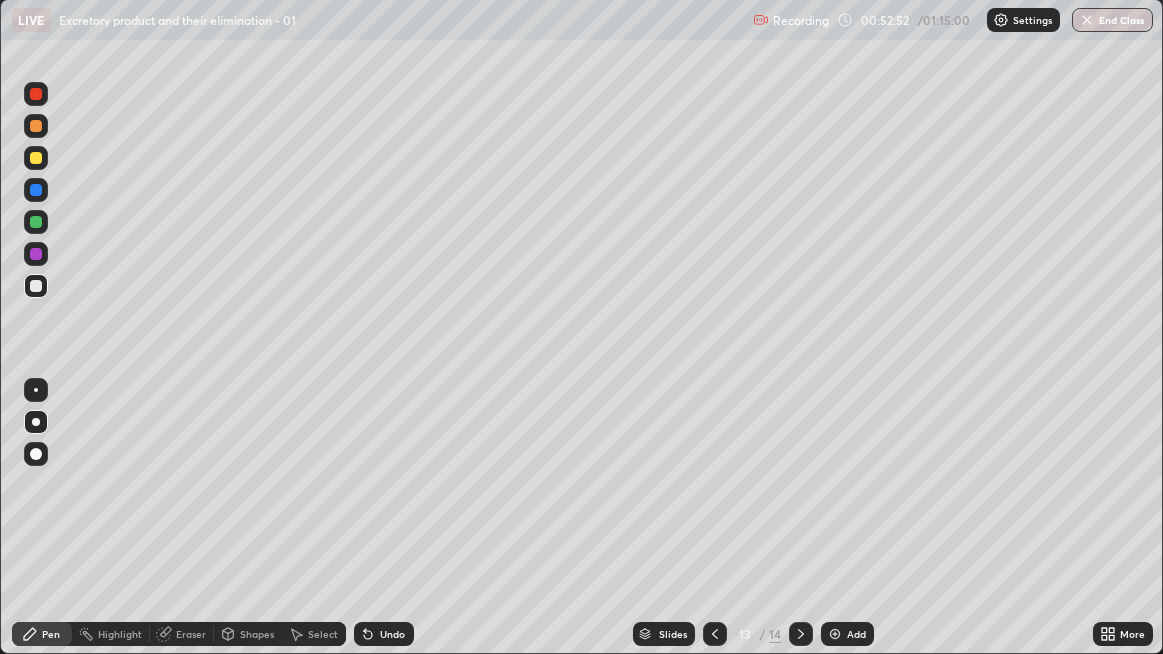 click at bounding box center (36, 158) 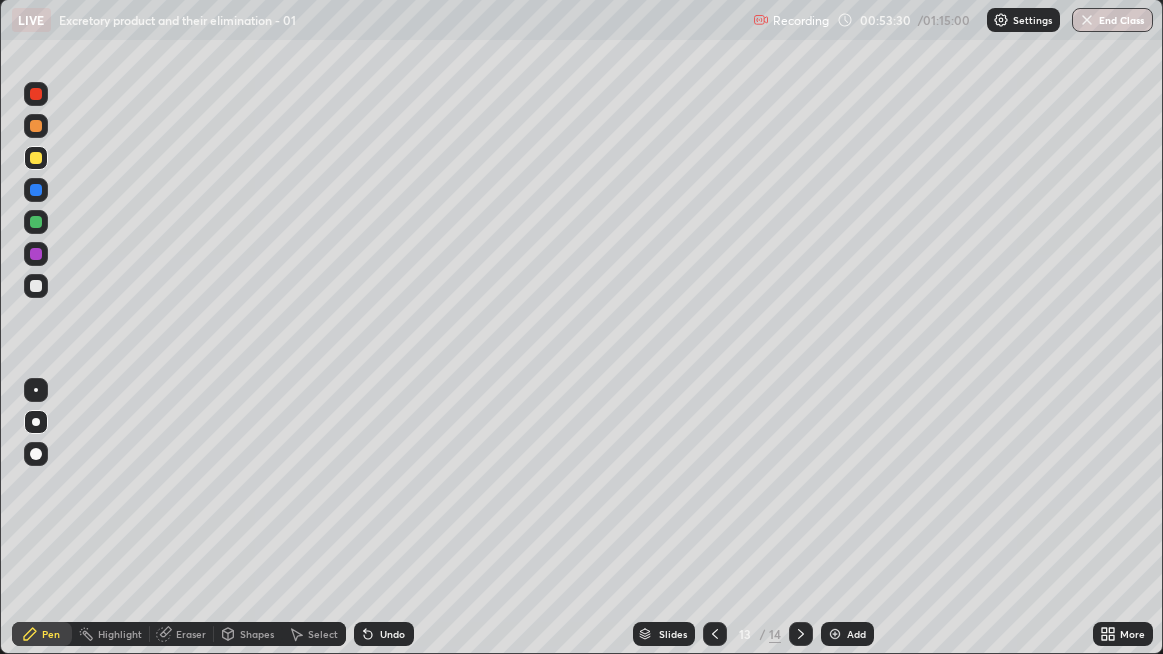 click at bounding box center [36, 190] 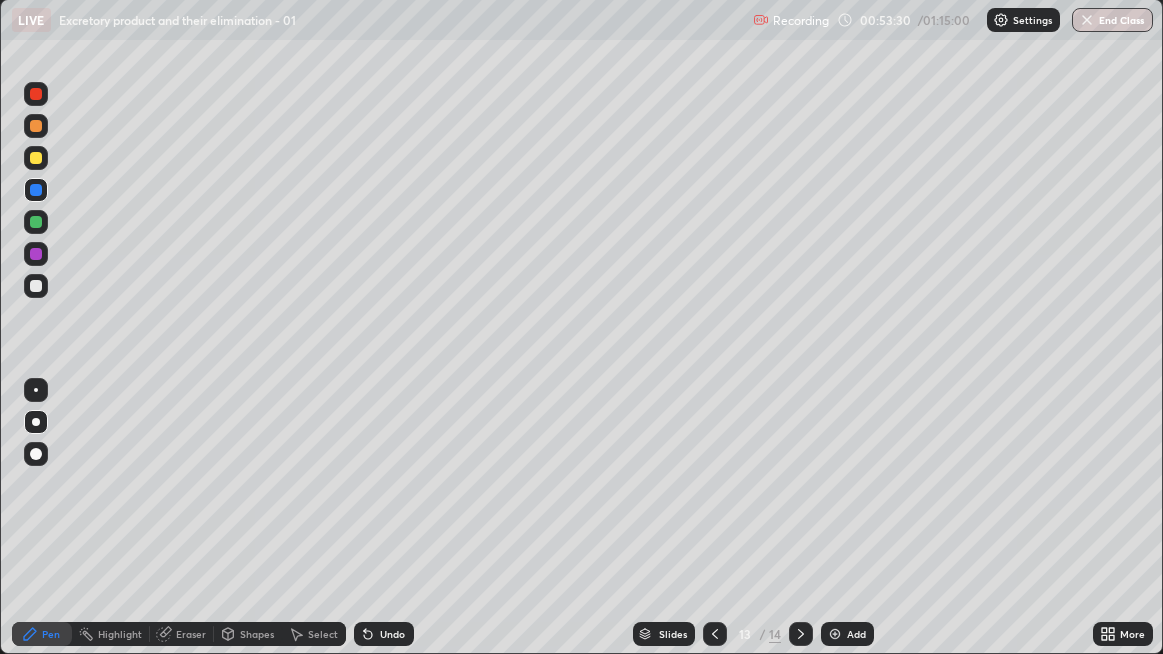 click at bounding box center (36, 158) 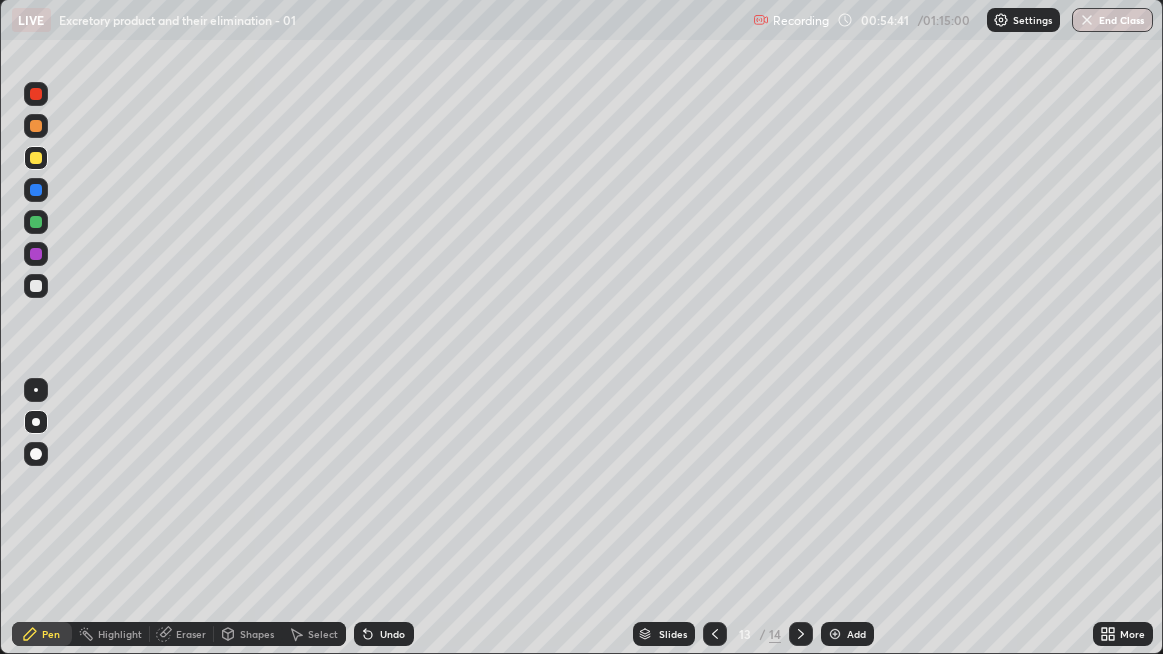 click 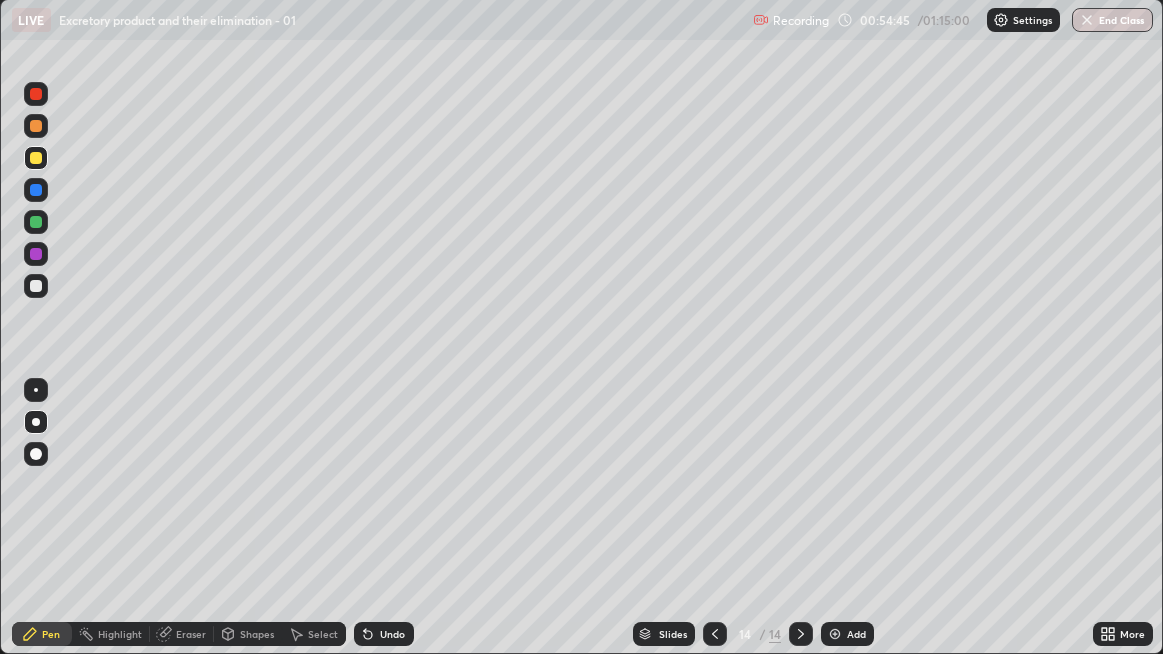 click at bounding box center (36, 286) 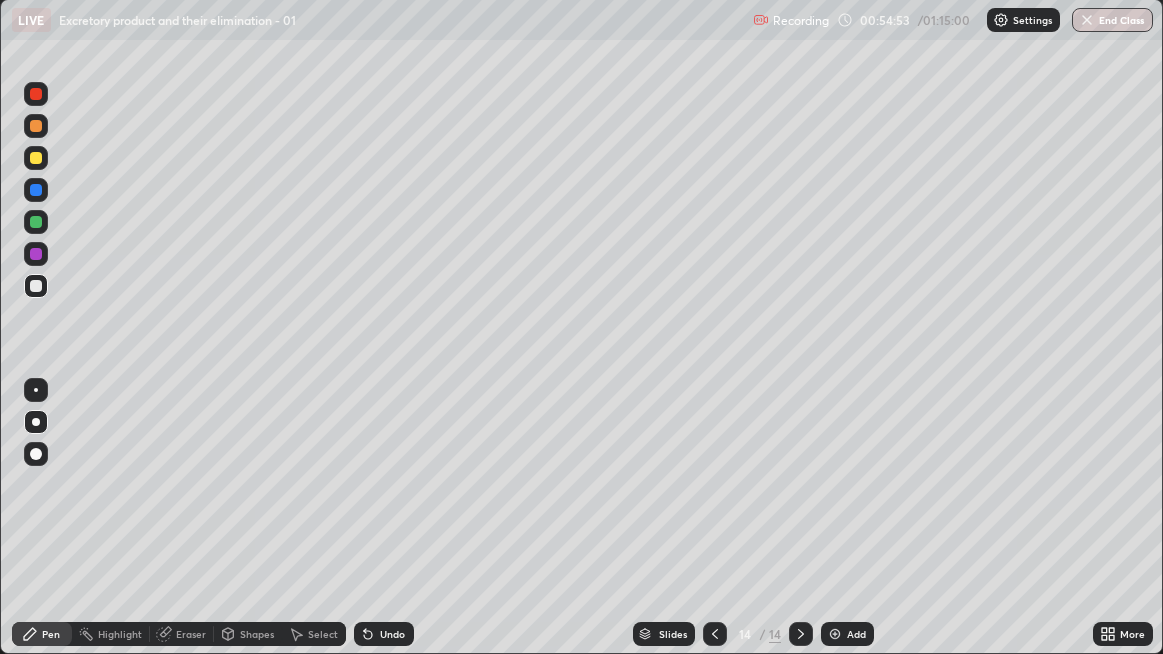 click at bounding box center [715, 634] 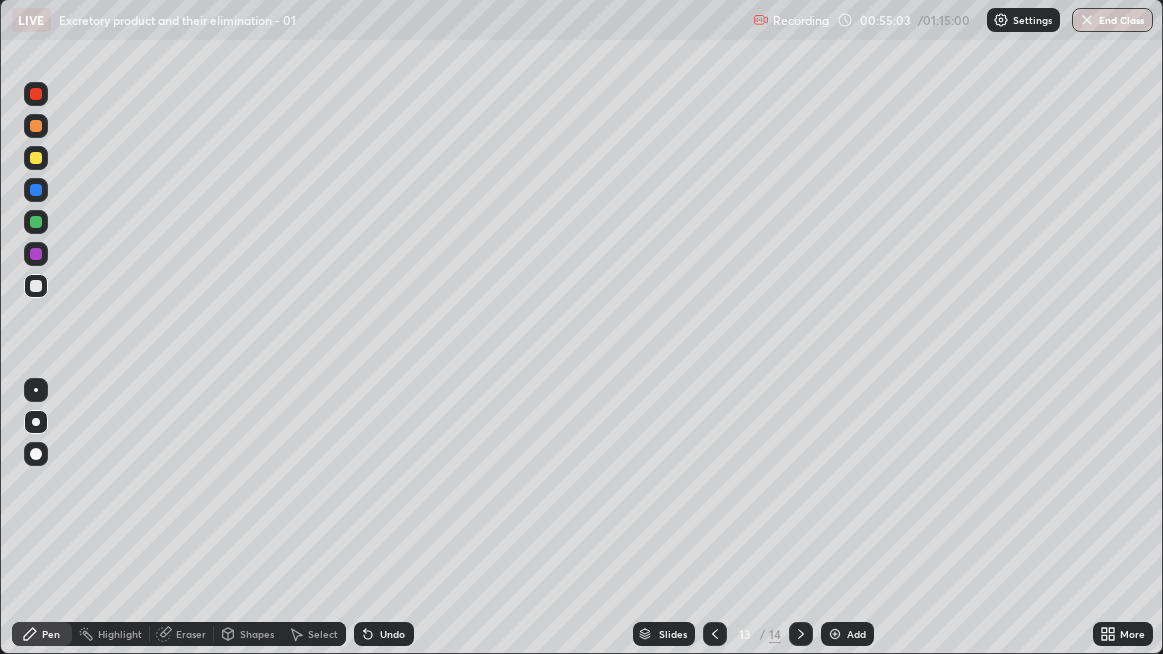 click at bounding box center [36, 222] 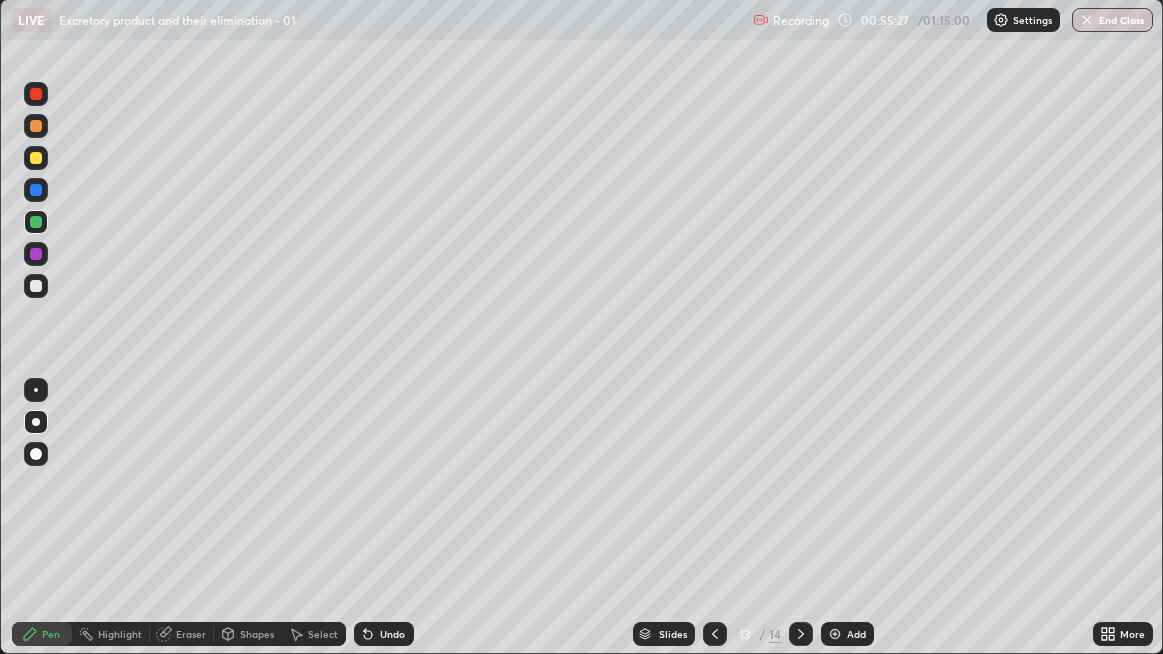 click 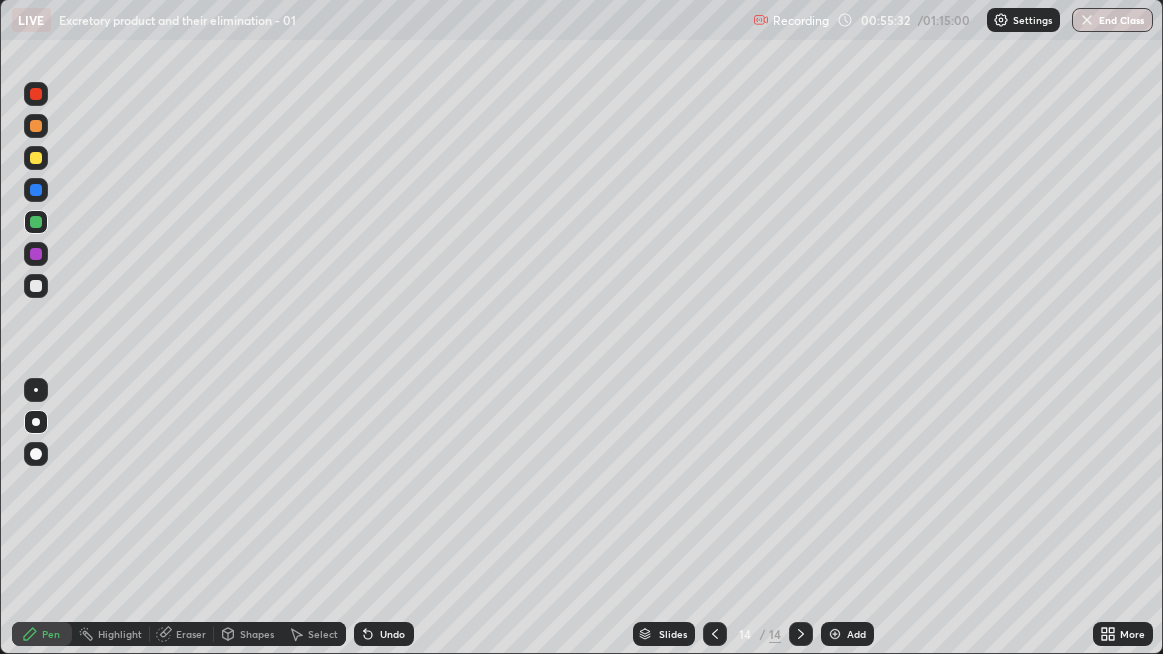 click at bounding box center (36, 286) 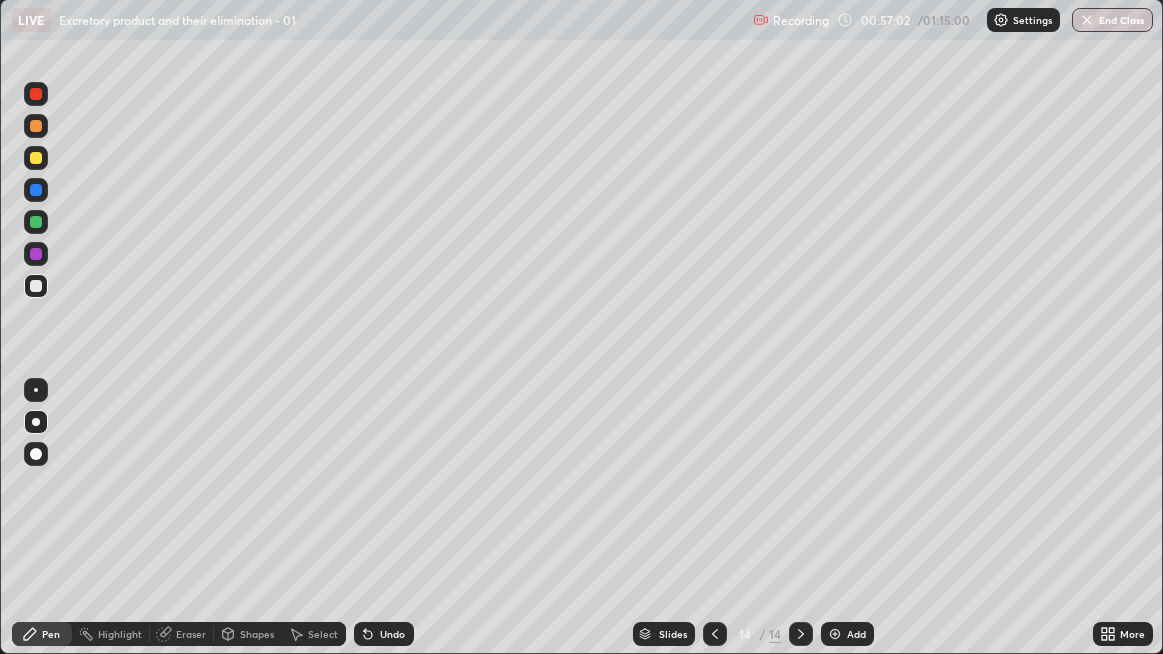 click 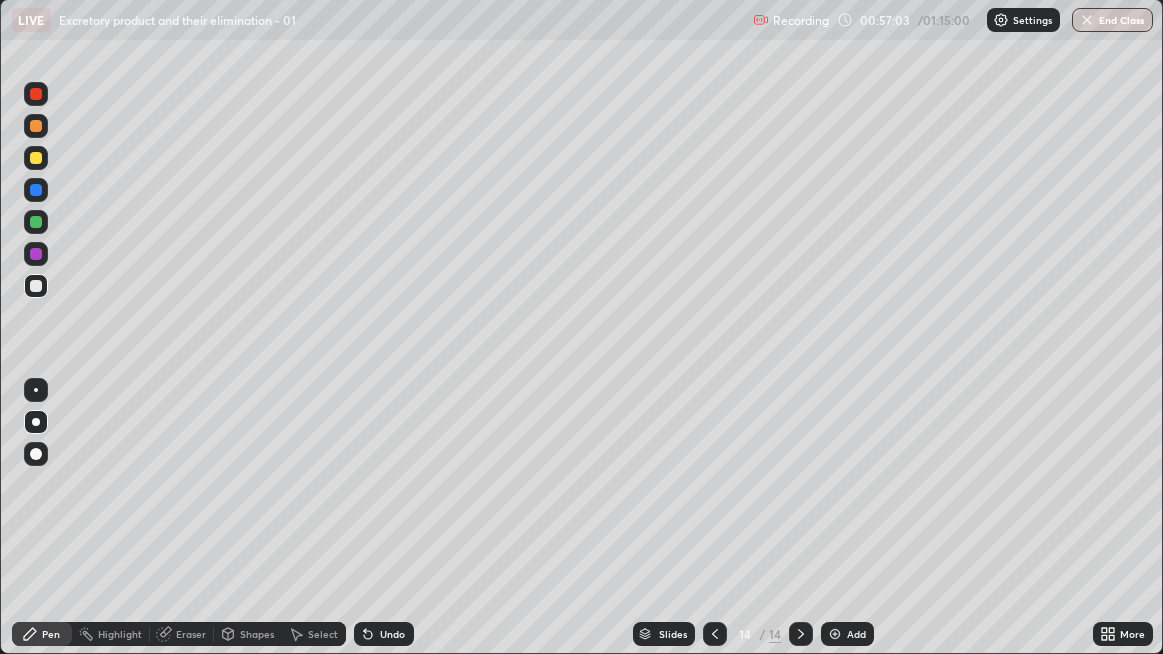 click on "Add" at bounding box center (856, 634) 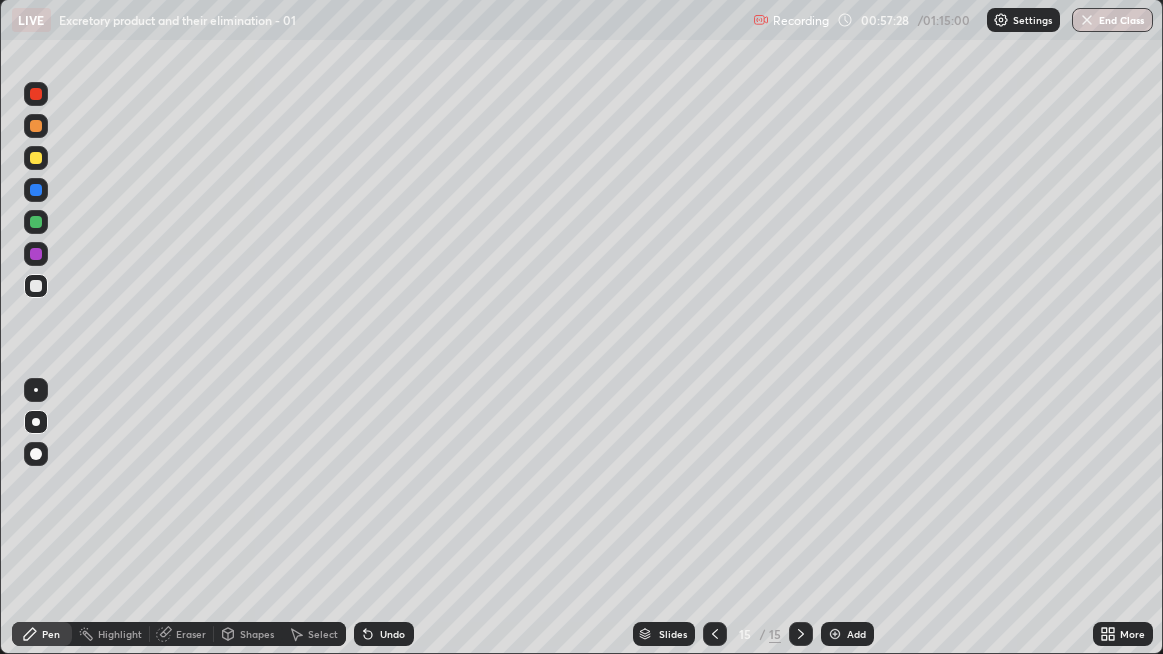 click at bounding box center (36, 190) 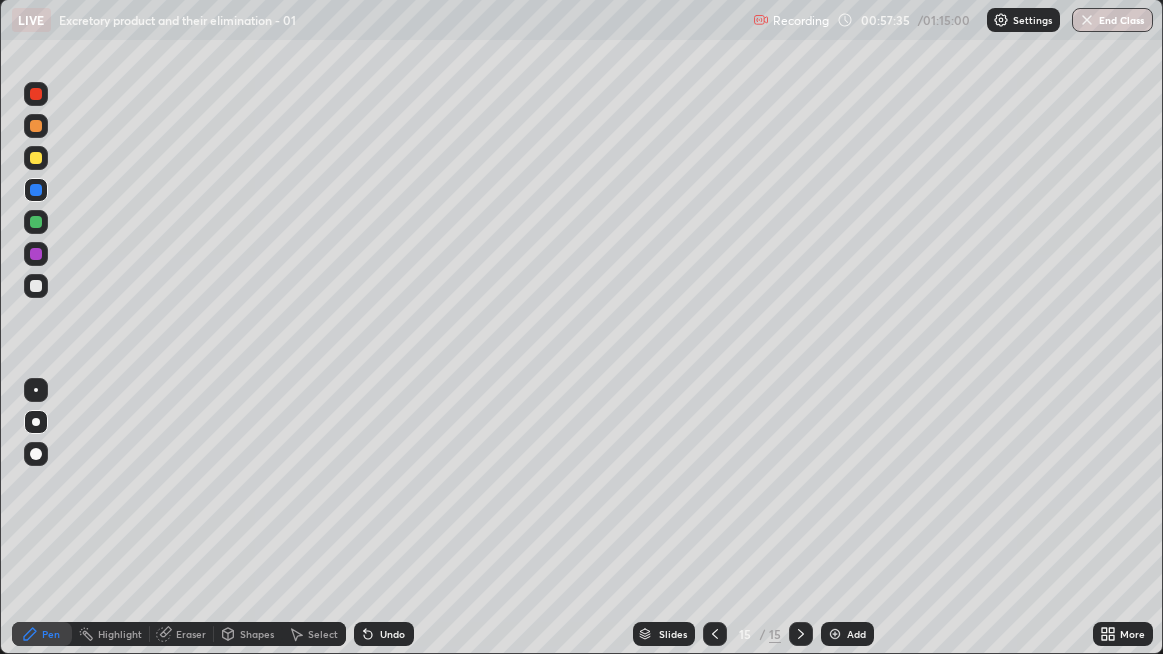 click on "Undo" at bounding box center (392, 634) 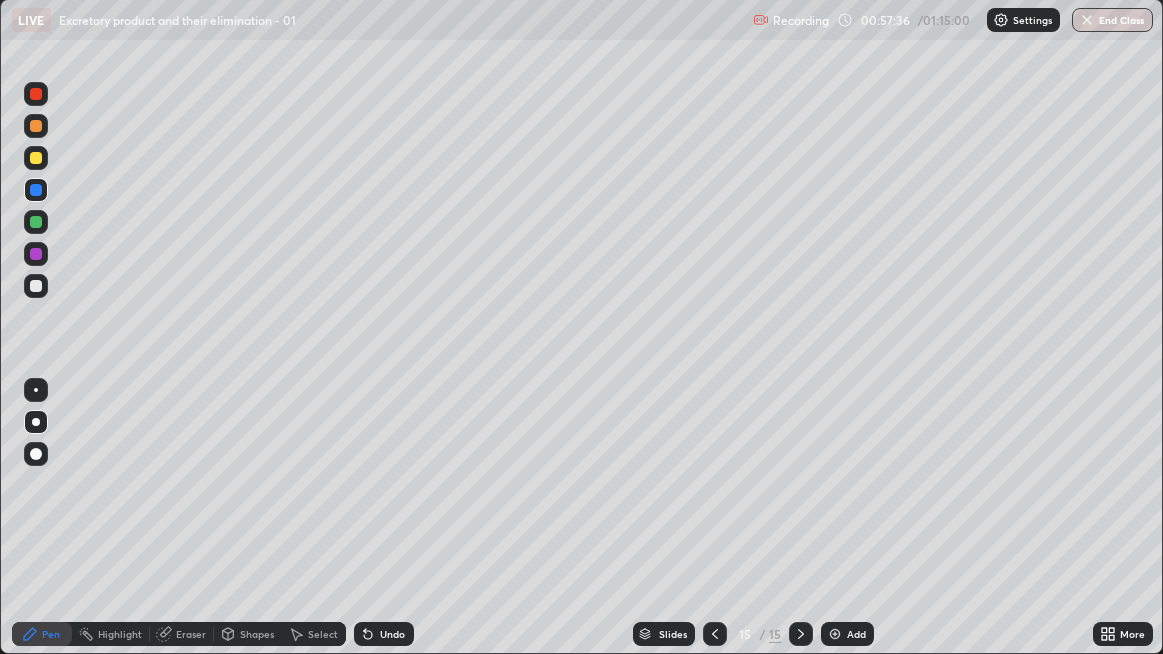 click on "Undo" at bounding box center (384, 634) 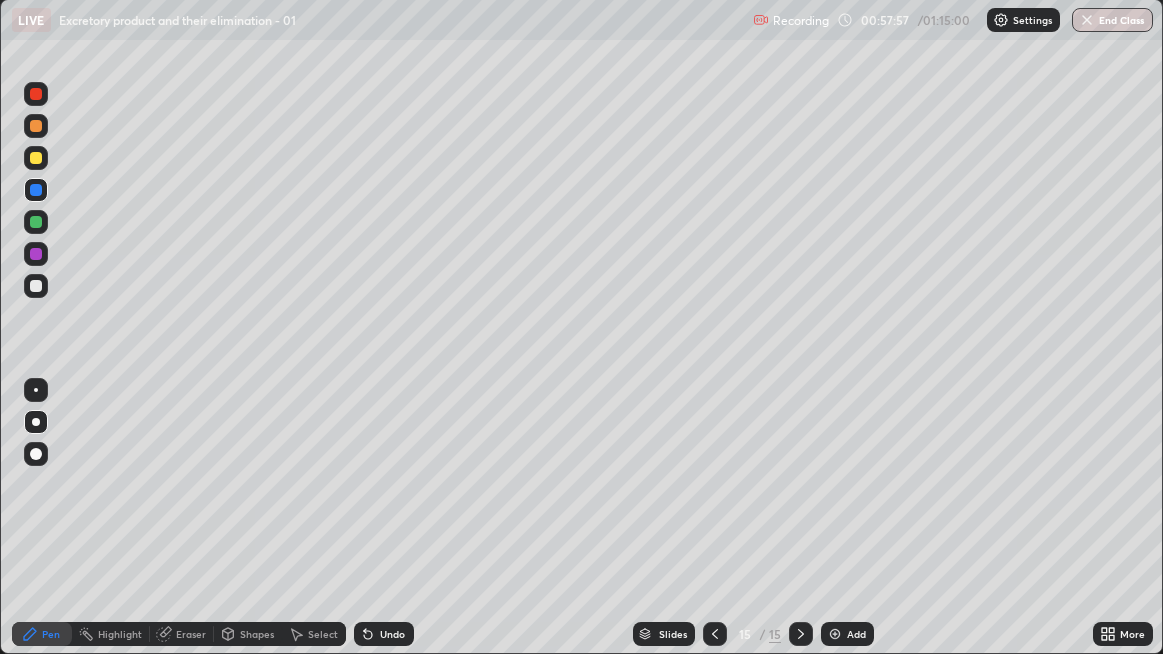 click at bounding box center (36, 286) 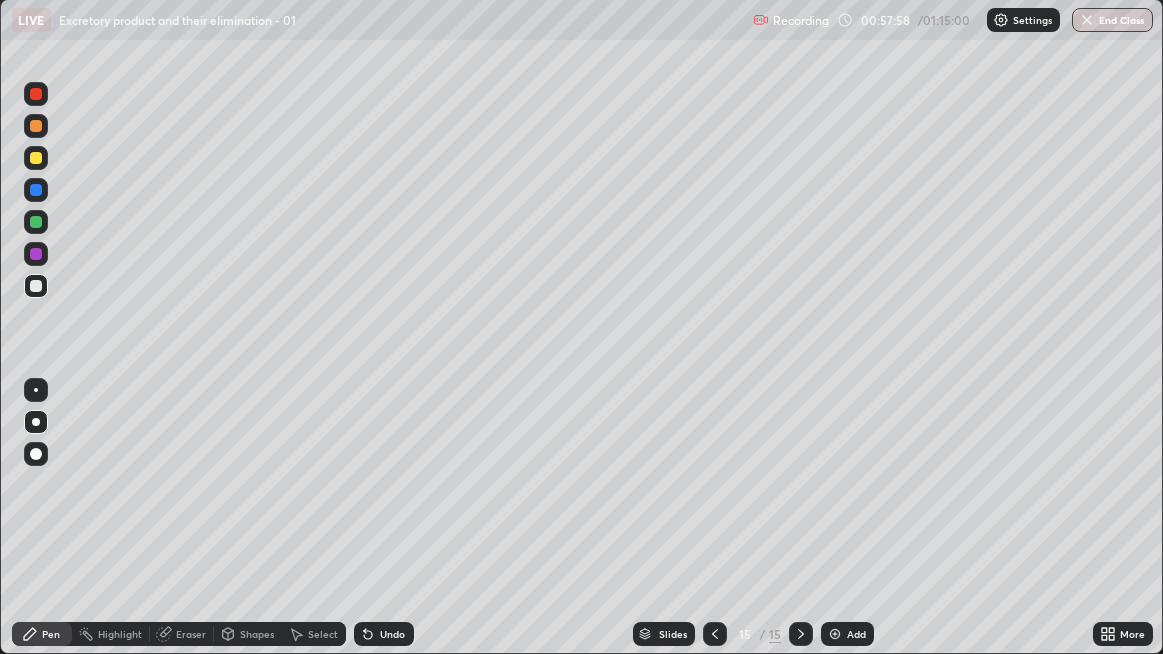 click at bounding box center (36, 286) 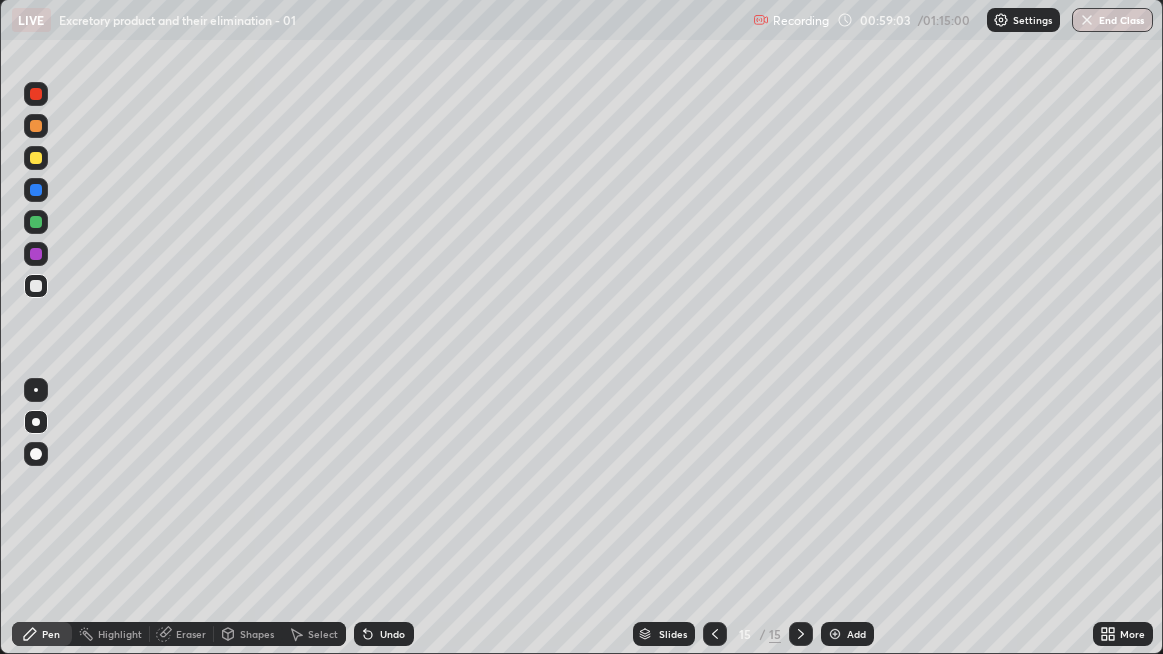 click at bounding box center (36, 286) 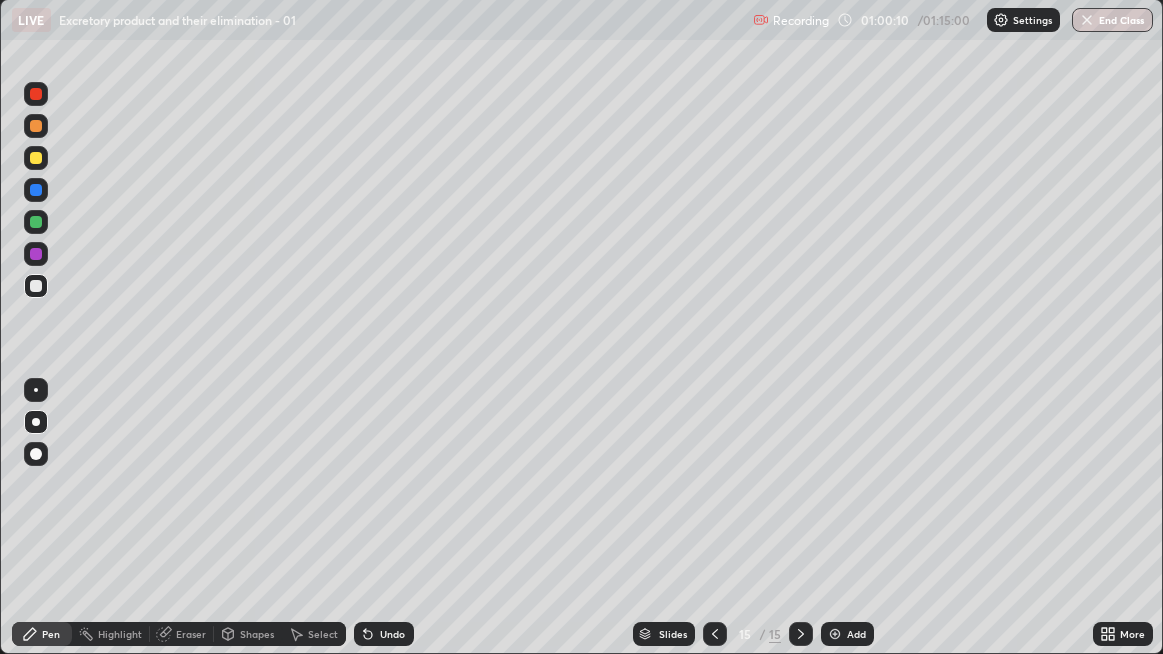 click at bounding box center [36, 286] 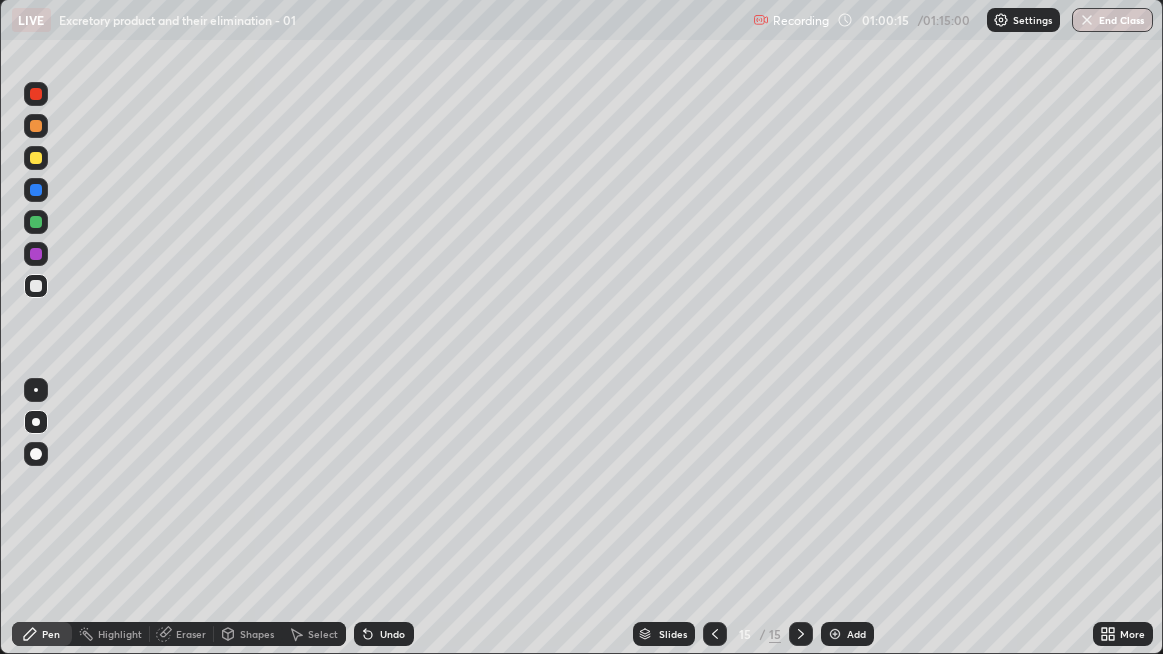 click at bounding box center (835, 634) 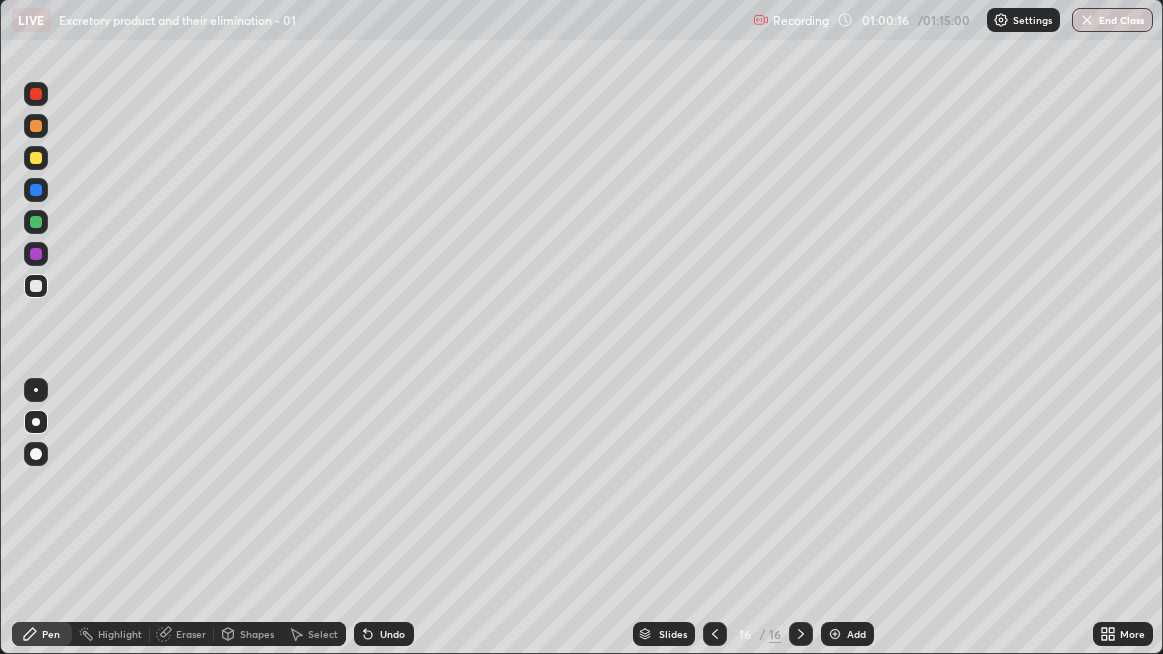 click at bounding box center (36, 286) 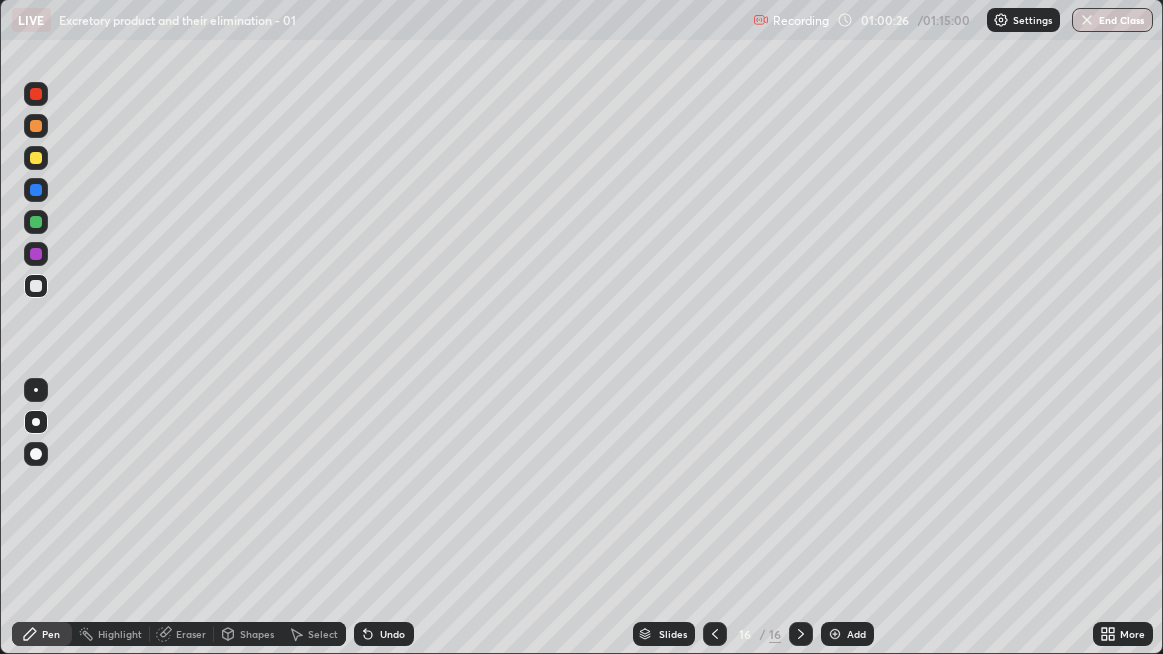 click at bounding box center [36, 286] 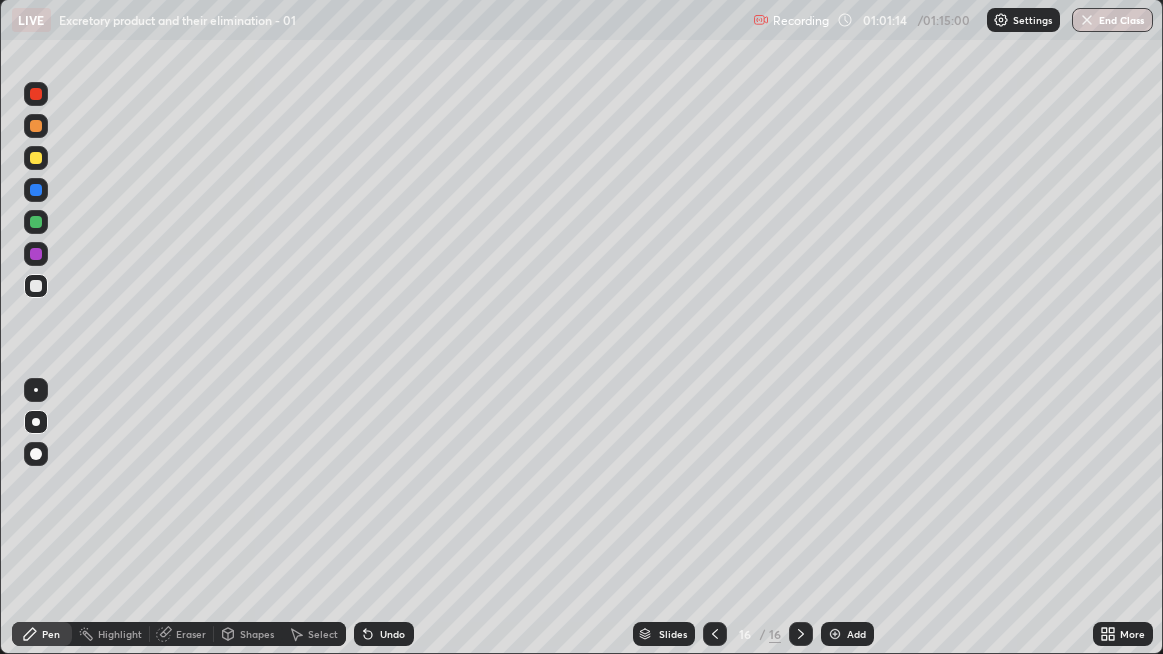click at bounding box center [36, 286] 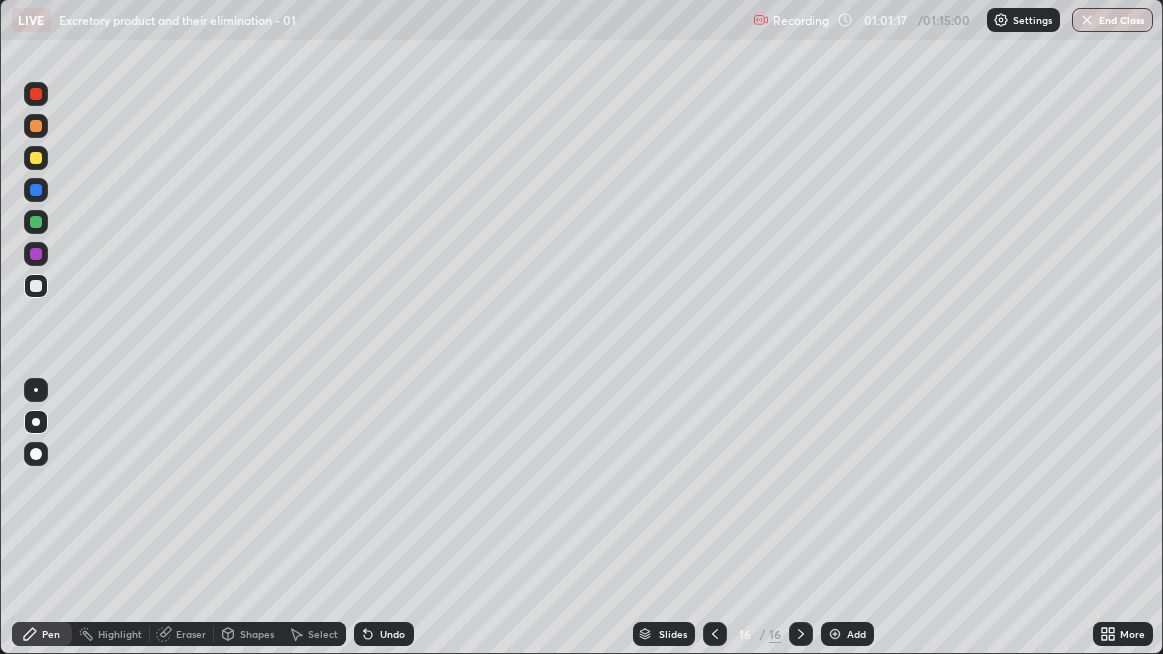 click at bounding box center [36, 286] 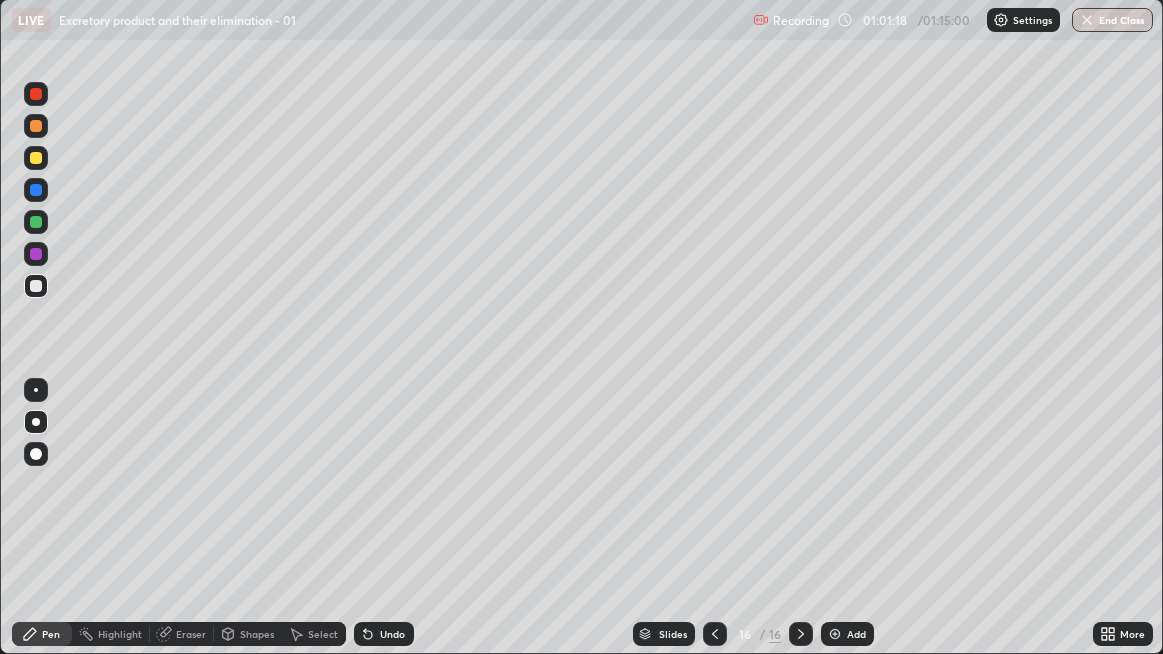 click at bounding box center [36, 190] 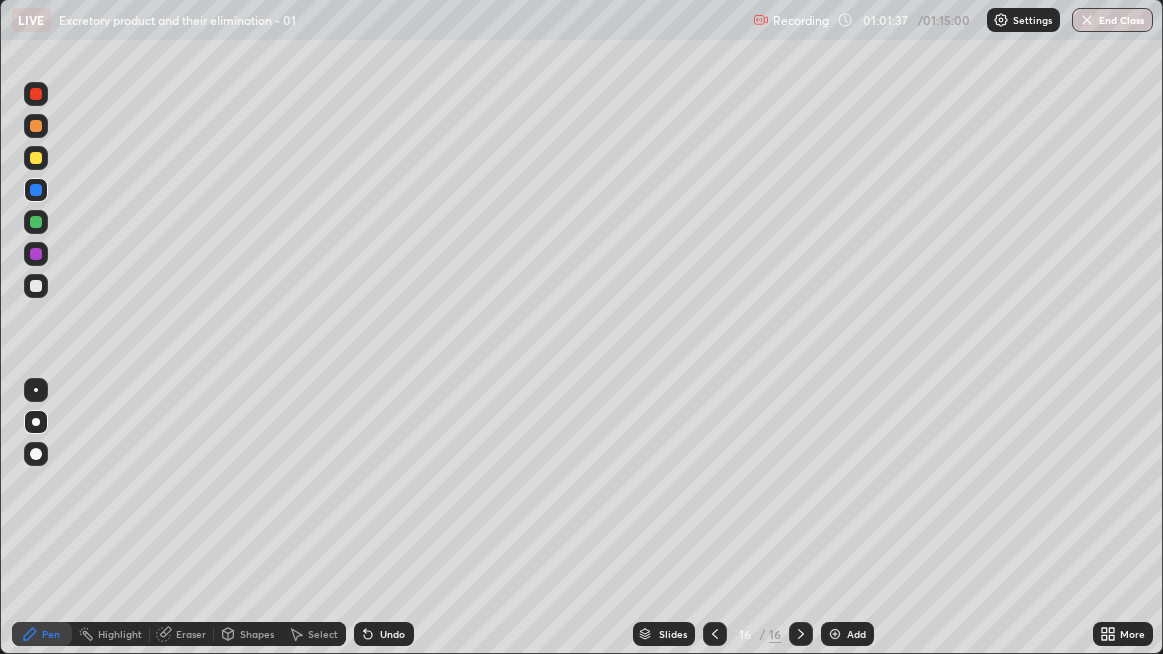 click at bounding box center [36, 286] 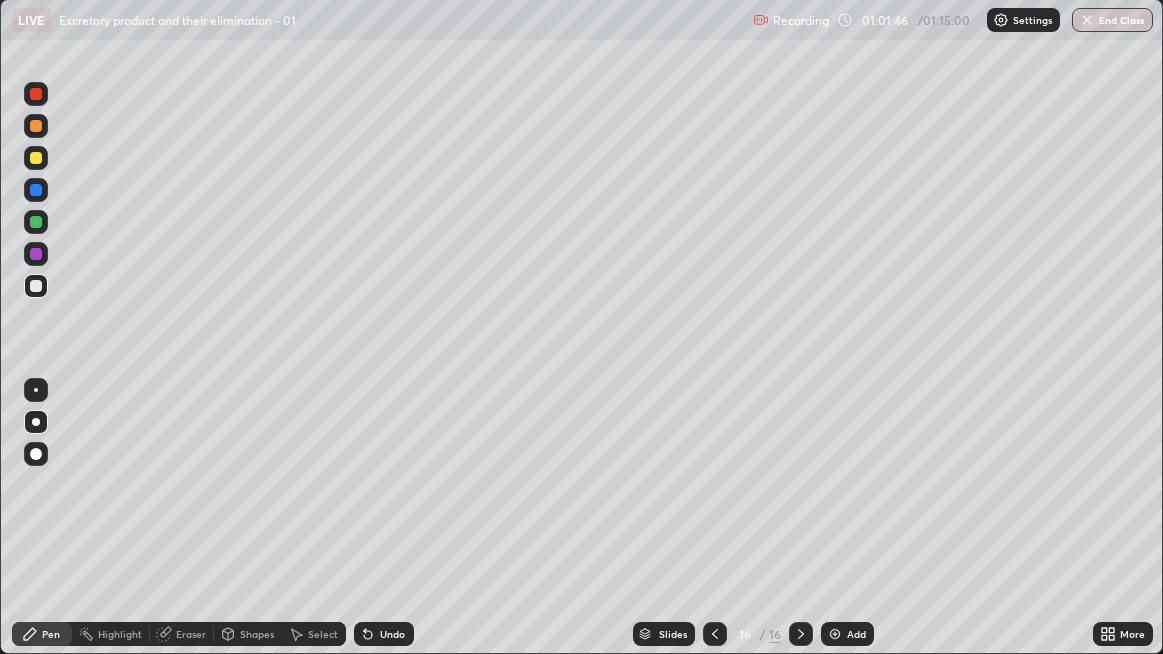 click at bounding box center [36, 286] 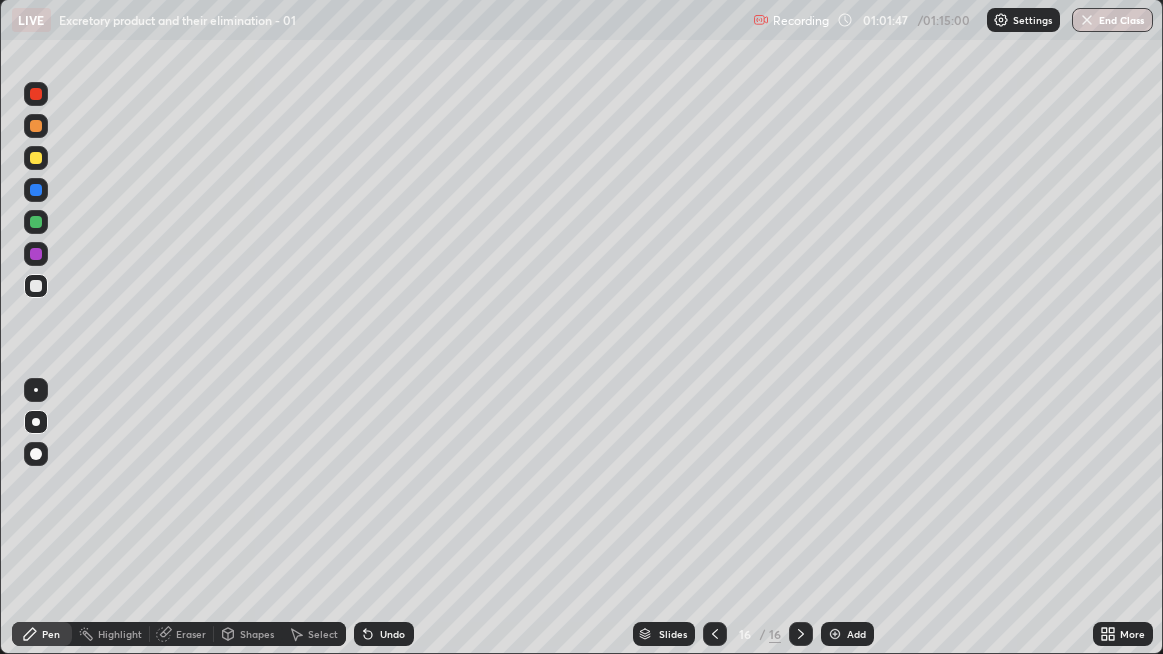 click at bounding box center [36, 286] 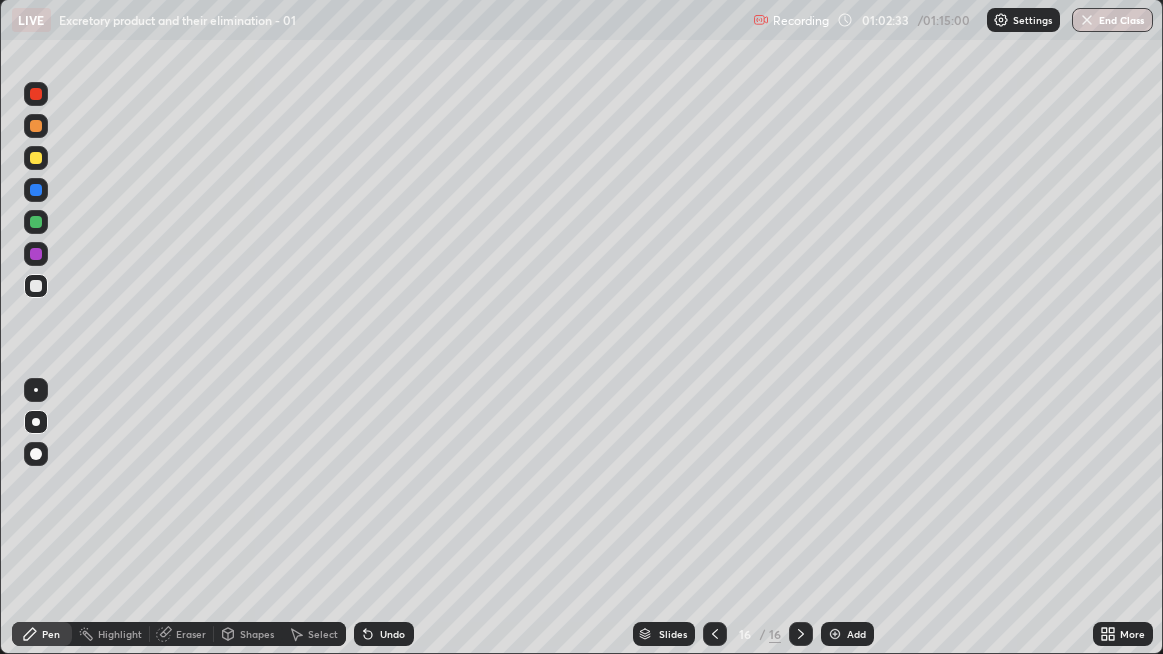 click at bounding box center (36, 158) 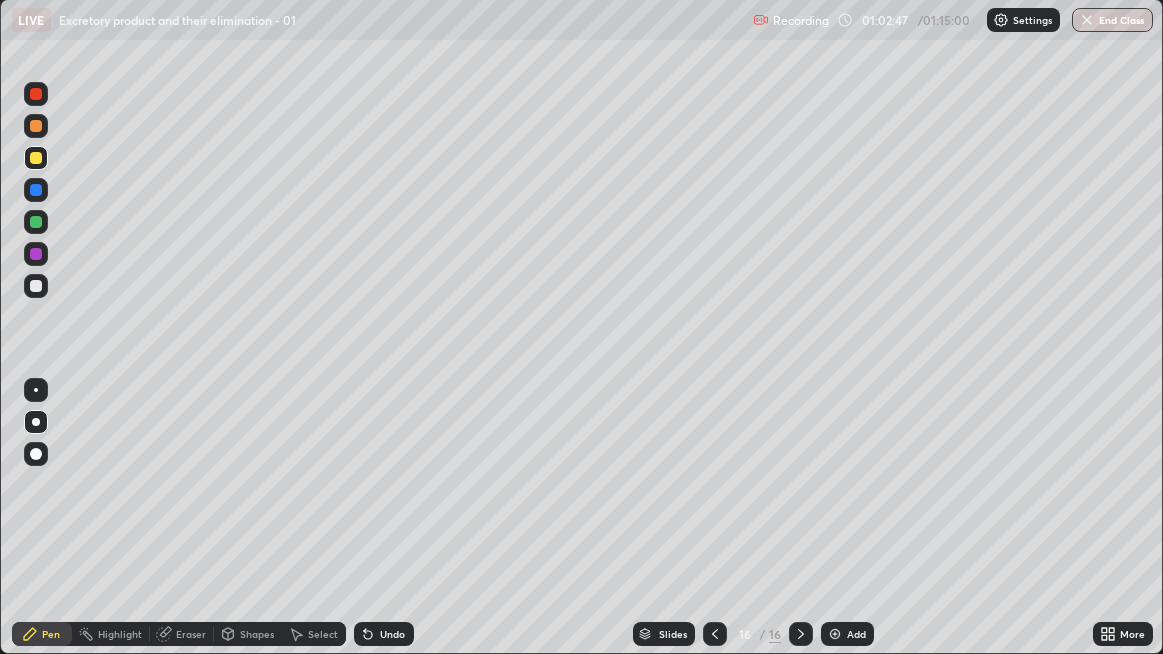 click at bounding box center (36, 126) 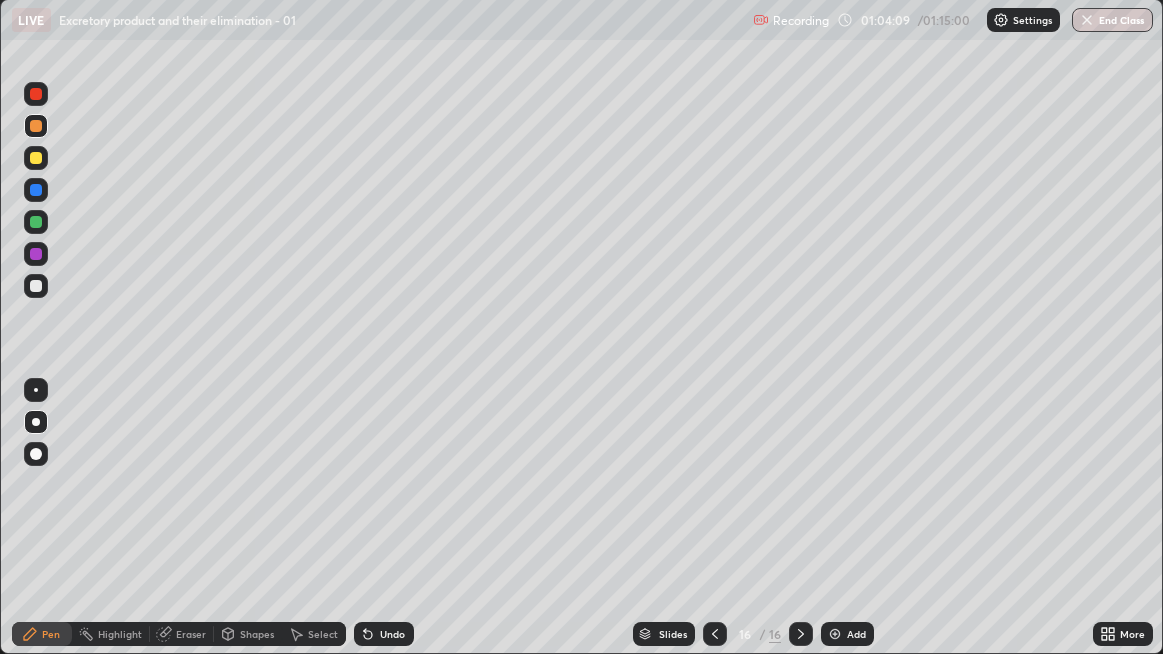 click 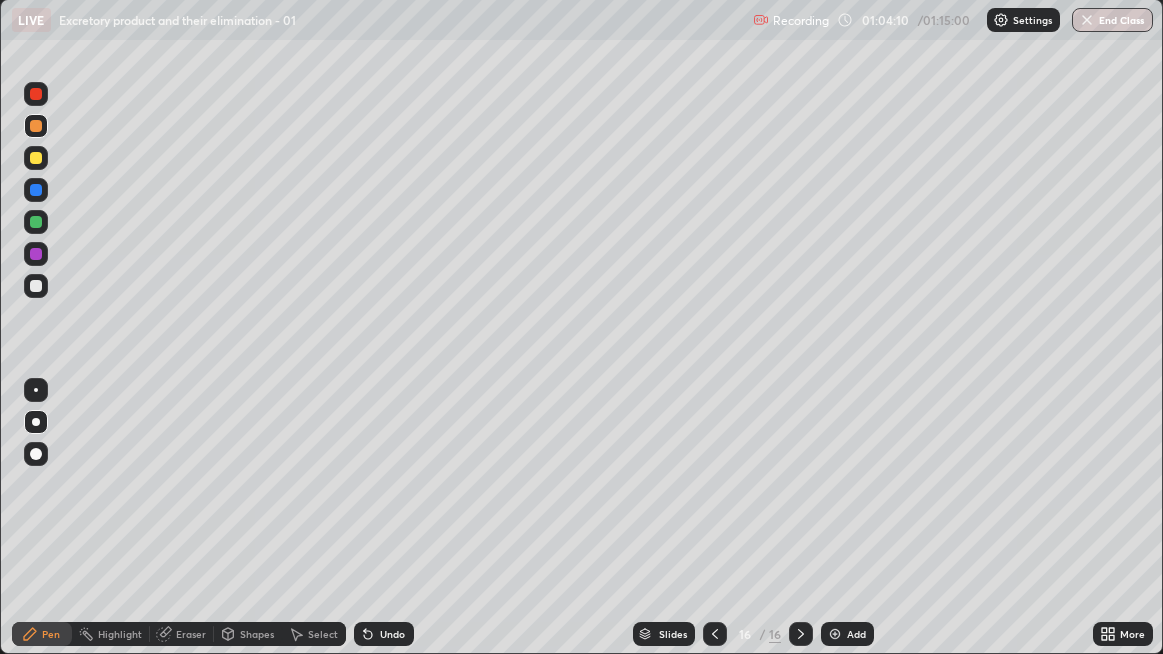 click on "Add" at bounding box center [856, 634] 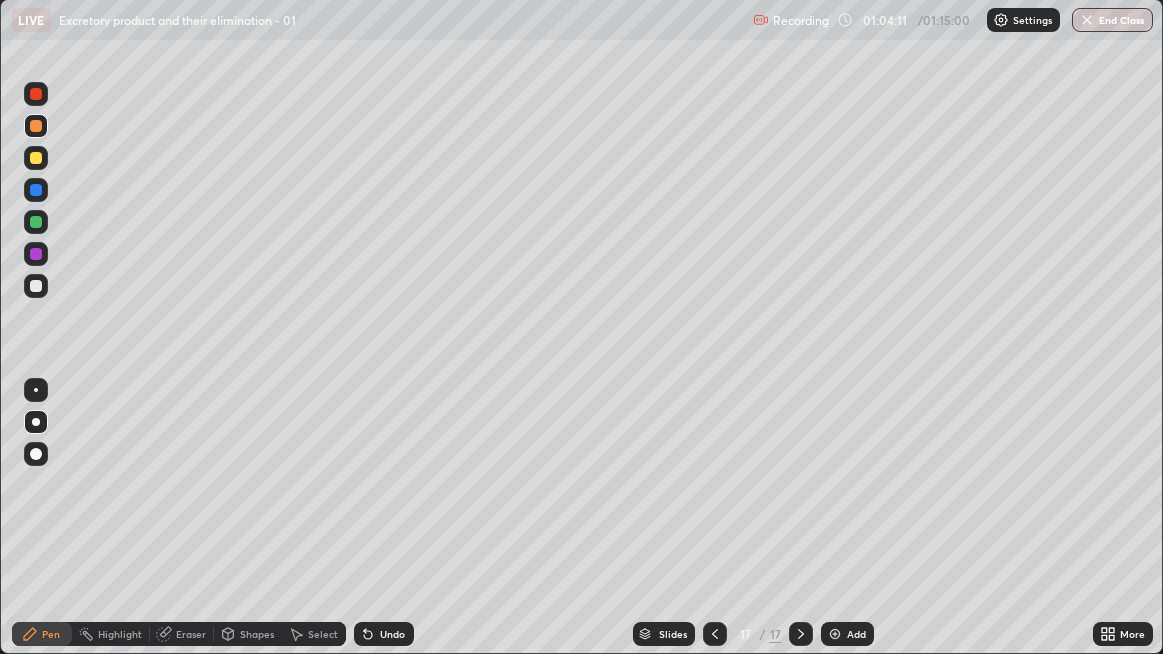 click at bounding box center [36, 286] 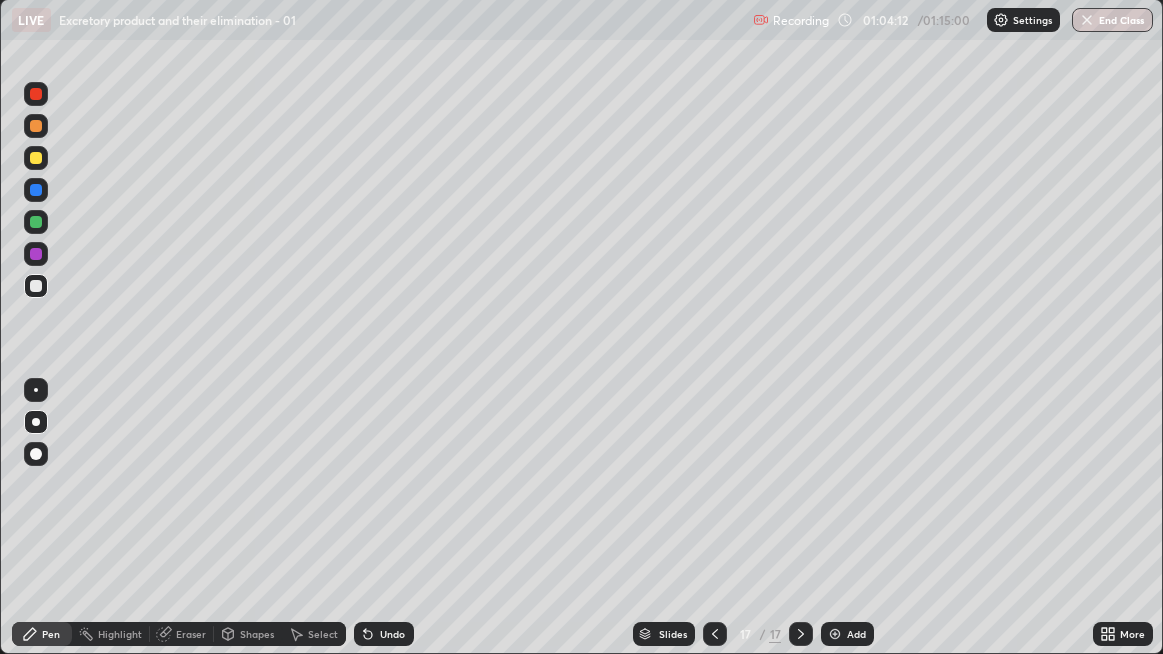 click at bounding box center (36, 126) 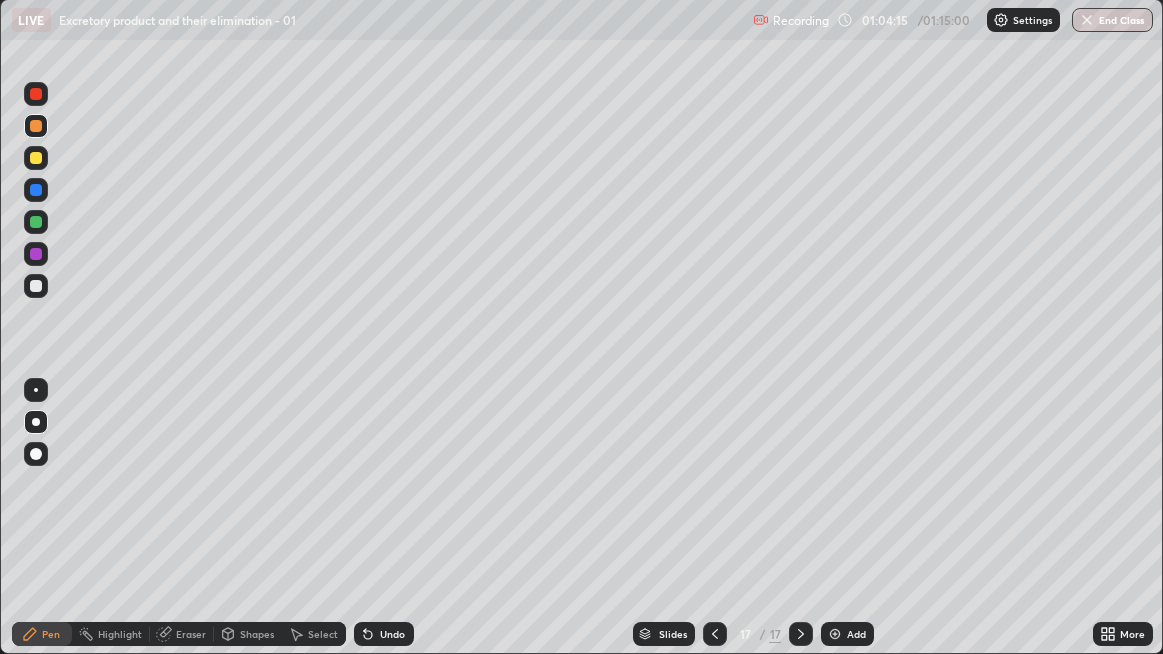 click at bounding box center [36, 286] 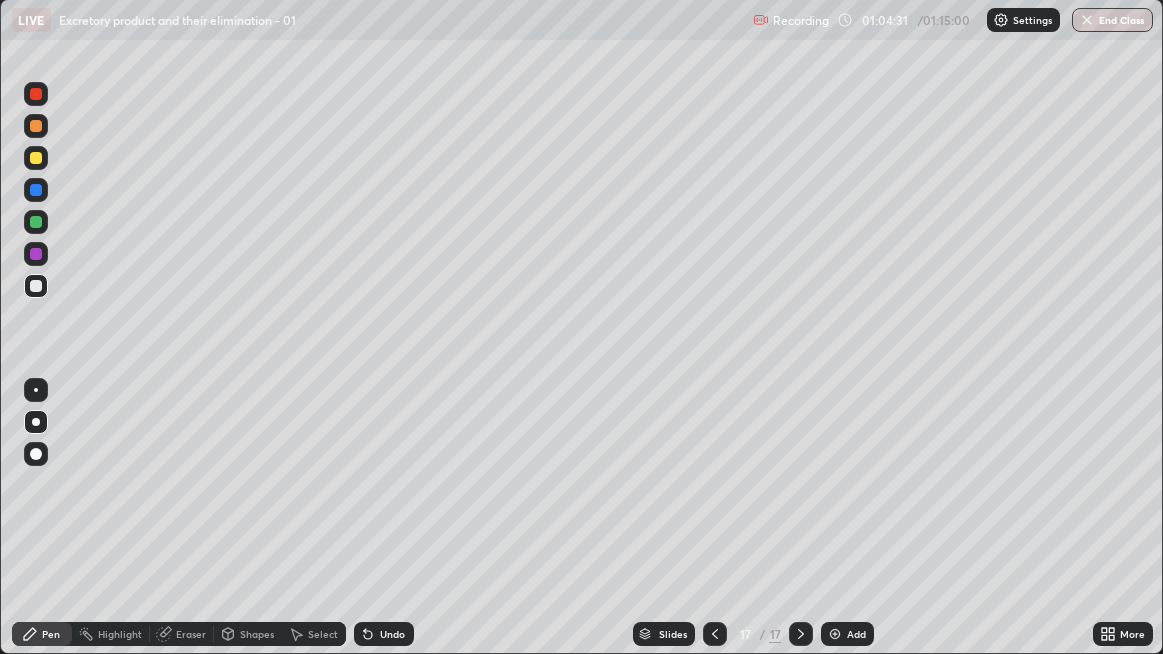 click at bounding box center [36, 286] 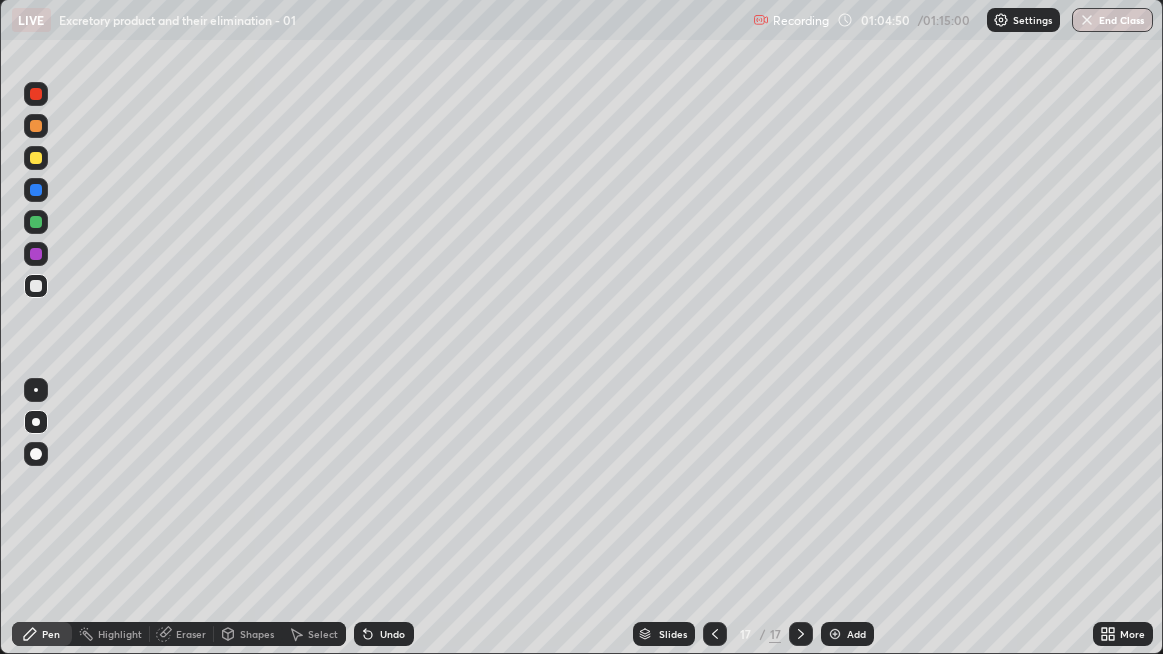 click at bounding box center [36, 254] 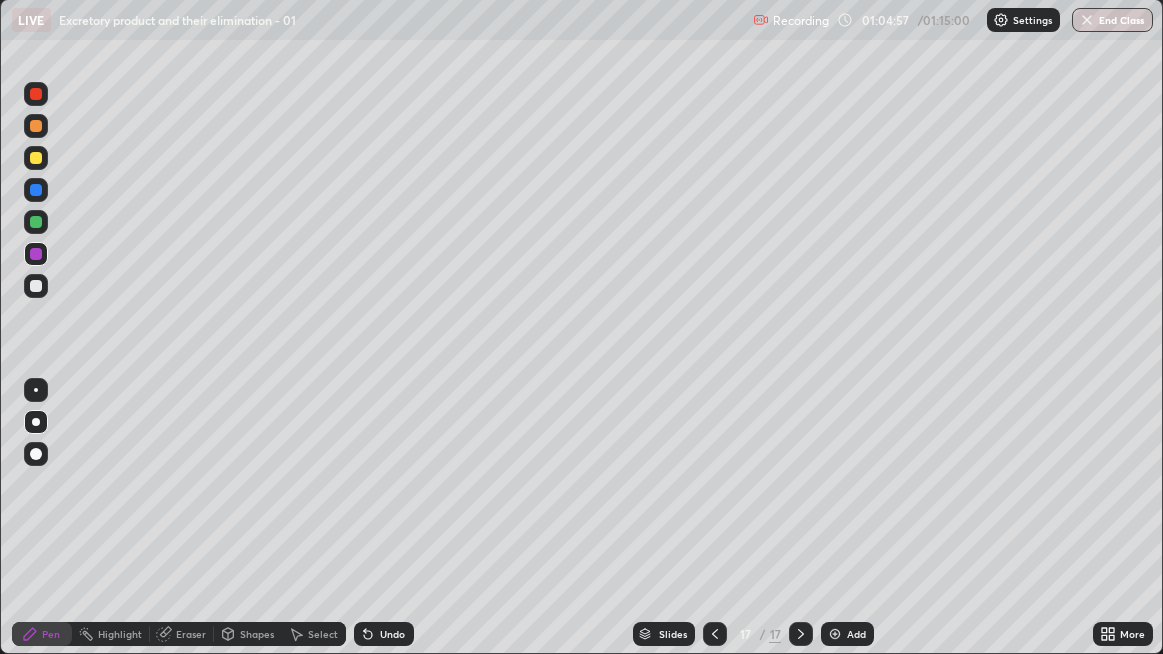 click at bounding box center [36, 286] 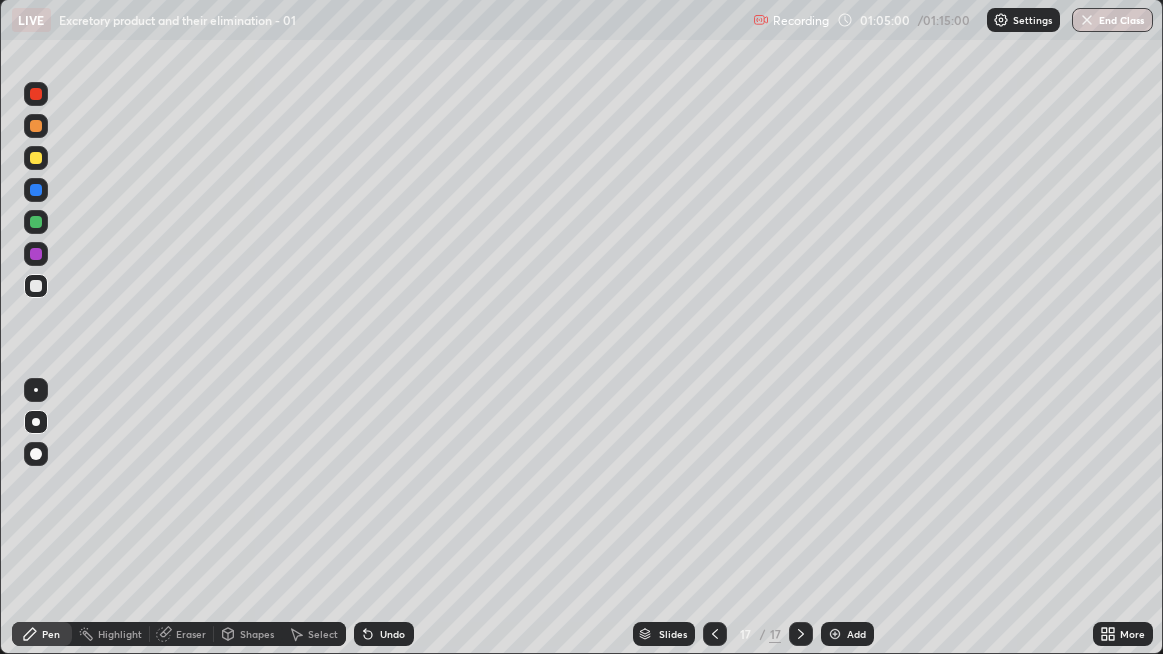 click at bounding box center (36, 286) 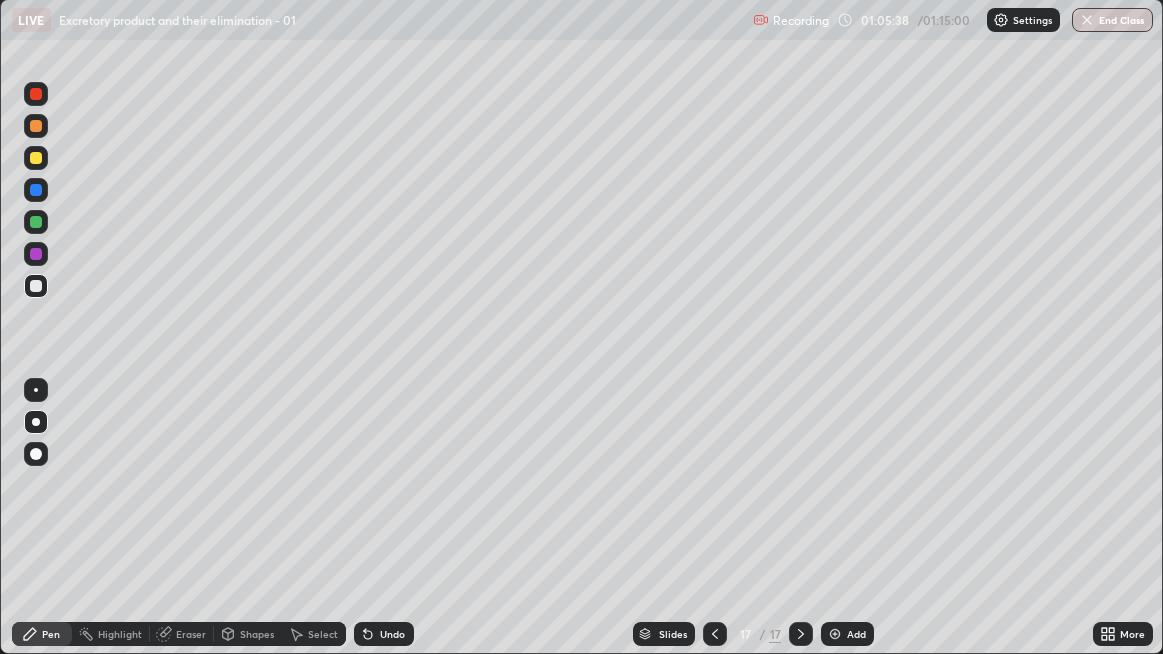 click at bounding box center [36, 286] 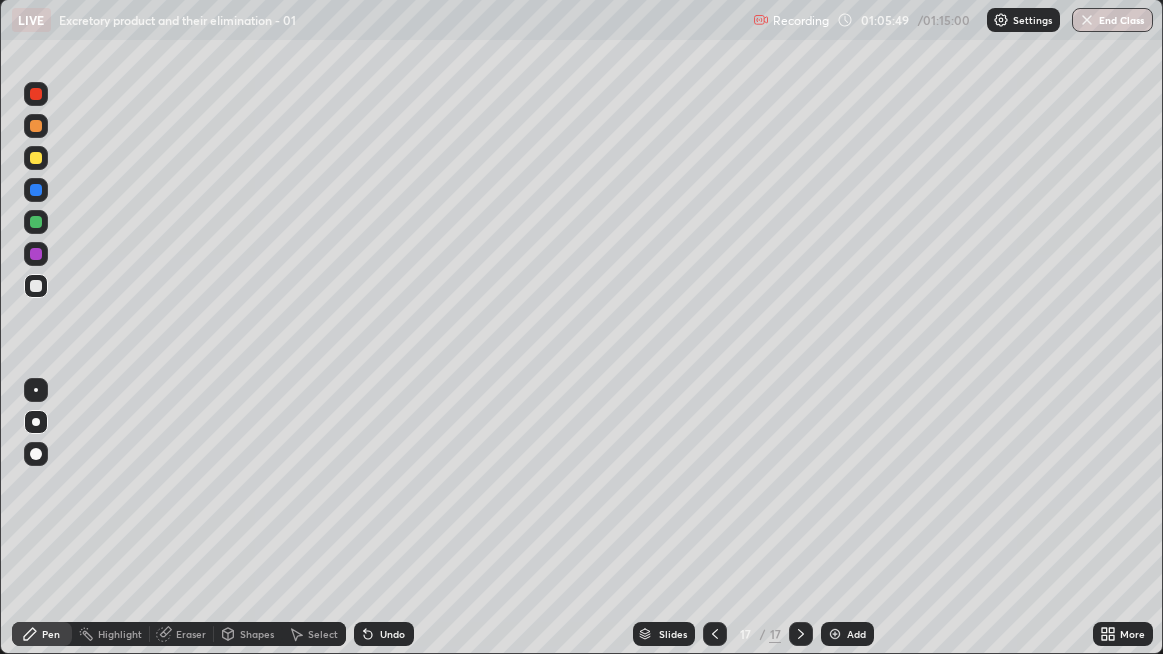 click at bounding box center [36, 254] 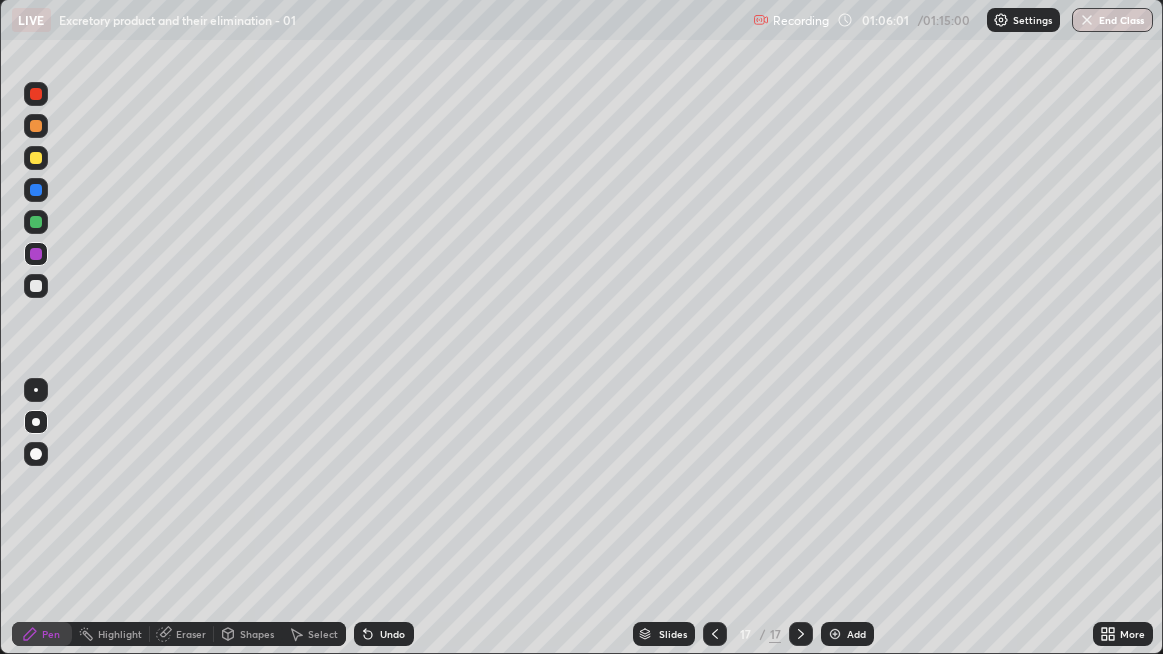 click at bounding box center [36, 286] 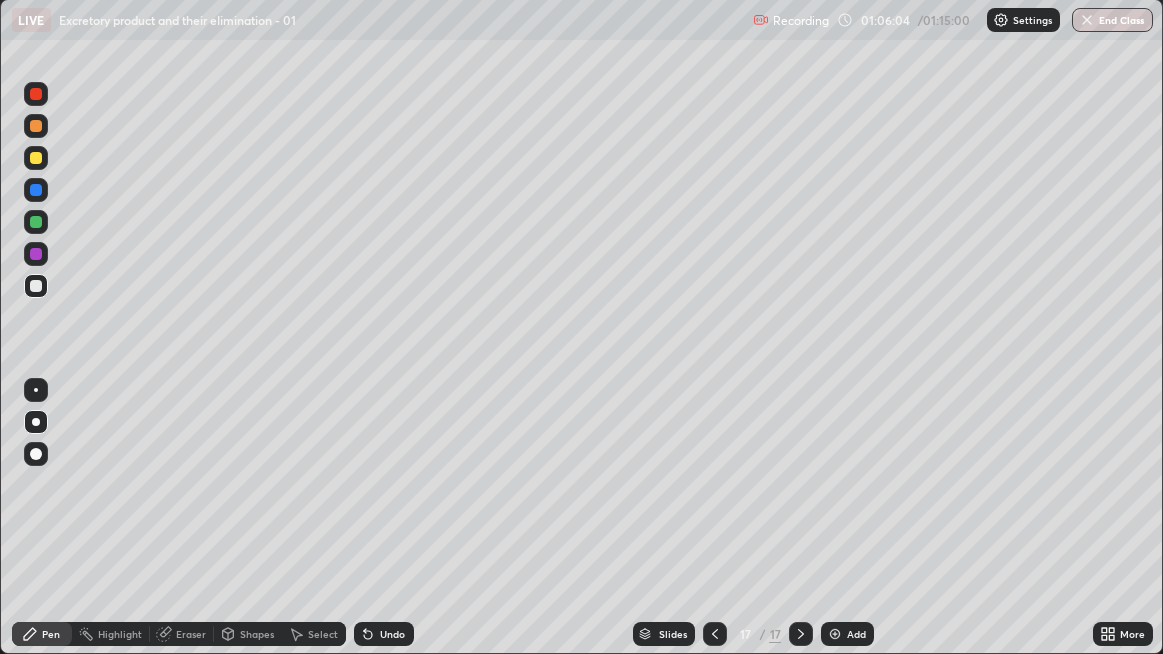 click at bounding box center [36, 286] 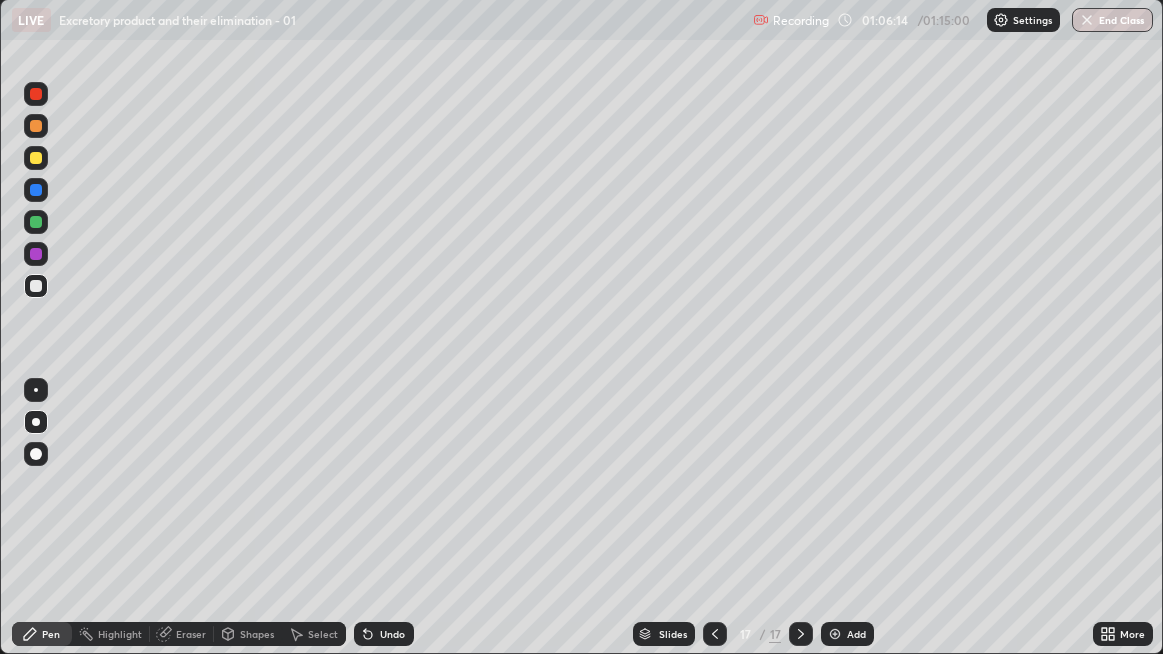 click at bounding box center [36, 286] 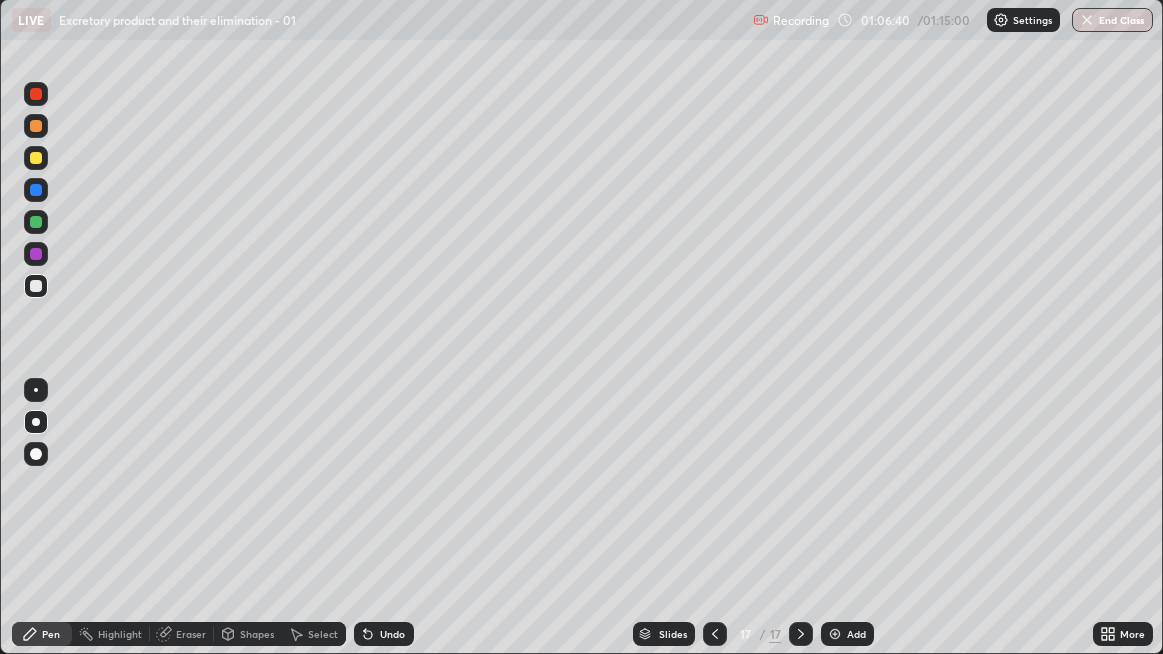 click at bounding box center (36, 286) 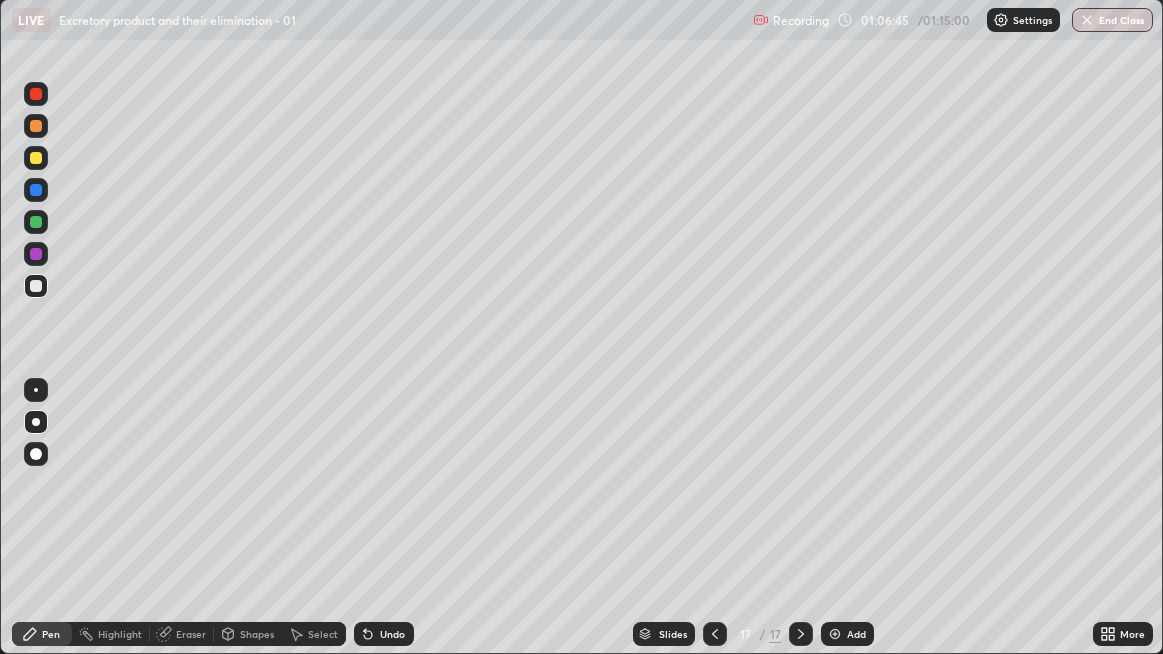 click at bounding box center (36, 286) 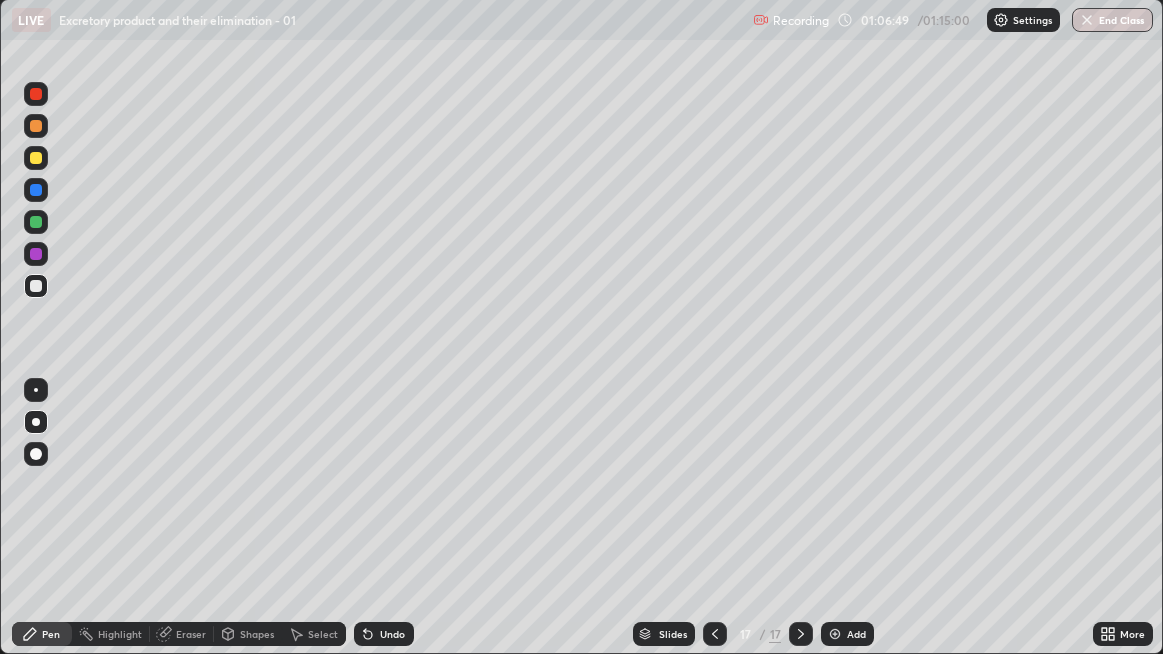 click at bounding box center (36, 286) 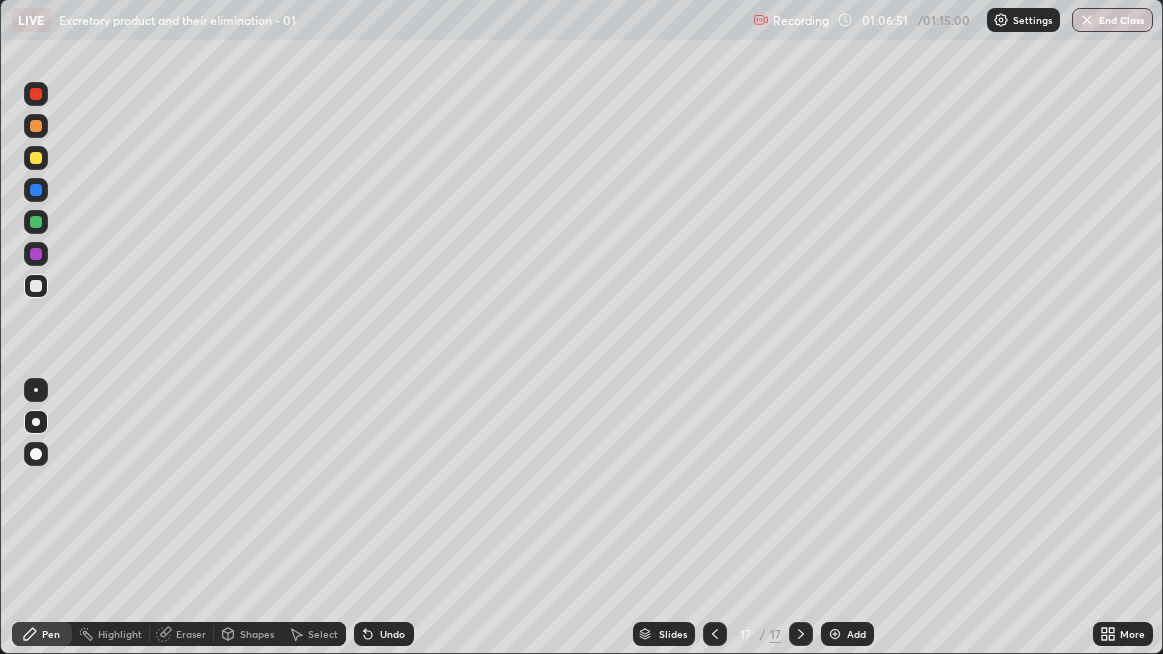 click on "Add" at bounding box center [856, 634] 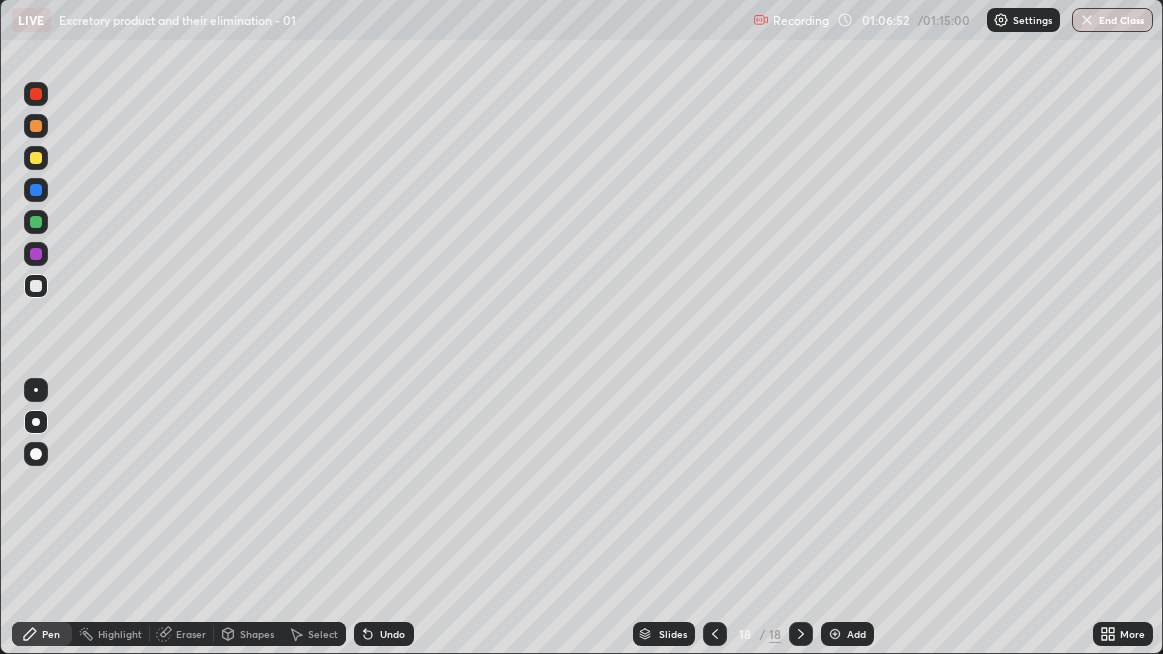 click at bounding box center [36, 286] 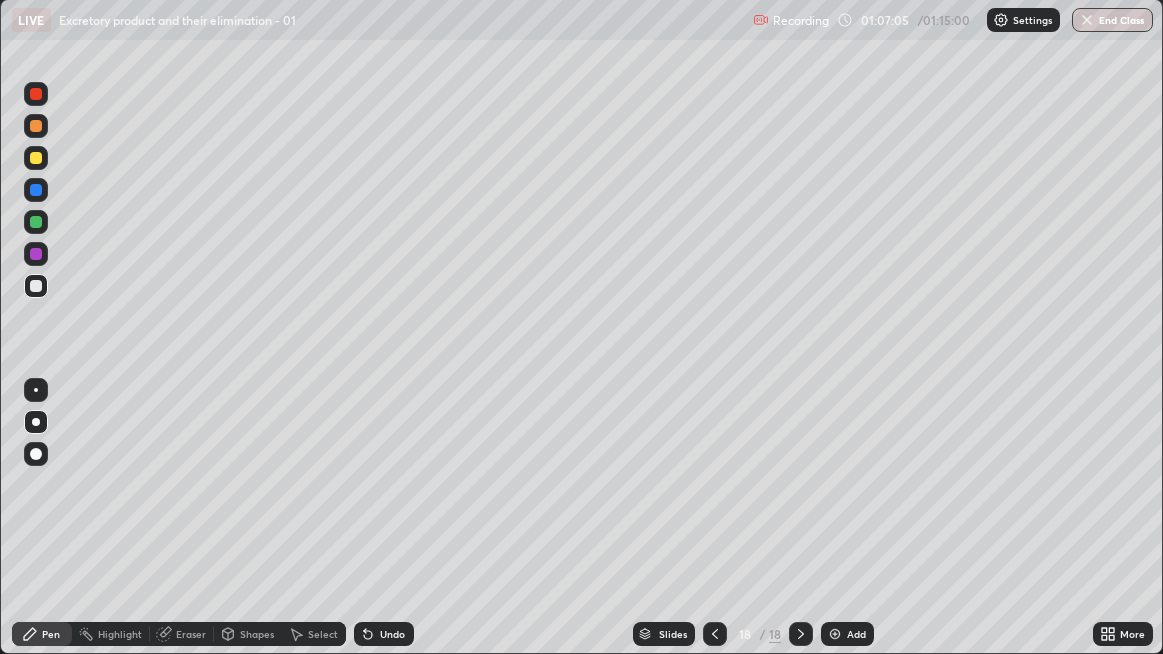 click on "Undo" at bounding box center (392, 634) 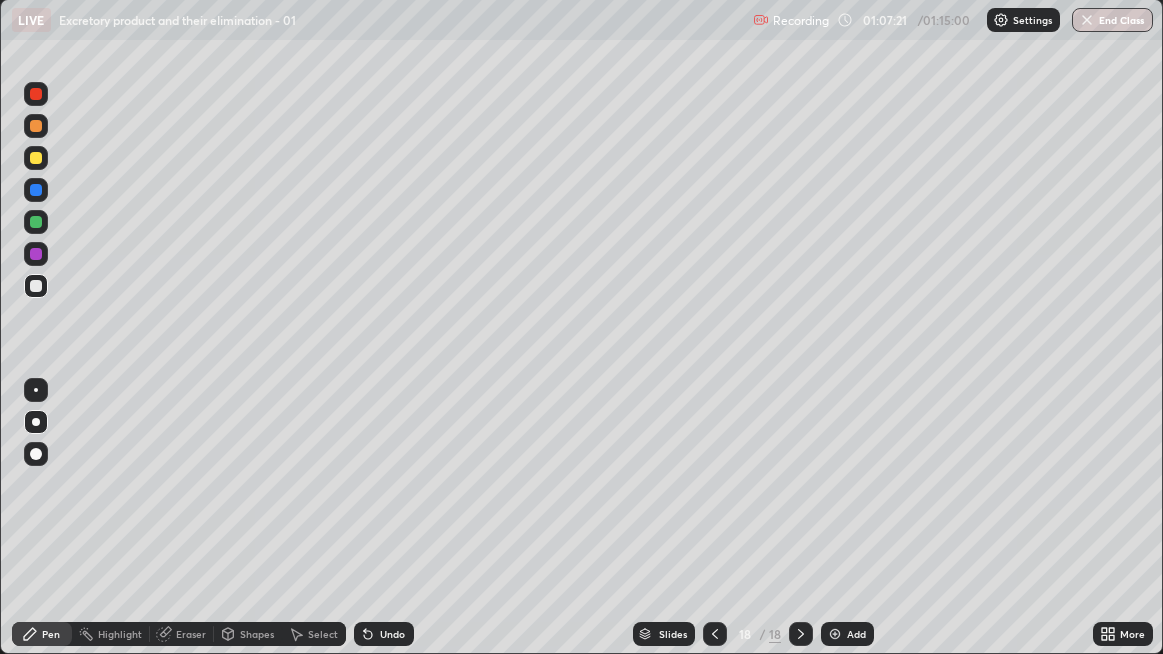 click at bounding box center [36, 286] 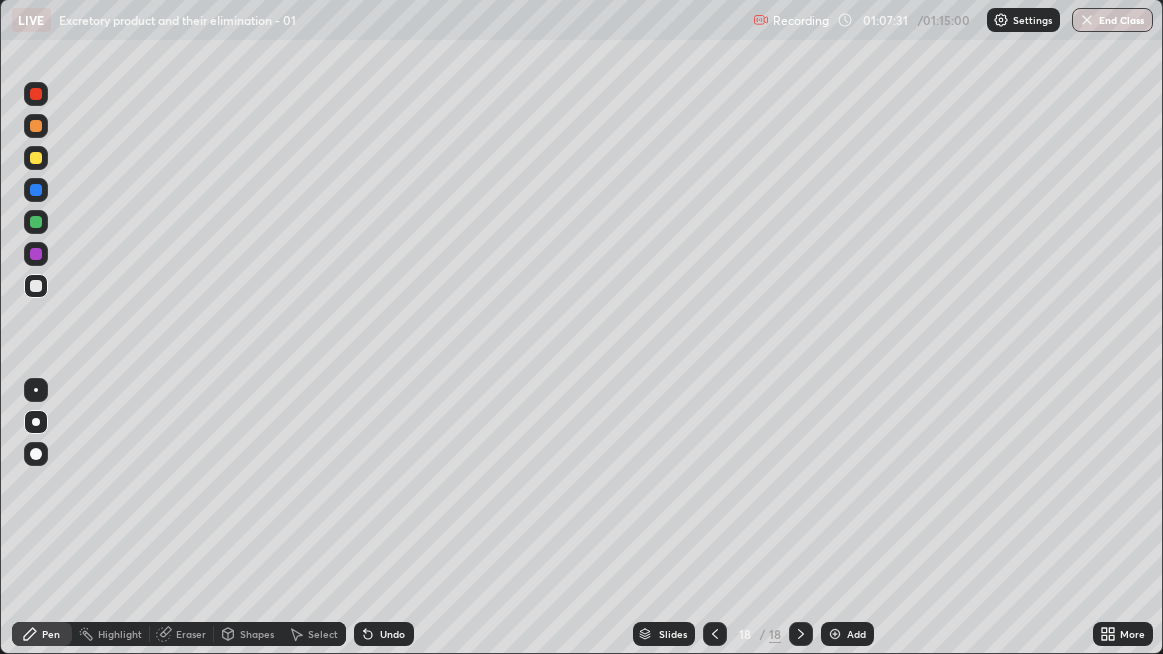 click at bounding box center (36, 286) 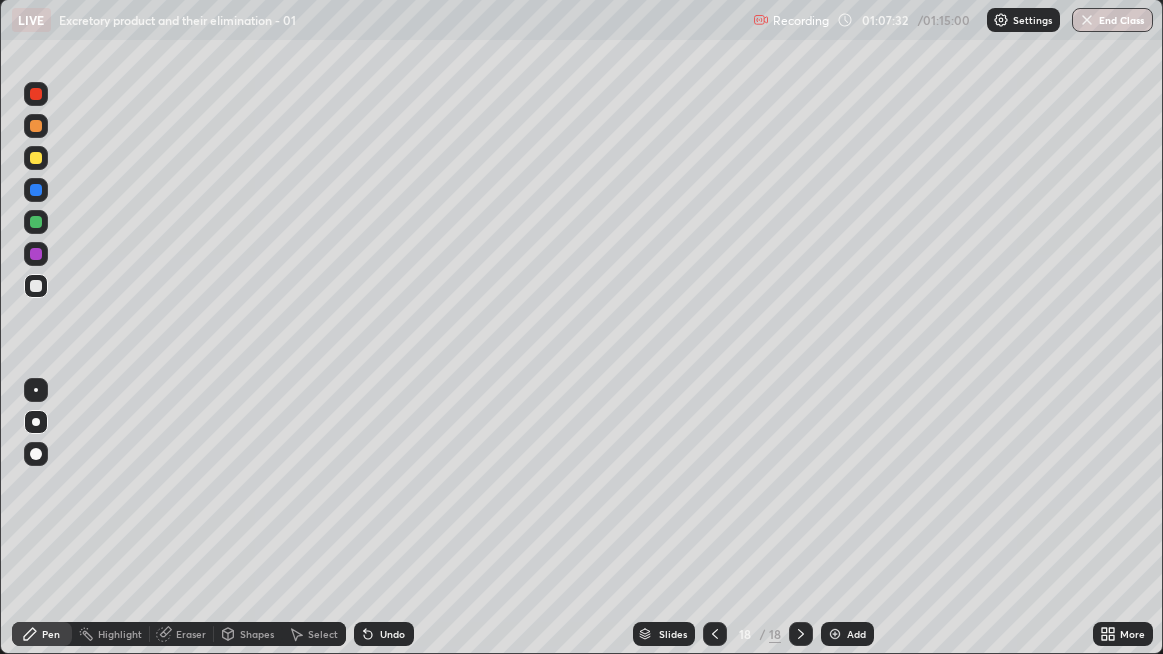 click at bounding box center (36, 190) 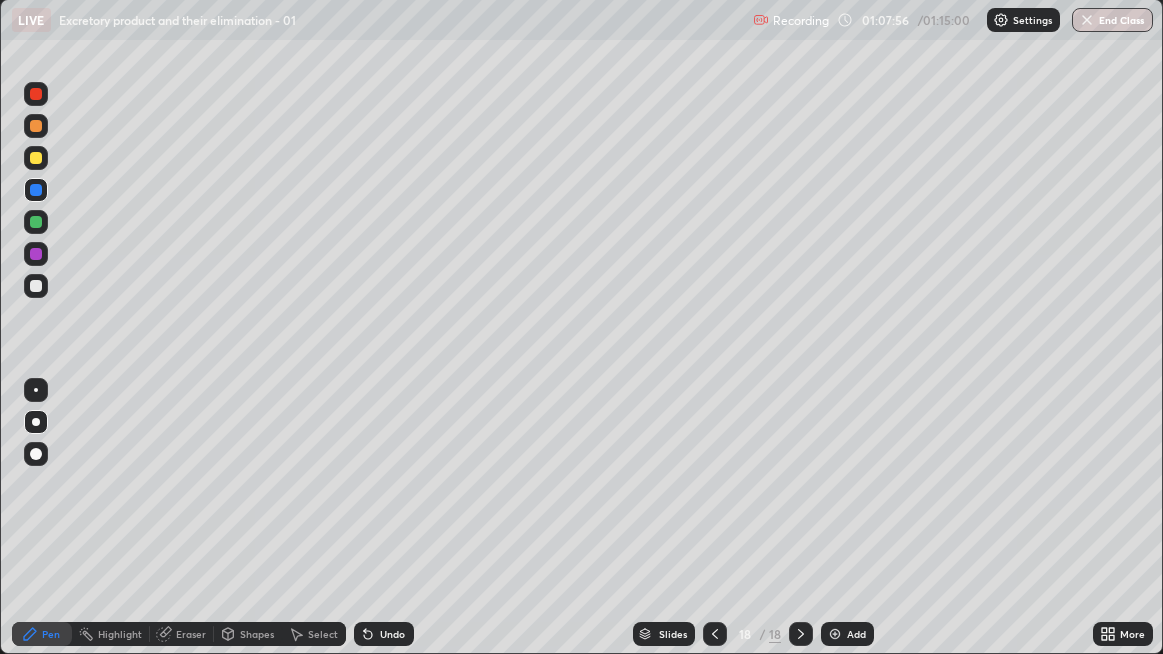 click at bounding box center (36, 286) 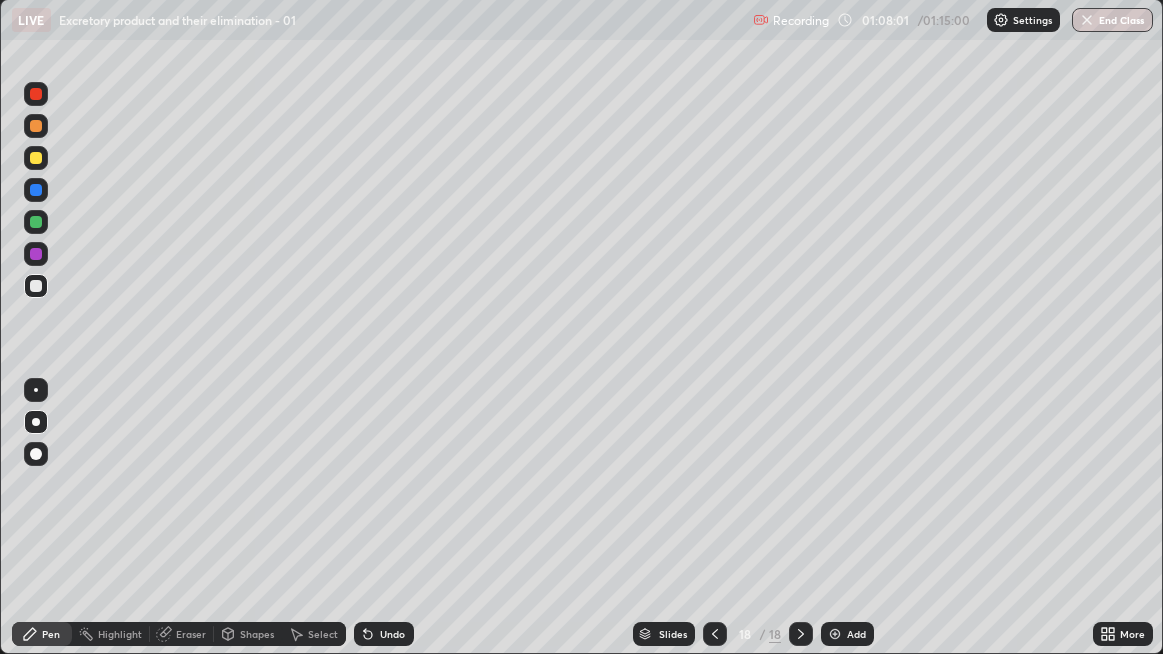 click at bounding box center [36, 286] 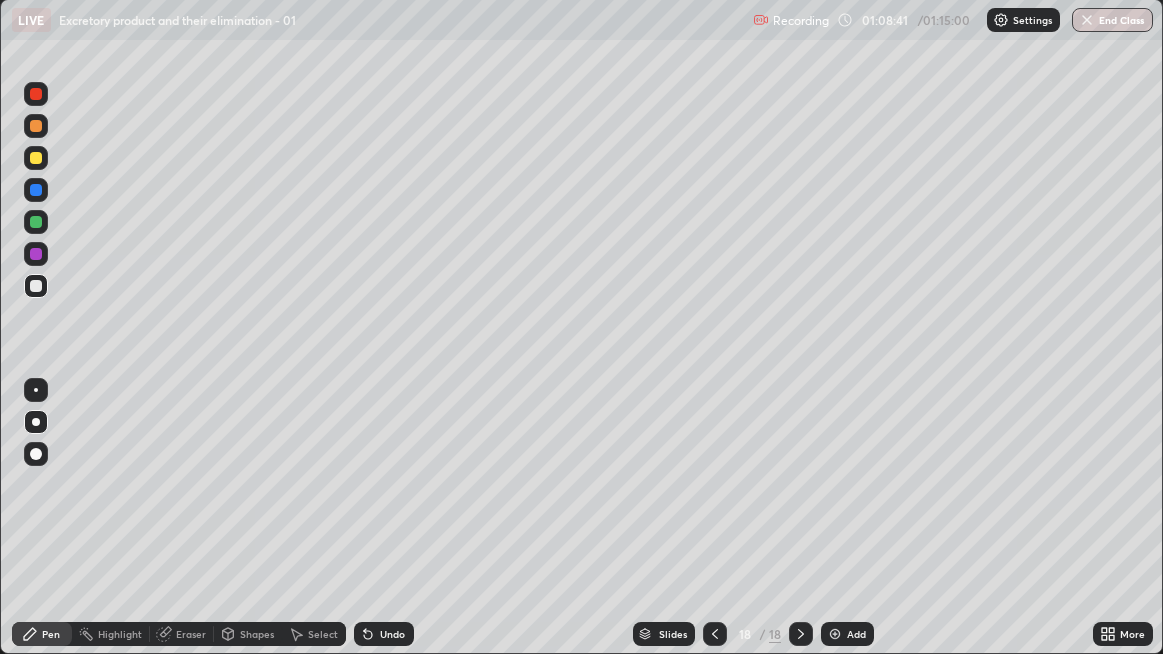 click at bounding box center [36, 286] 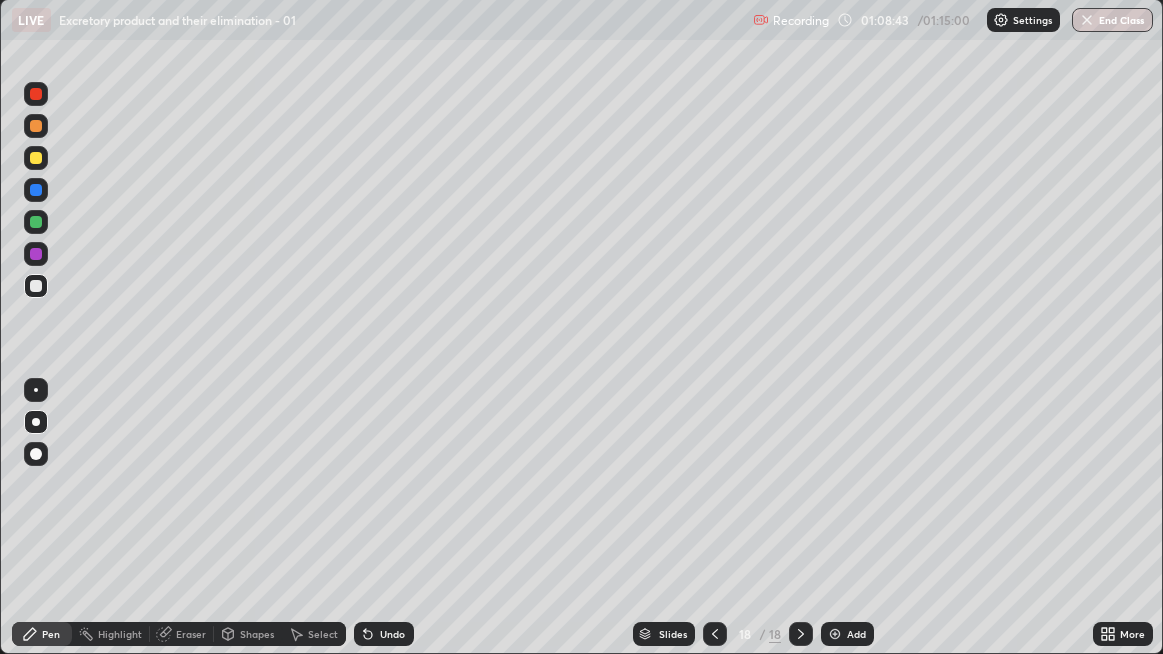 click on "Undo" at bounding box center (392, 634) 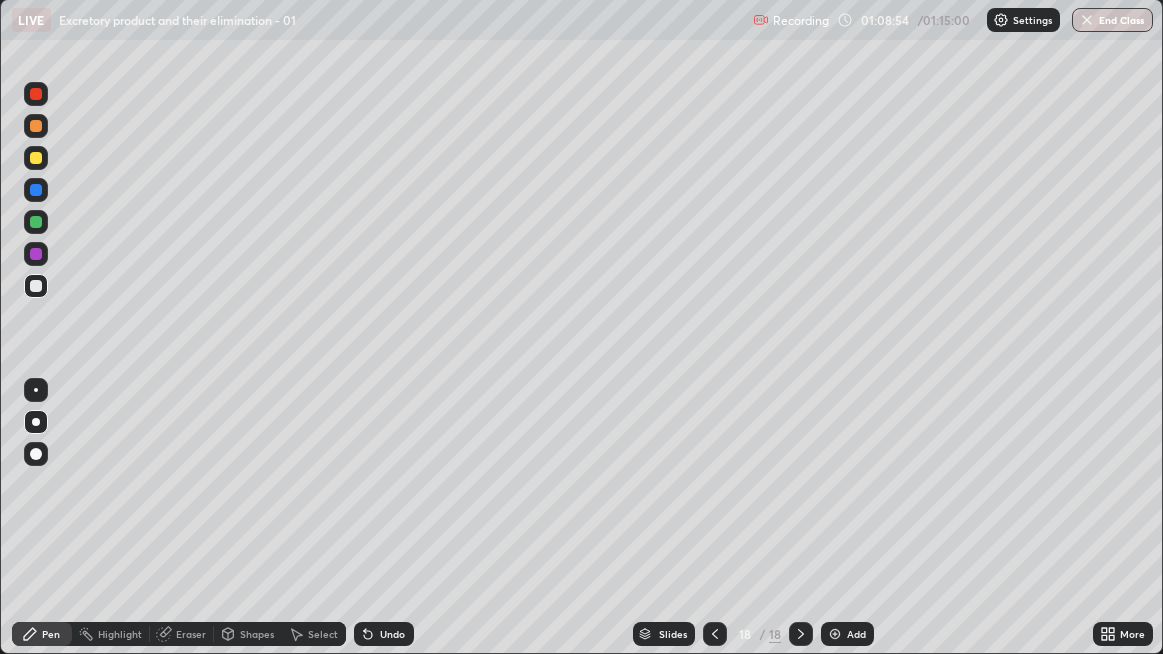 click at bounding box center [36, 286] 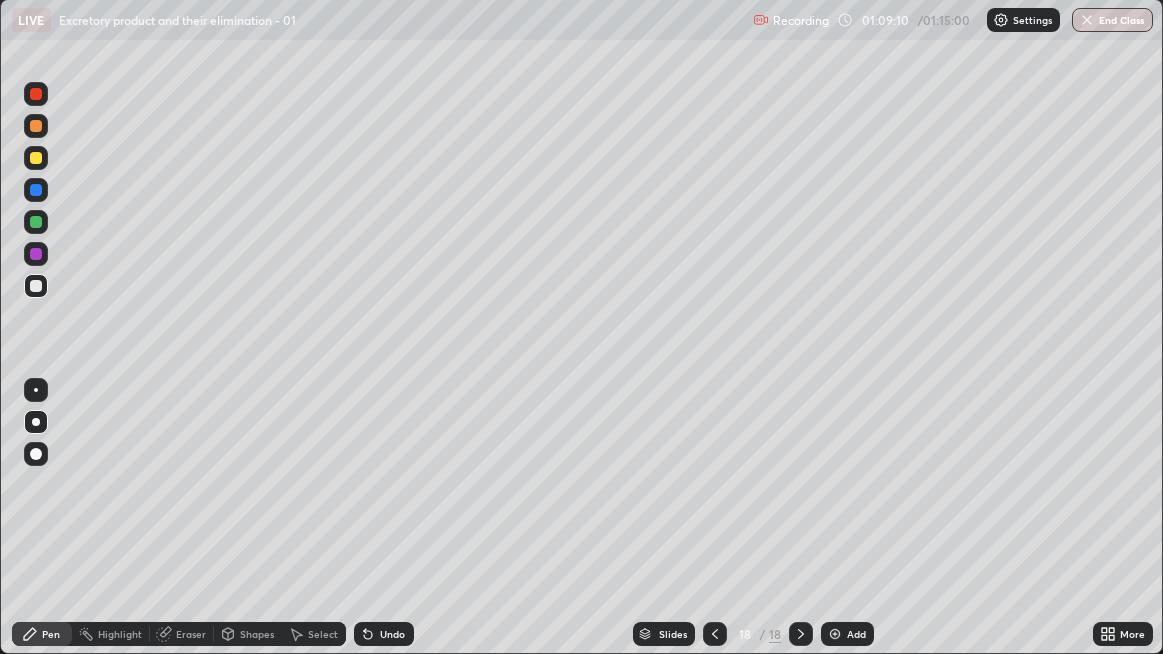 click at bounding box center (36, 286) 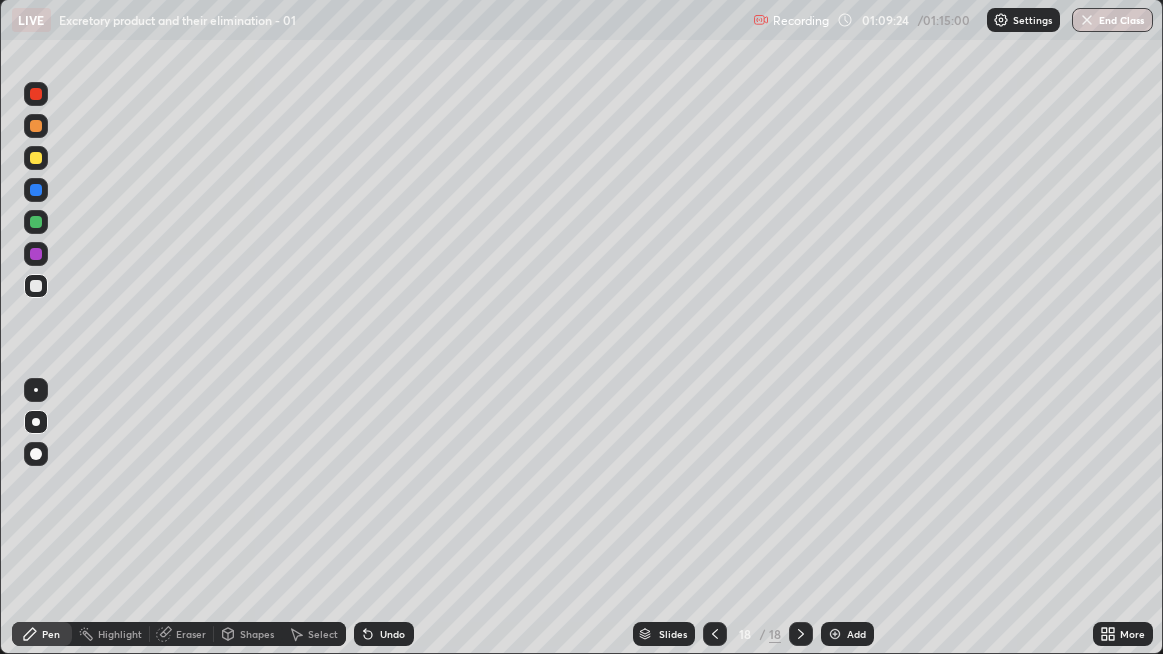 click at bounding box center [36, 286] 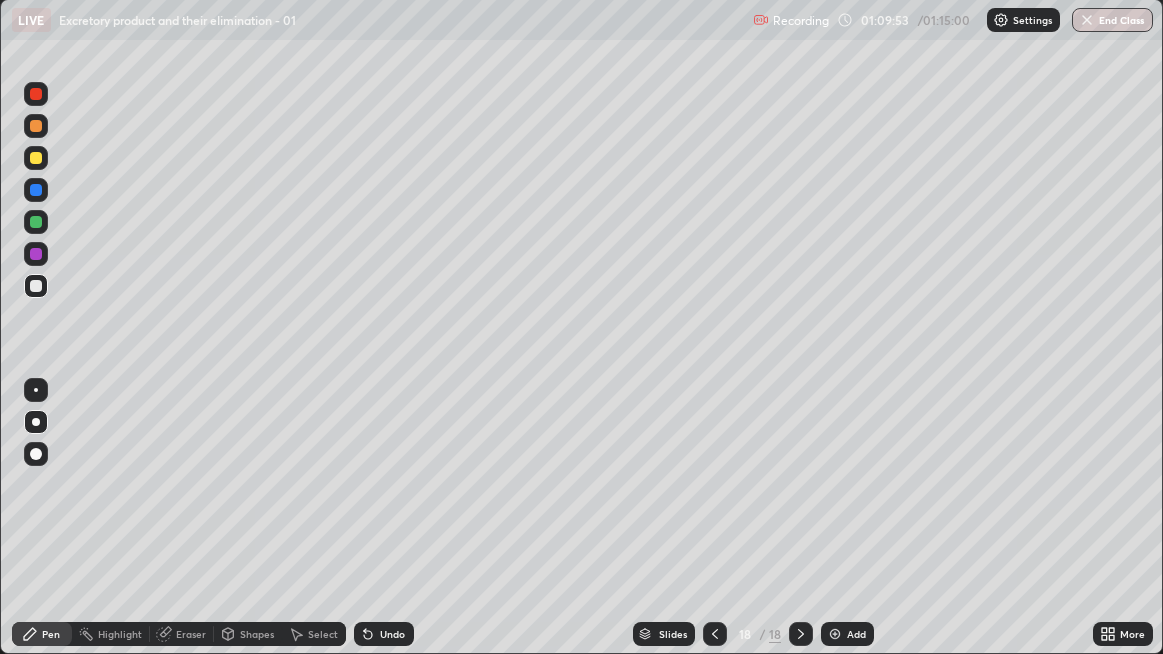 click at bounding box center [36, 286] 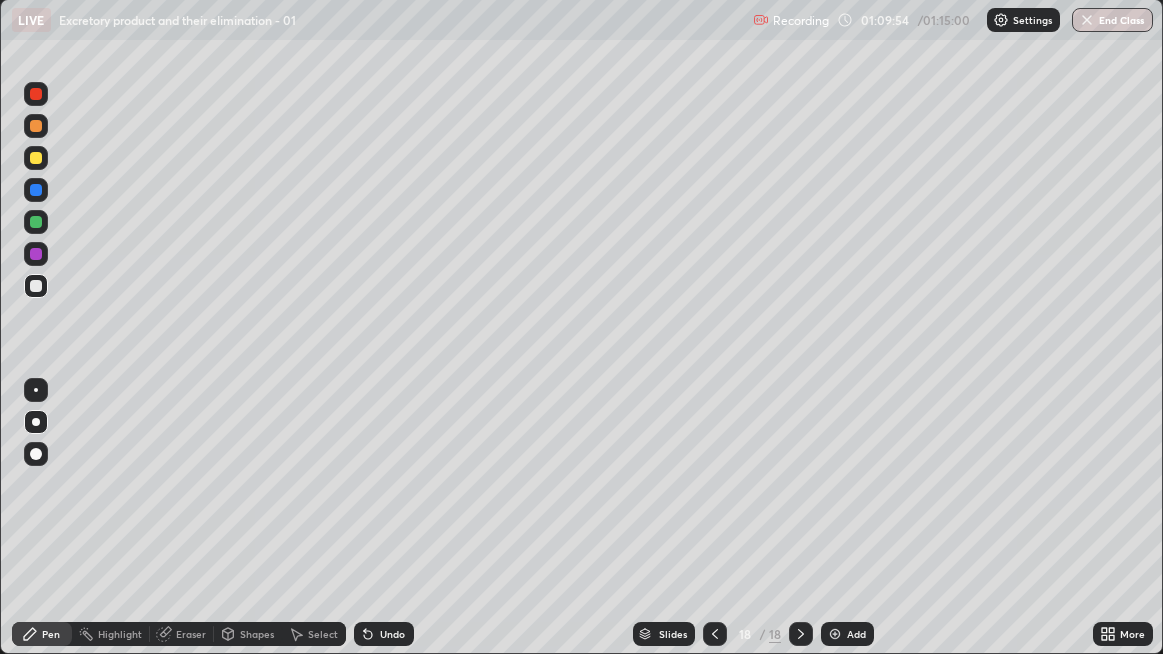 click at bounding box center [36, 158] 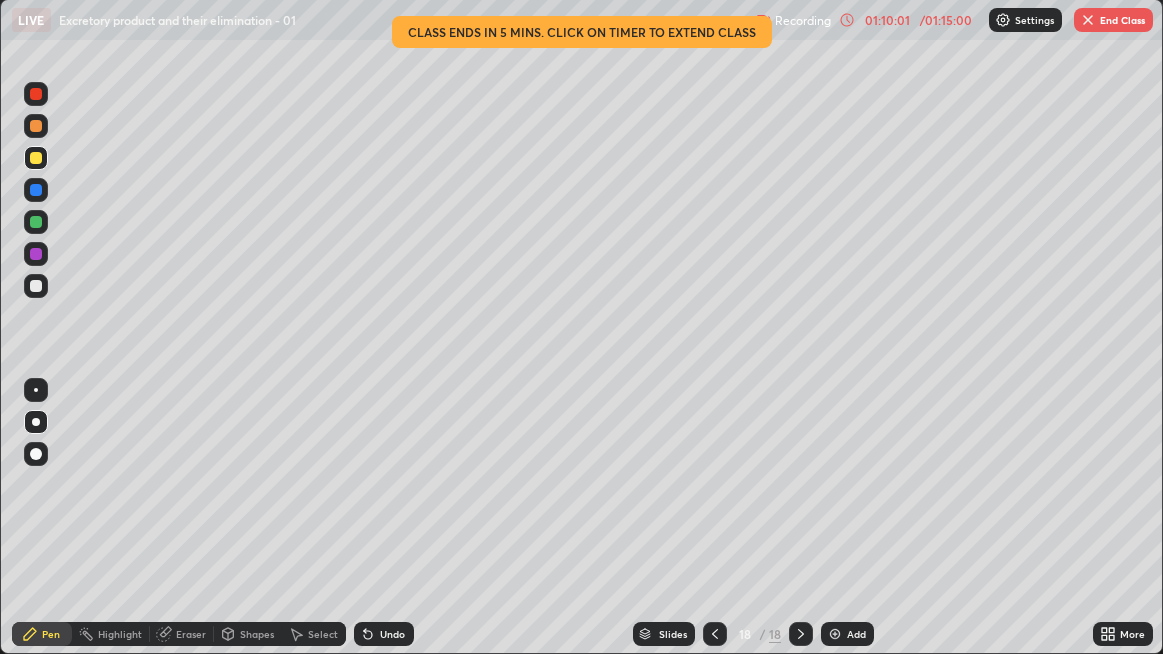 click on "Highlight" at bounding box center (111, 634) 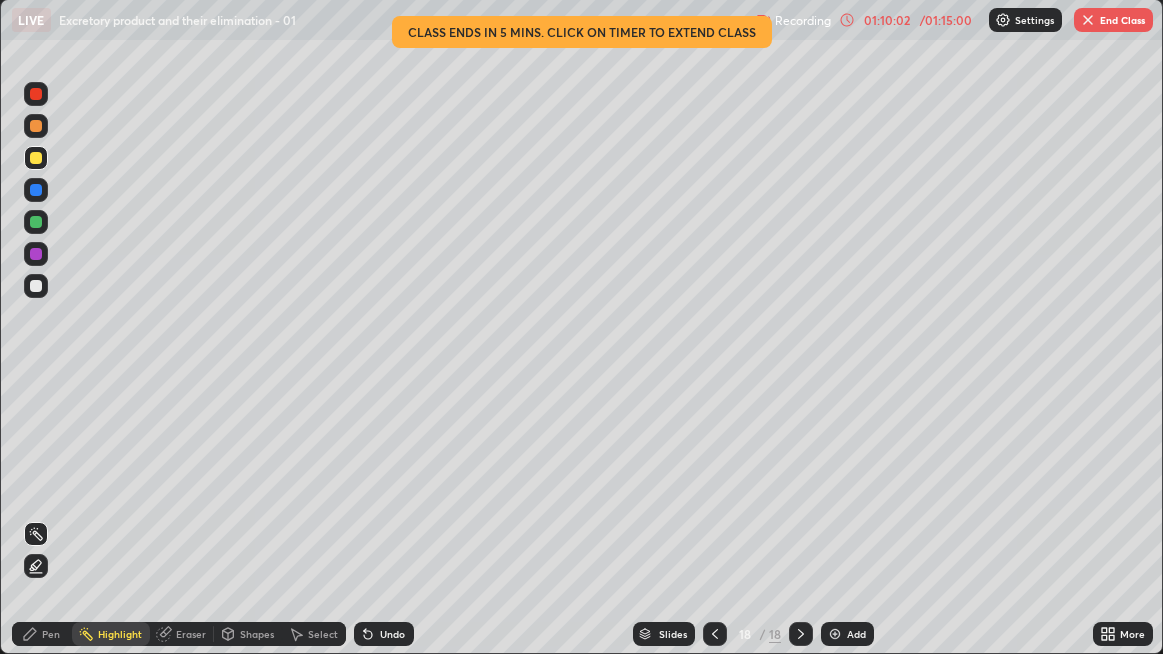 click on "Pen" at bounding box center [42, 634] 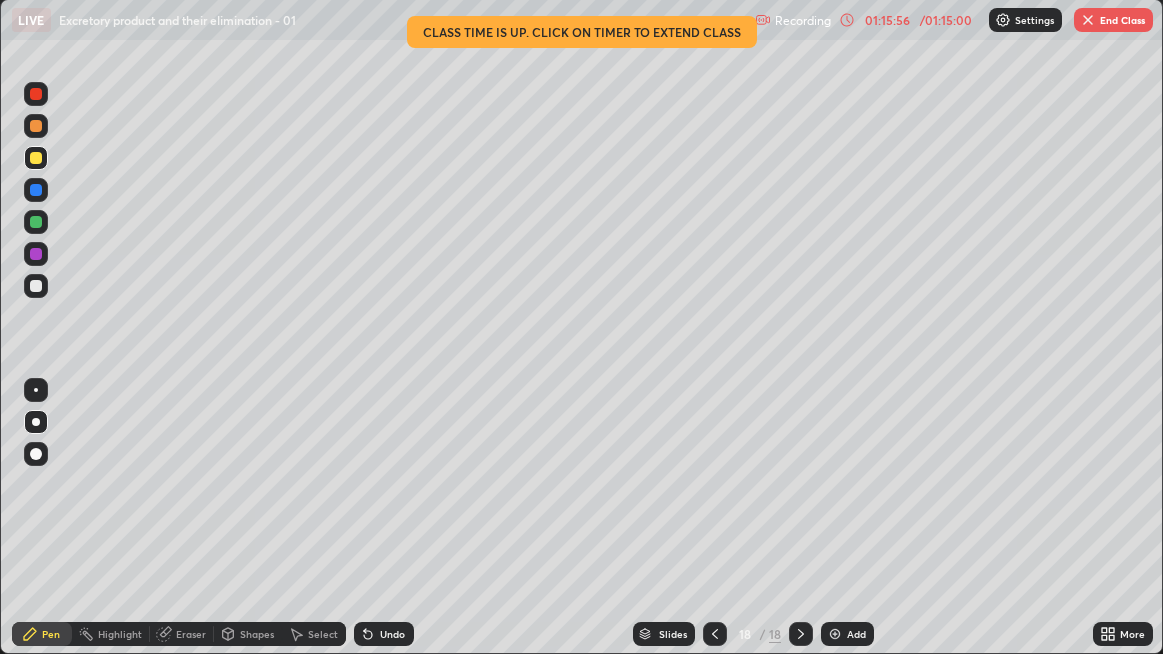 click on "End Class" at bounding box center [1113, 20] 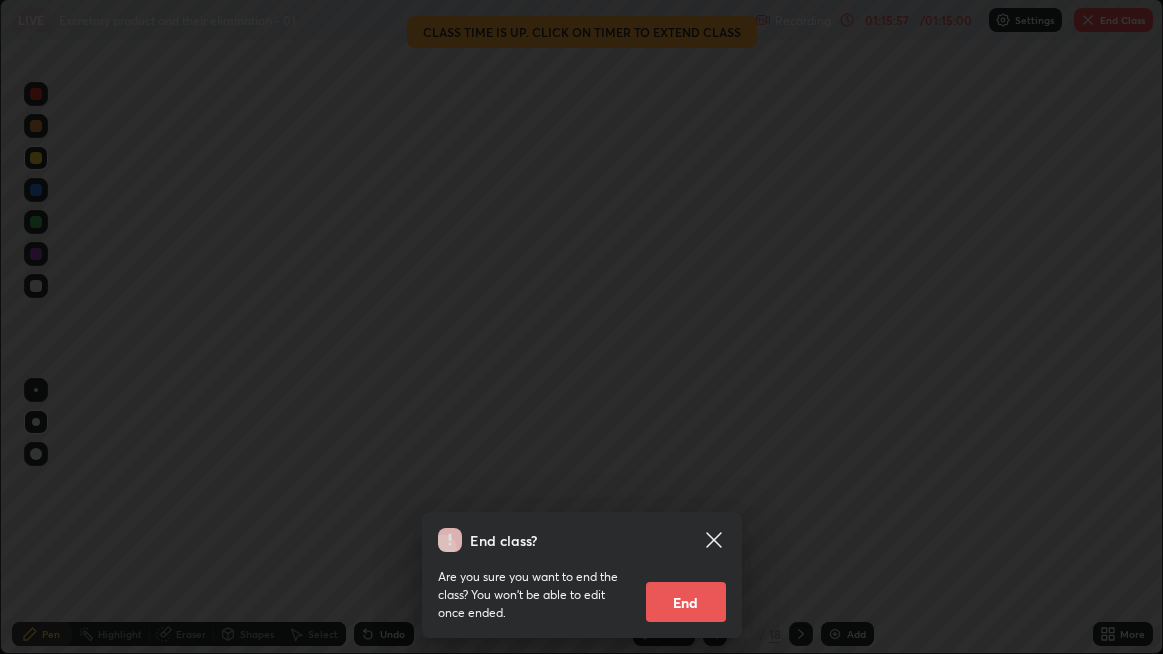 click on "End" at bounding box center (686, 602) 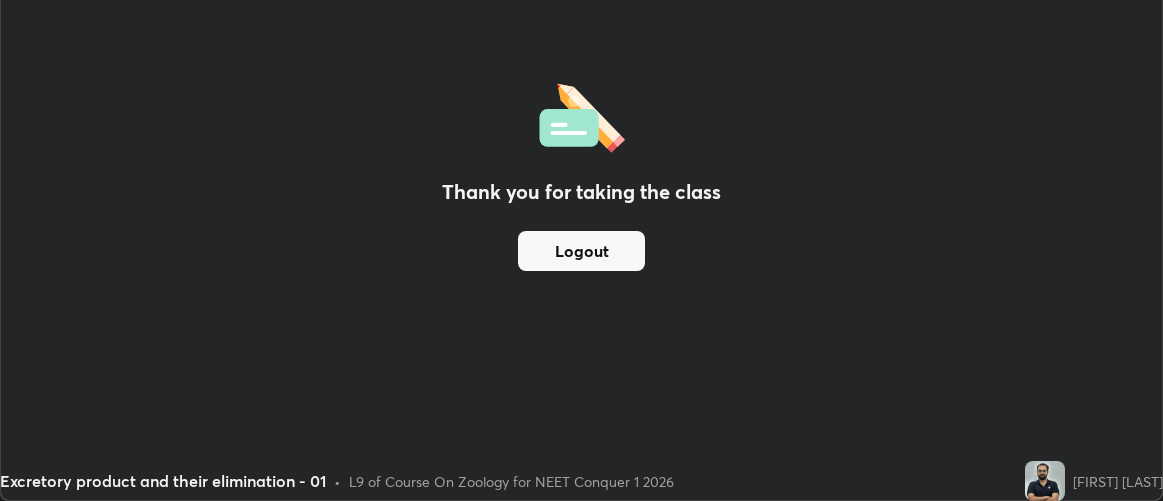 scroll, scrollTop: 500, scrollLeft: 1163, axis: both 